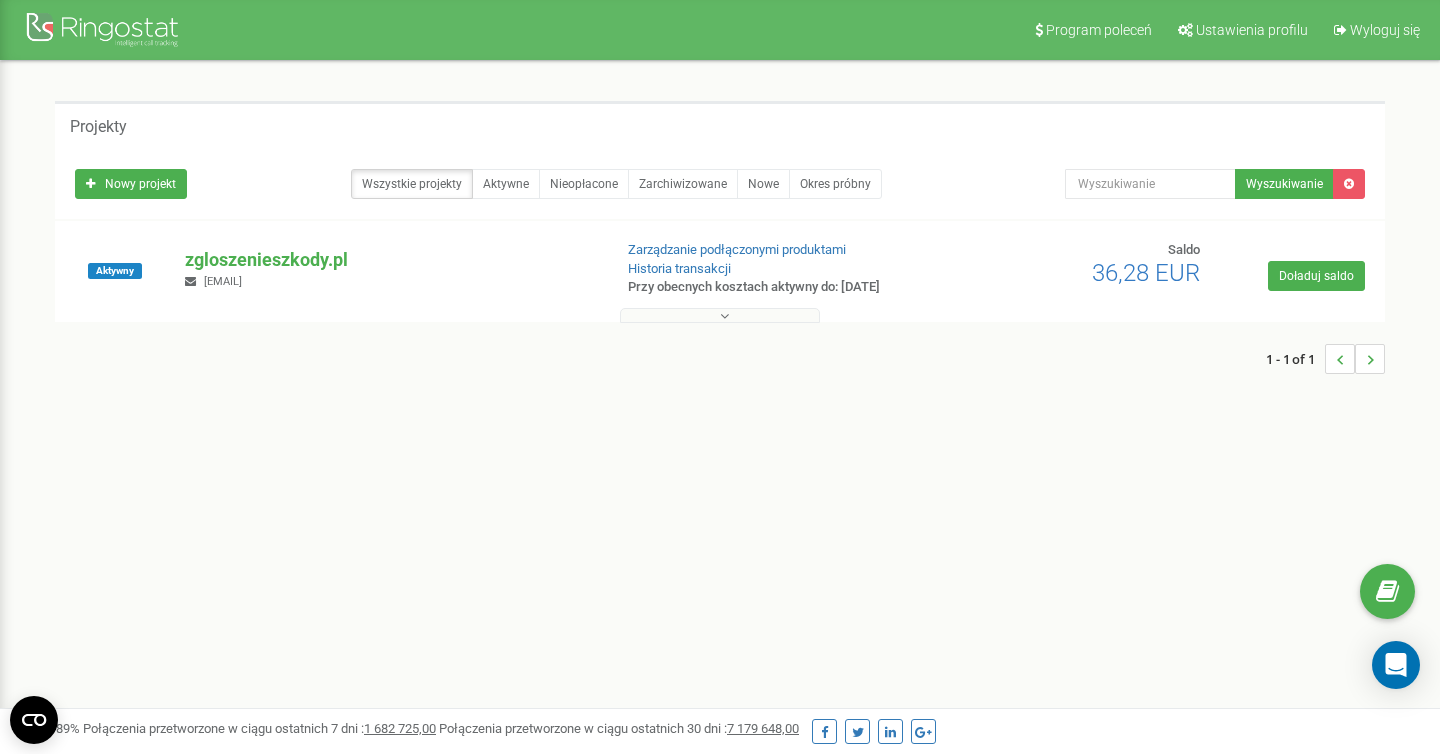 scroll, scrollTop: 0, scrollLeft: 0, axis: both 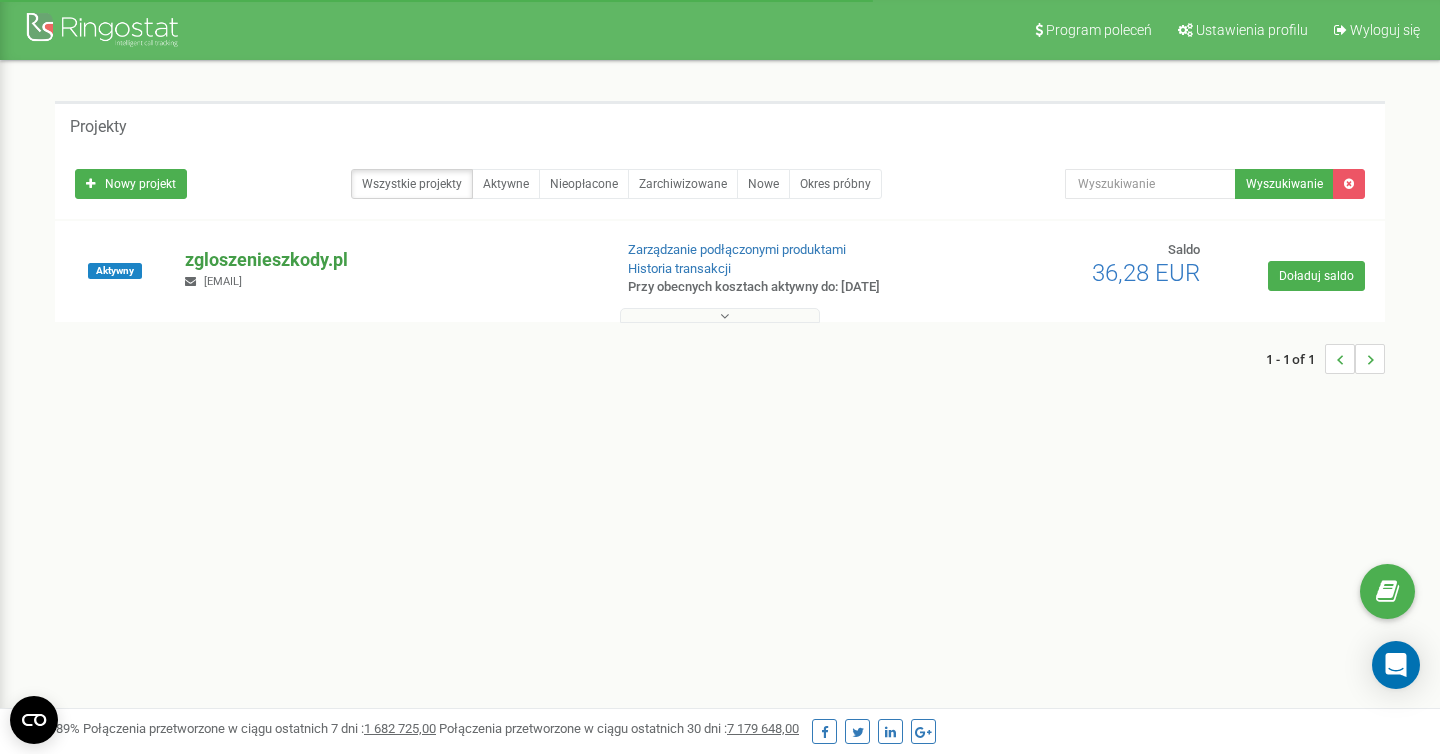 click on "zgloszenieszkody.pl" at bounding box center [390, 260] 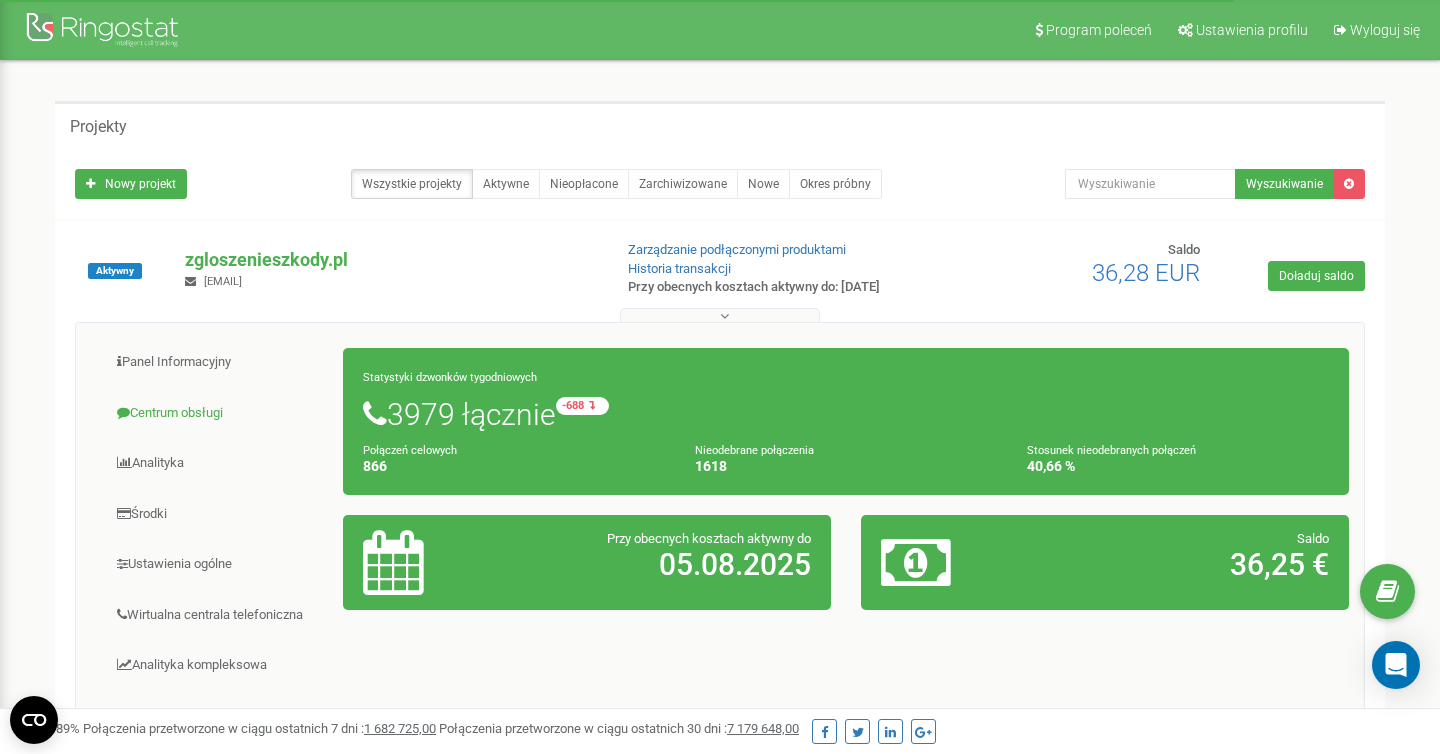 click on "Centrum obsługi" at bounding box center (217, 413) 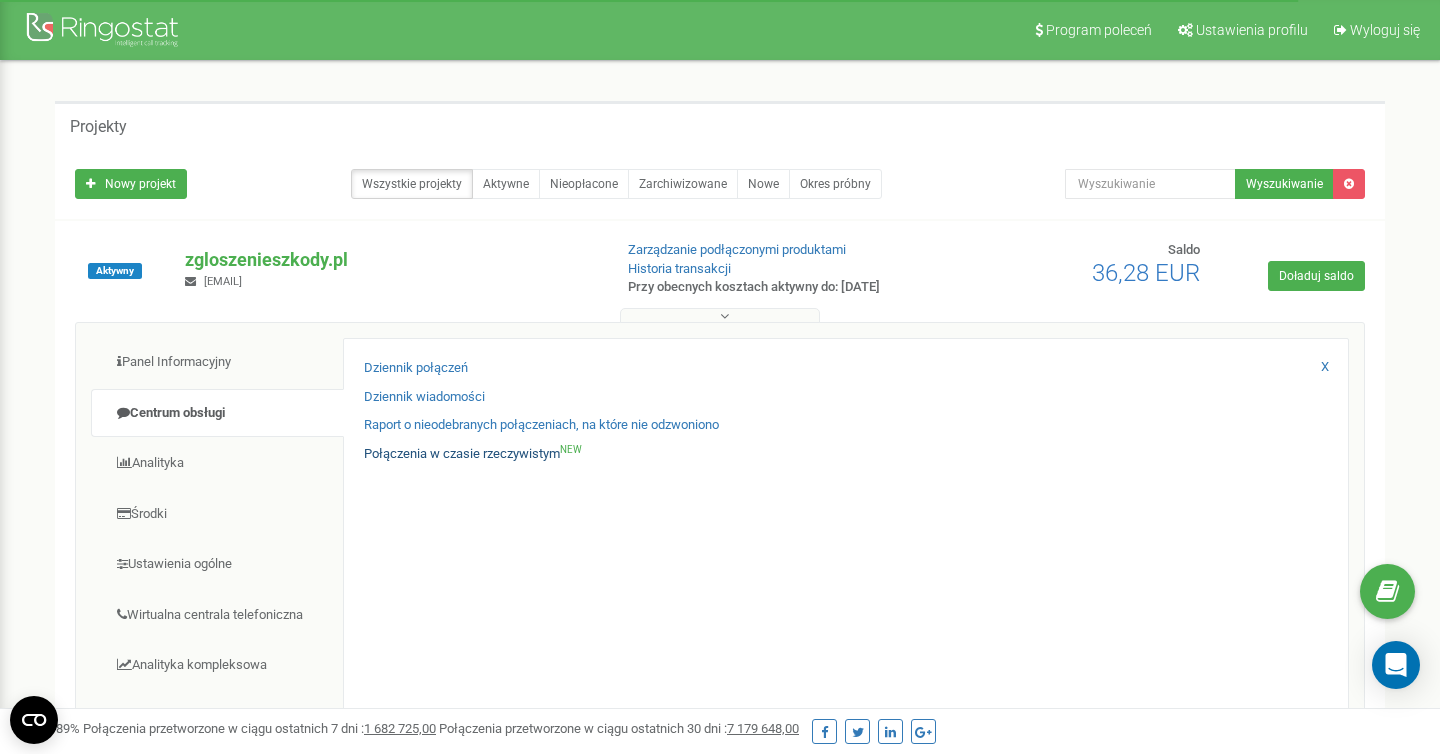 click on "Połączenia w czasie rzeczywistym  NEW" at bounding box center [473, 454] 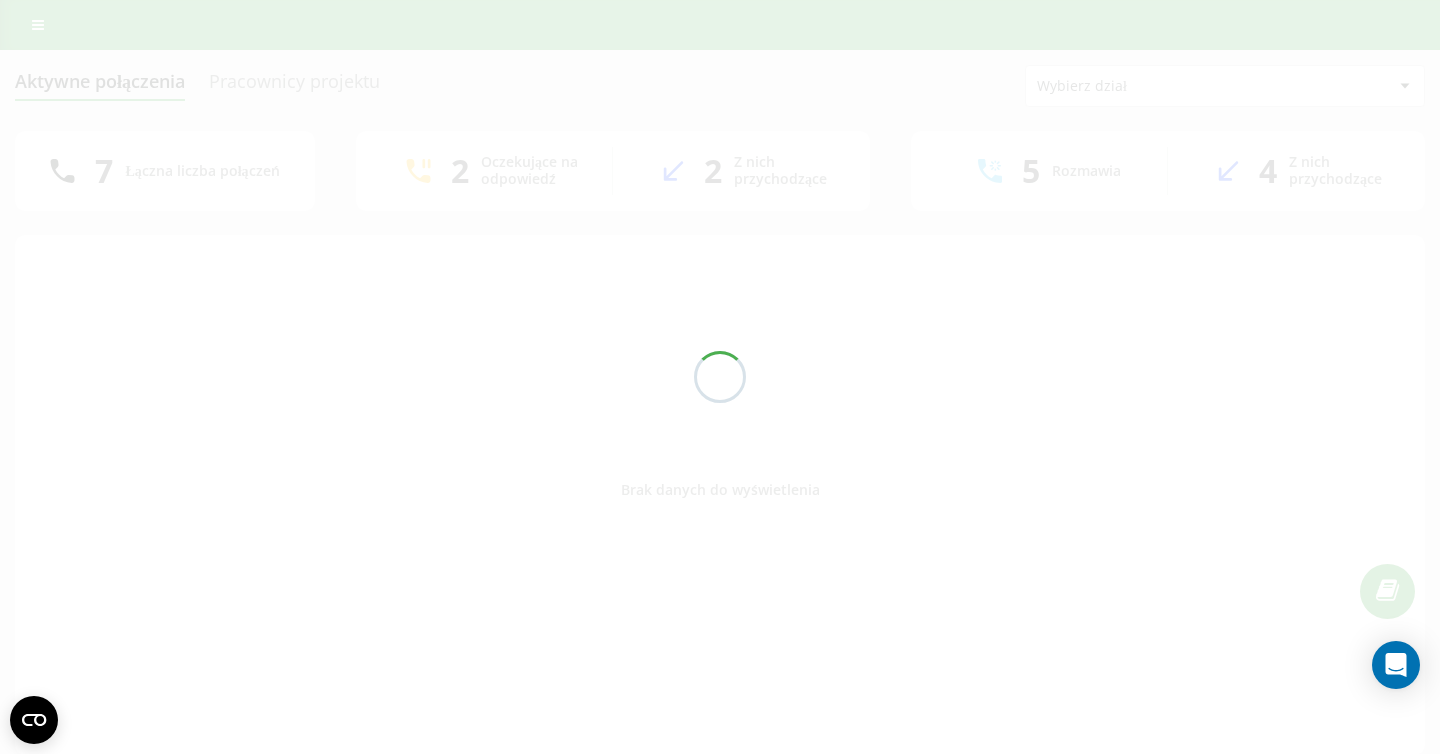 scroll, scrollTop: 0, scrollLeft: 0, axis: both 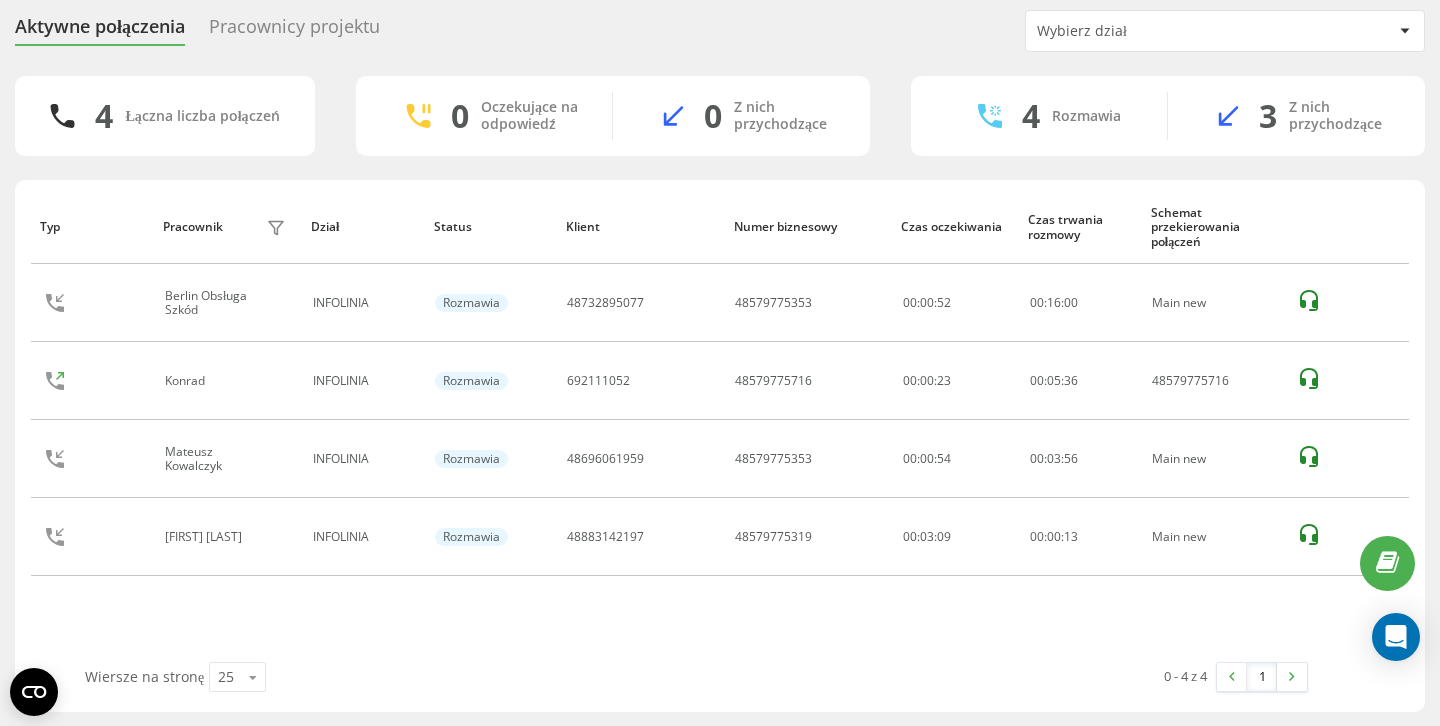 click on "Pracownicy projektu" at bounding box center [294, 31] 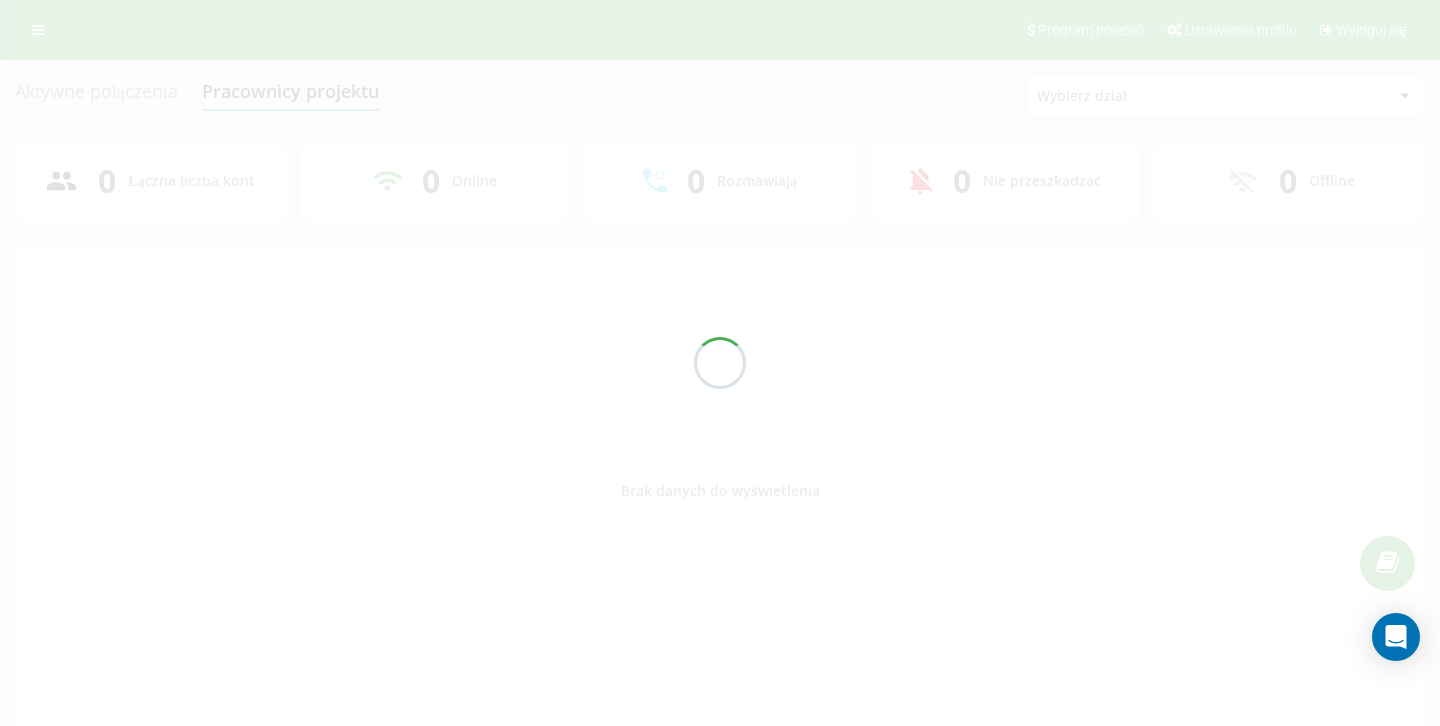 scroll, scrollTop: 0, scrollLeft: 0, axis: both 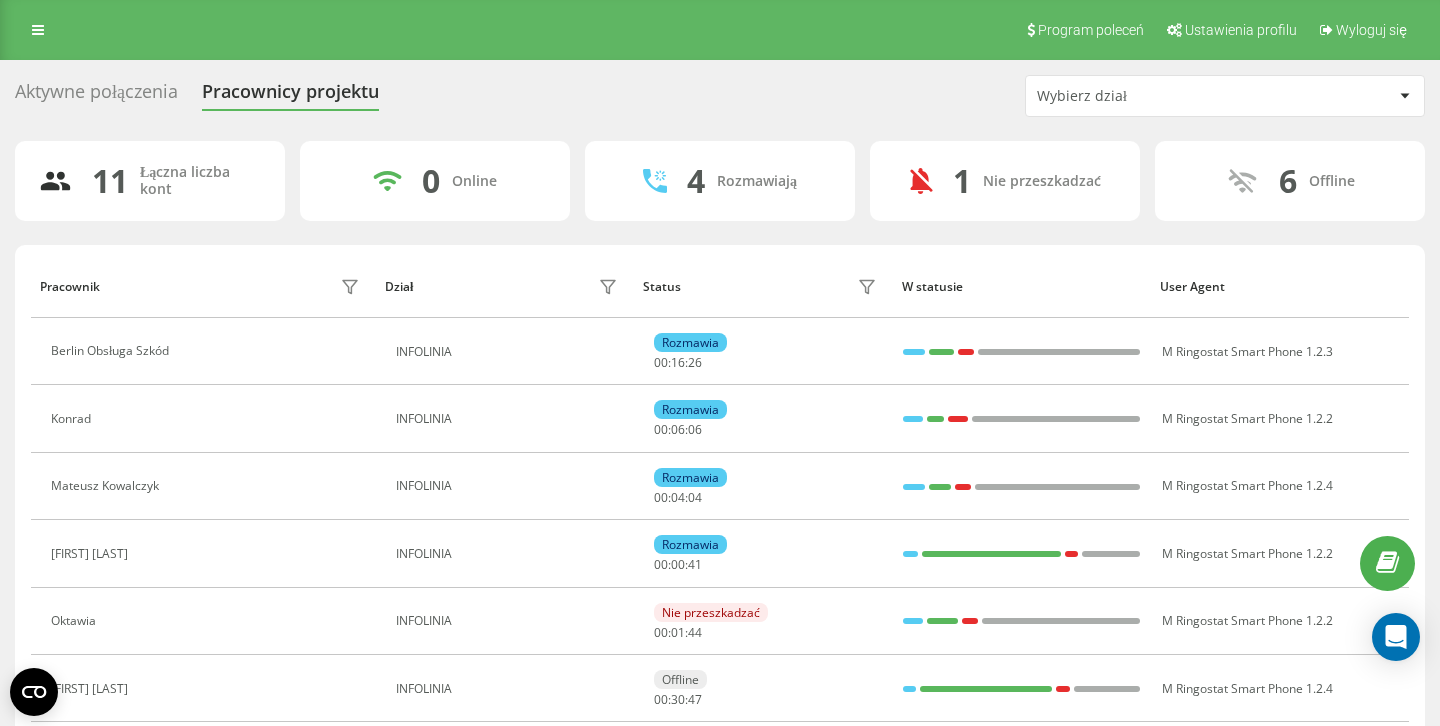 click on "Aktywne połączenia" at bounding box center (96, 96) 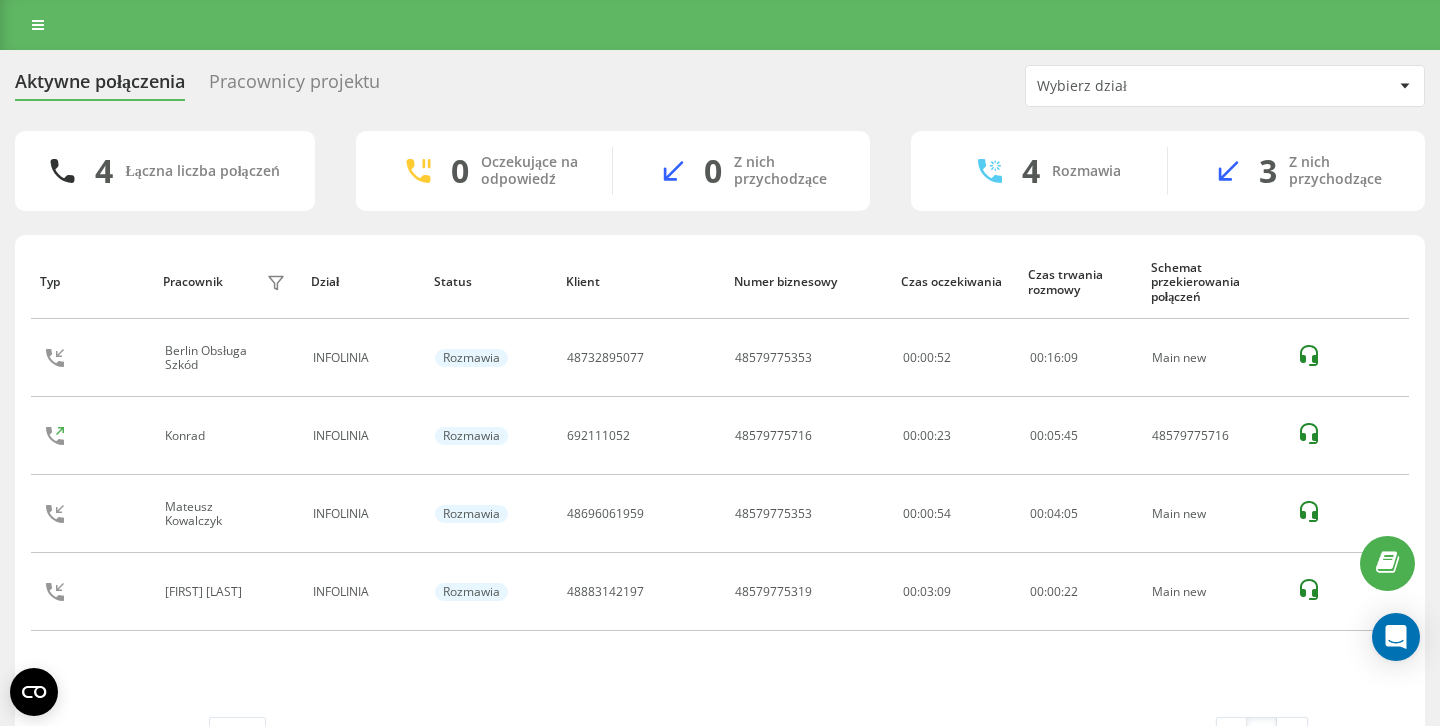 scroll, scrollTop: 0, scrollLeft: 0, axis: both 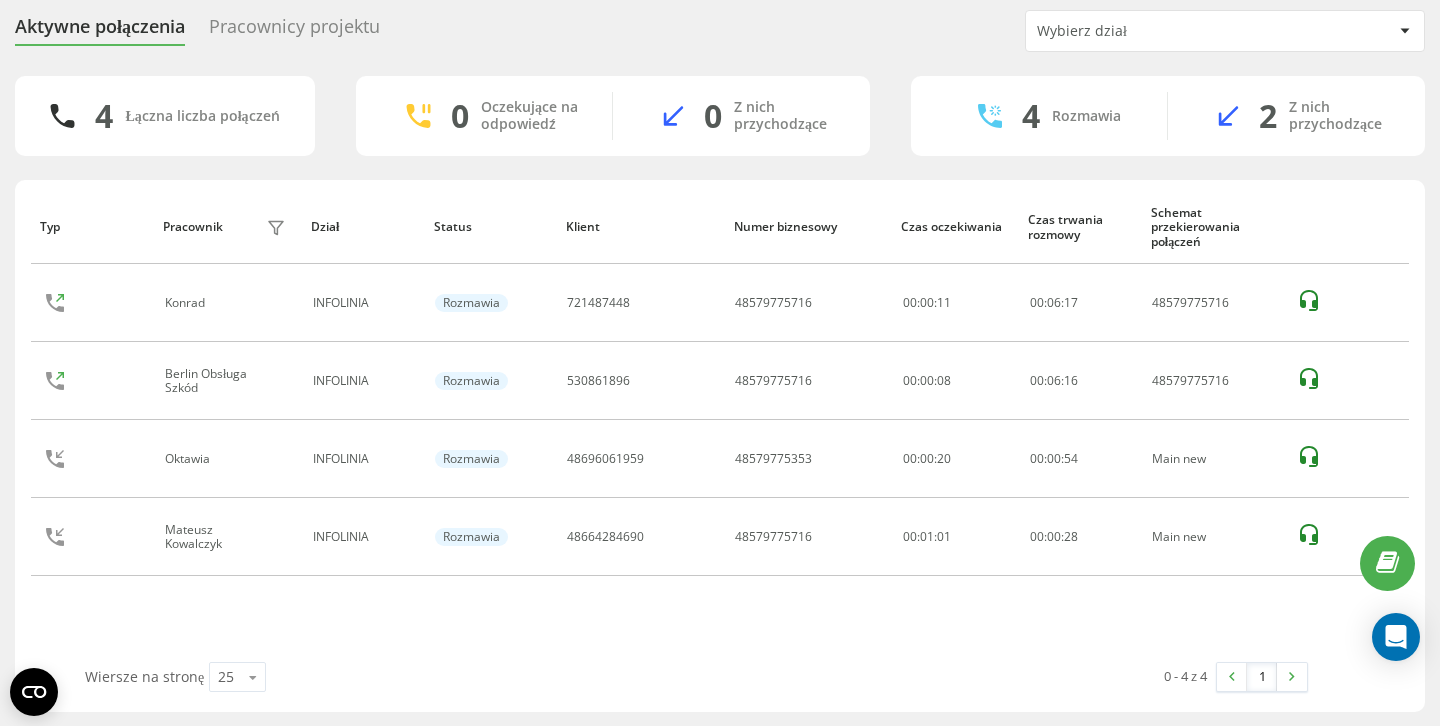 click on "Pracownicy projektu" at bounding box center (294, 31) 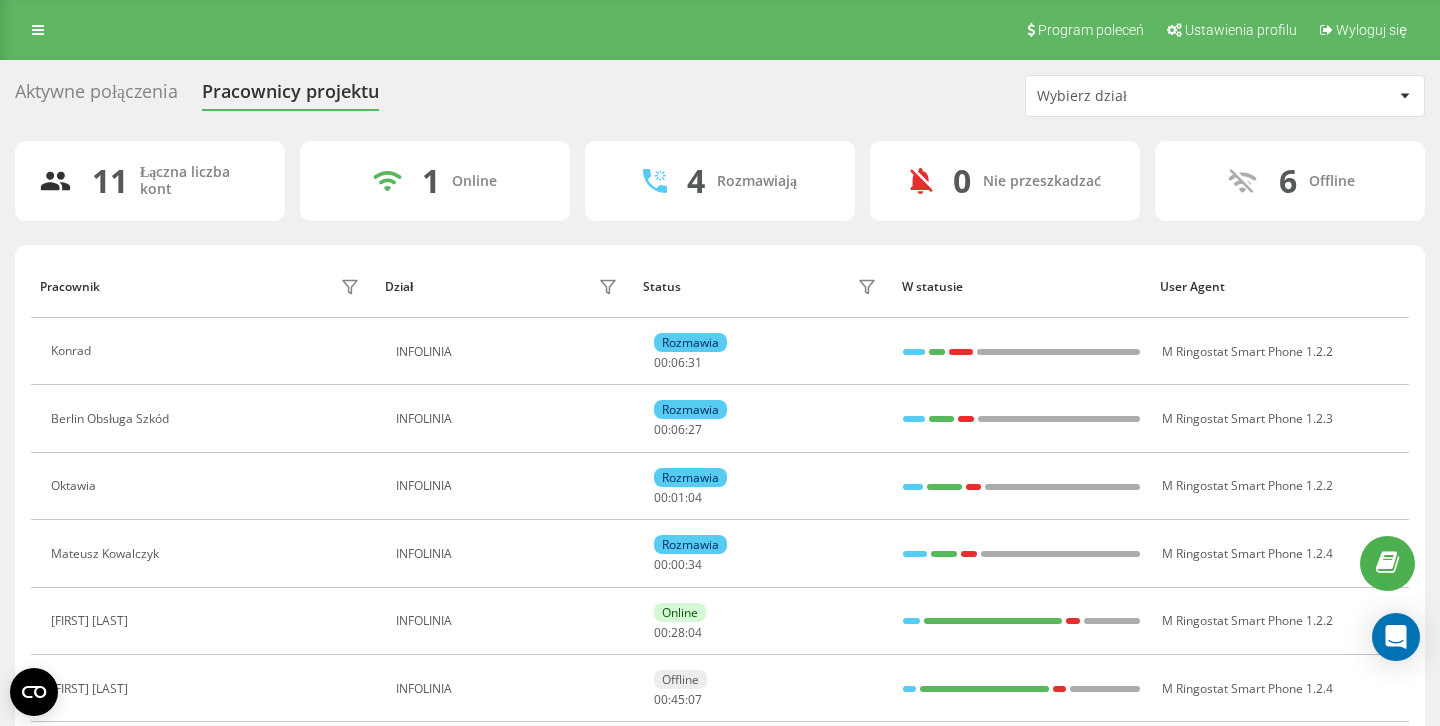 scroll, scrollTop: 0, scrollLeft: 0, axis: both 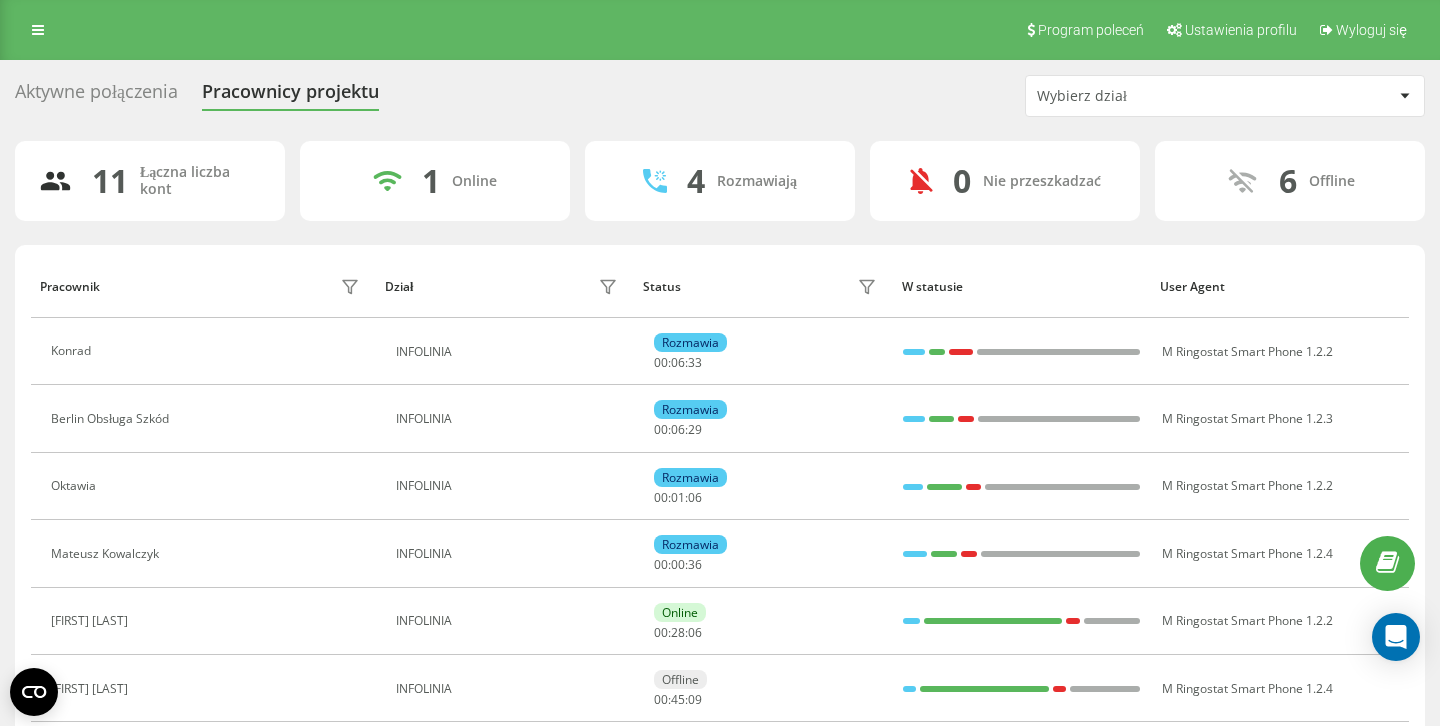 click on "Aktywne połączenia" at bounding box center [96, 96] 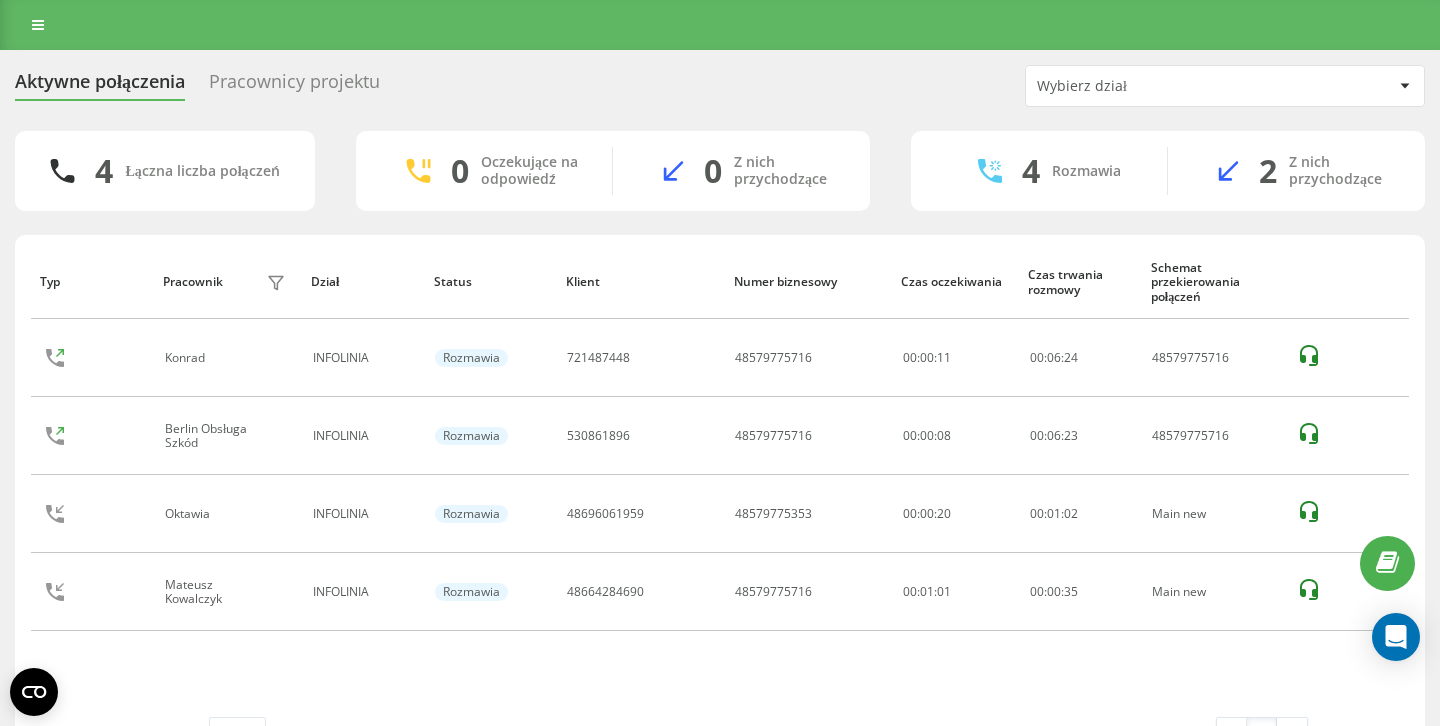 scroll, scrollTop: 0, scrollLeft: 0, axis: both 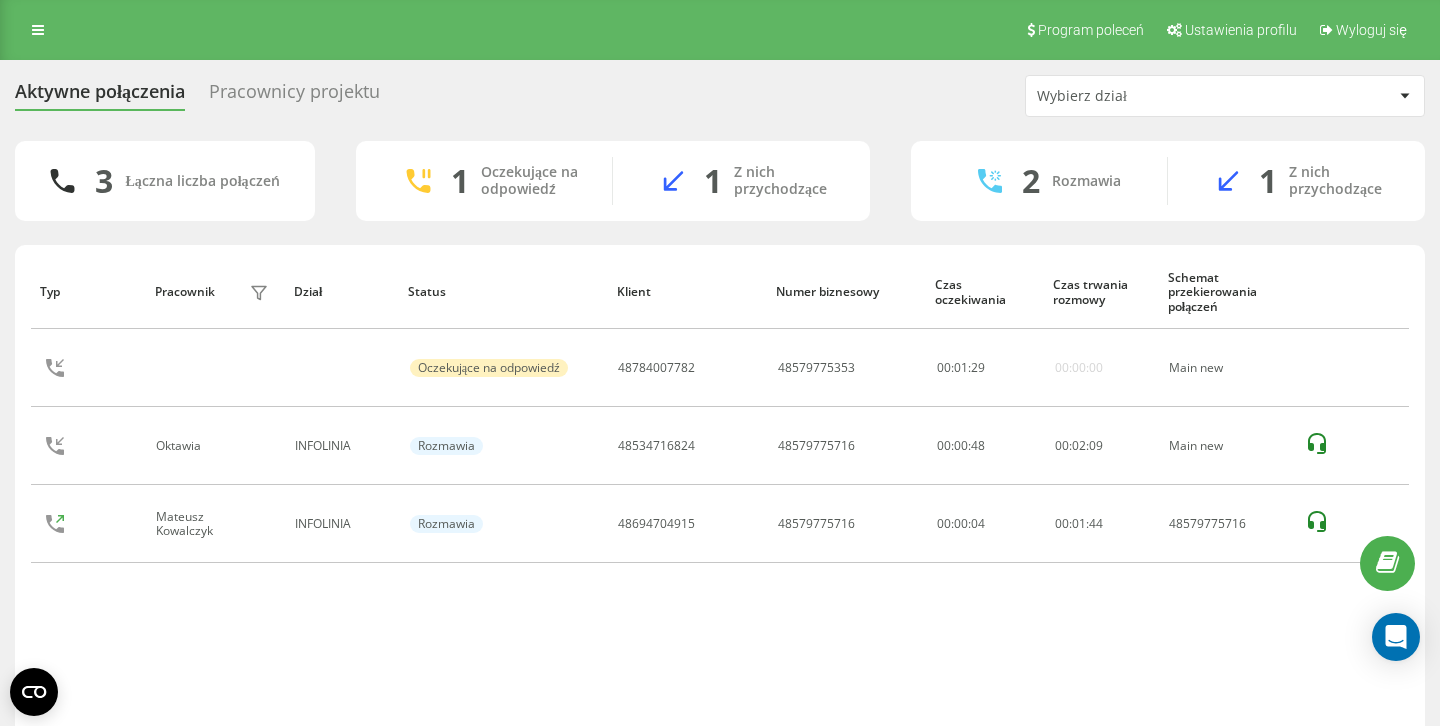 click on "Program poleceń Ustawienia profilu Wyloguj się" at bounding box center (720, 30) 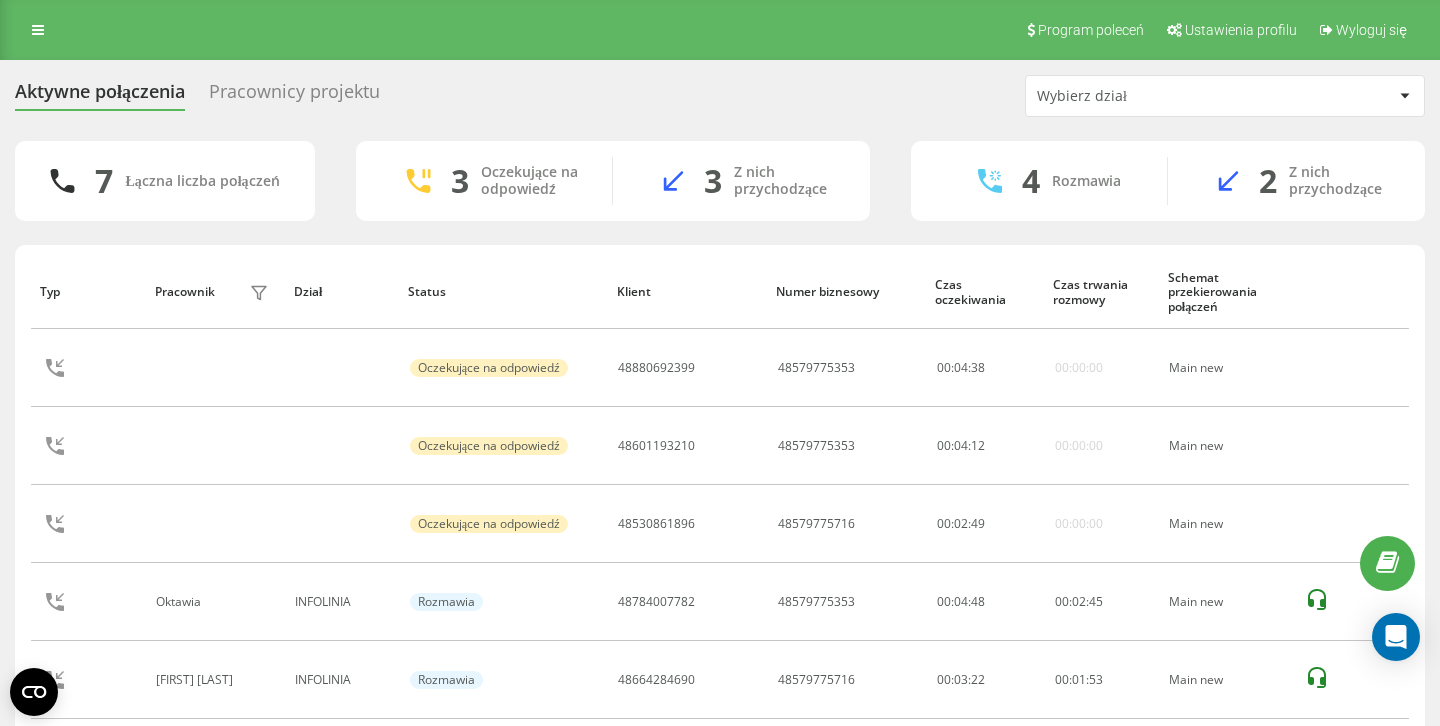 scroll, scrollTop: 0, scrollLeft: 0, axis: both 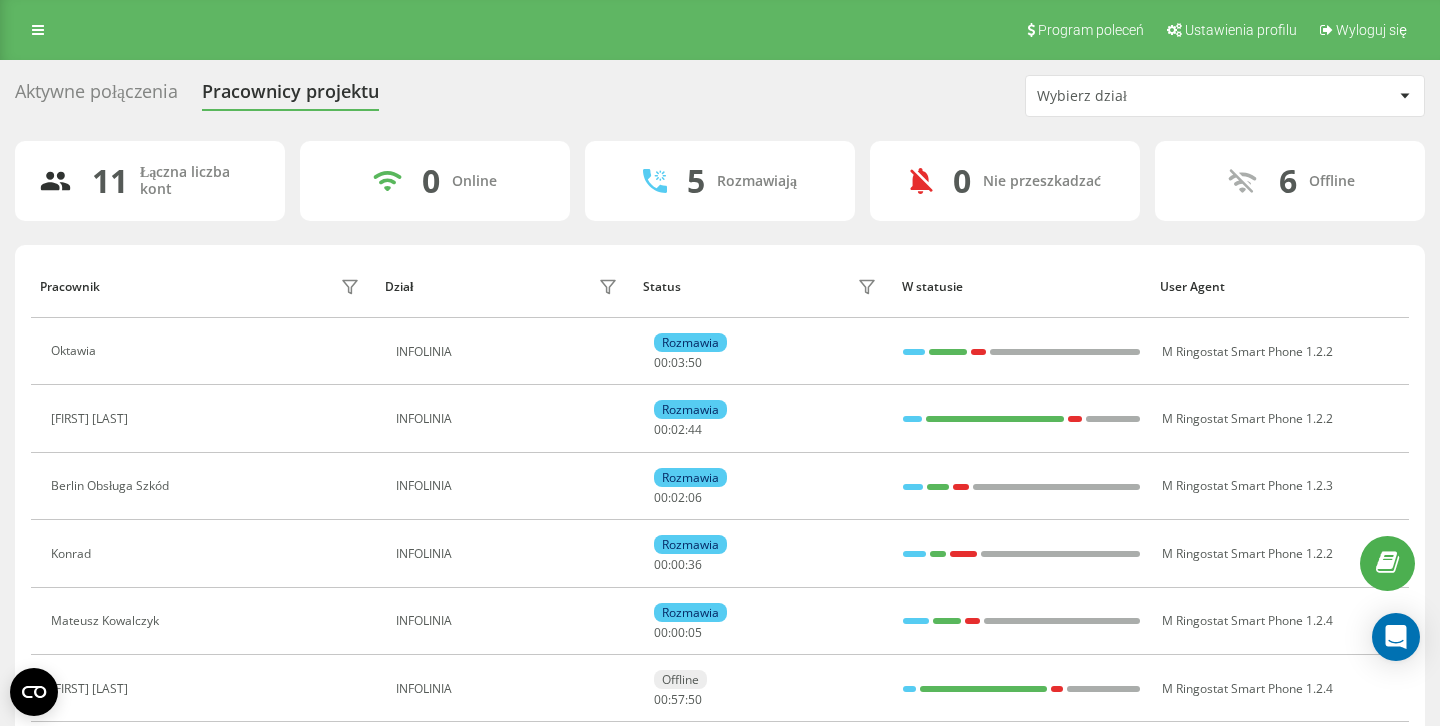 click on "Aktywne połączenia" at bounding box center (96, 96) 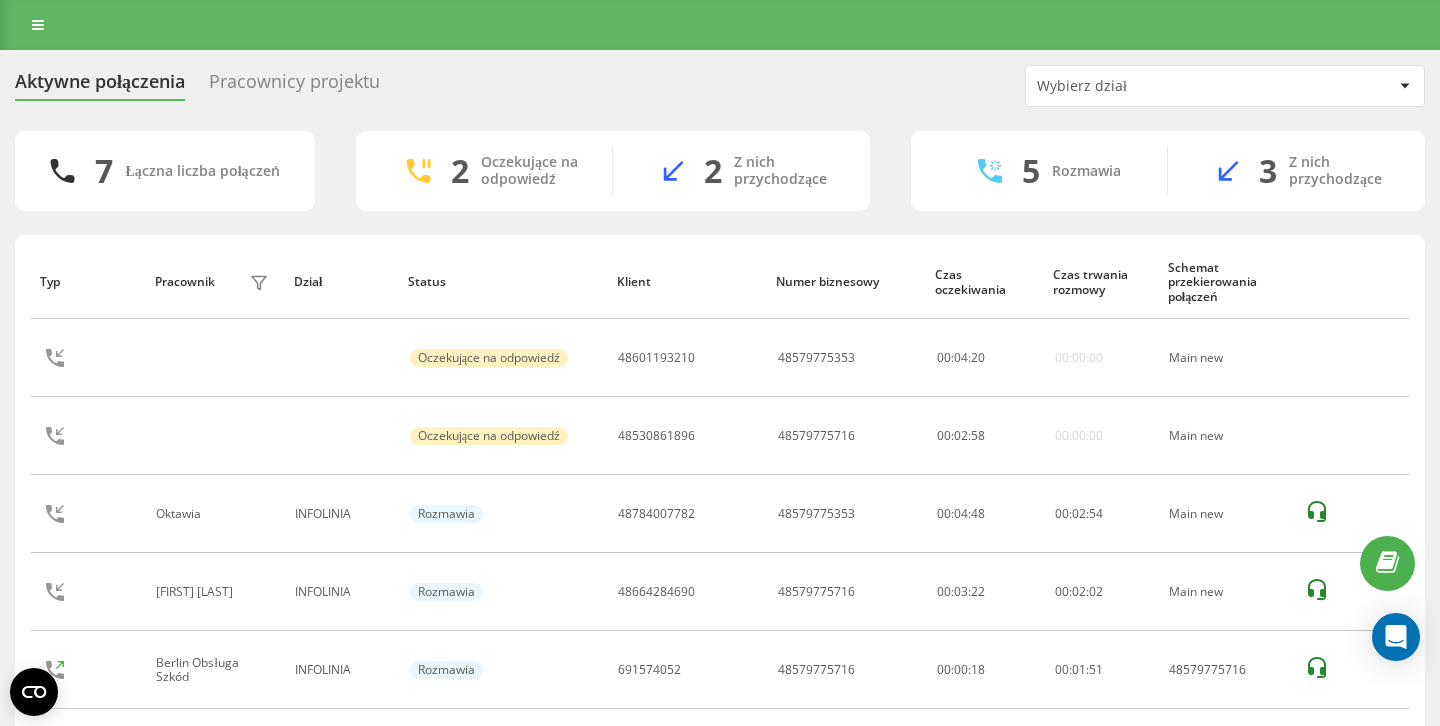 scroll, scrollTop: 0, scrollLeft: 0, axis: both 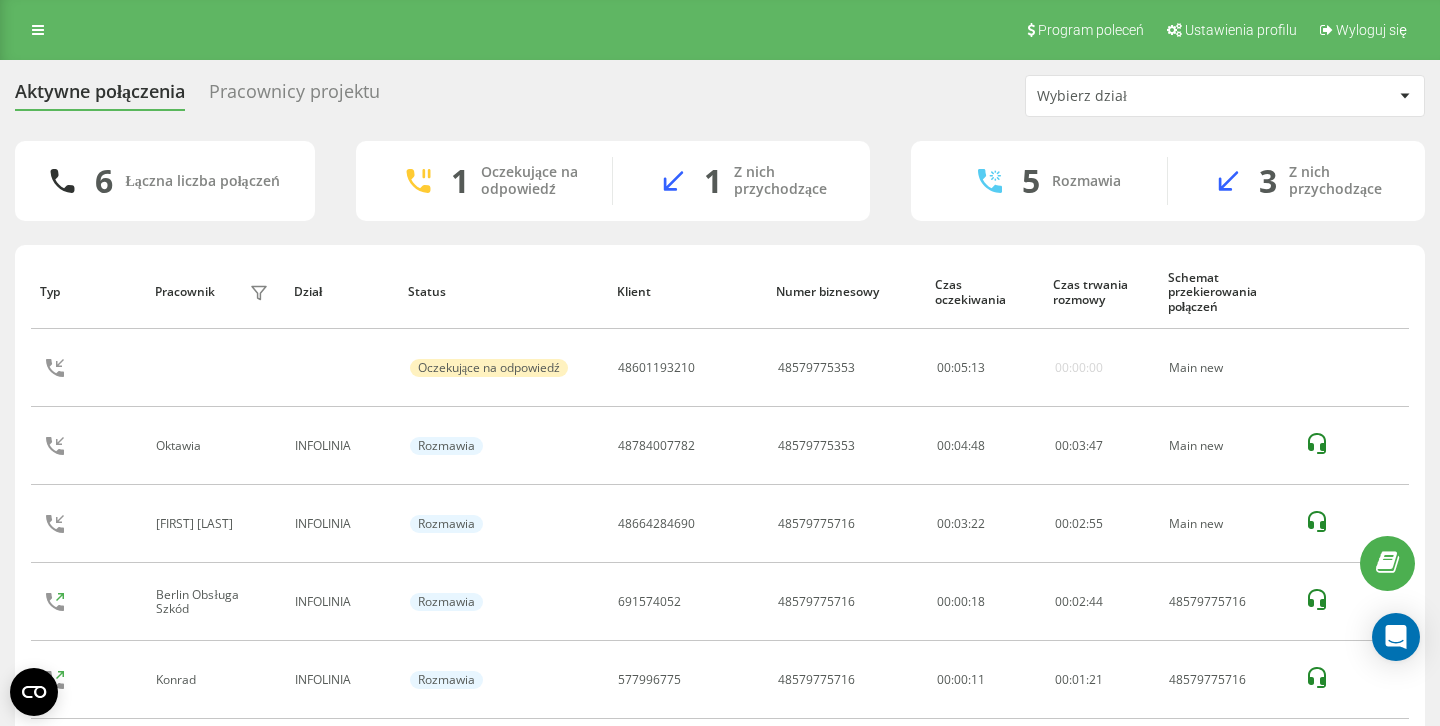 click on "Pracownicy projektu" at bounding box center [294, 96] 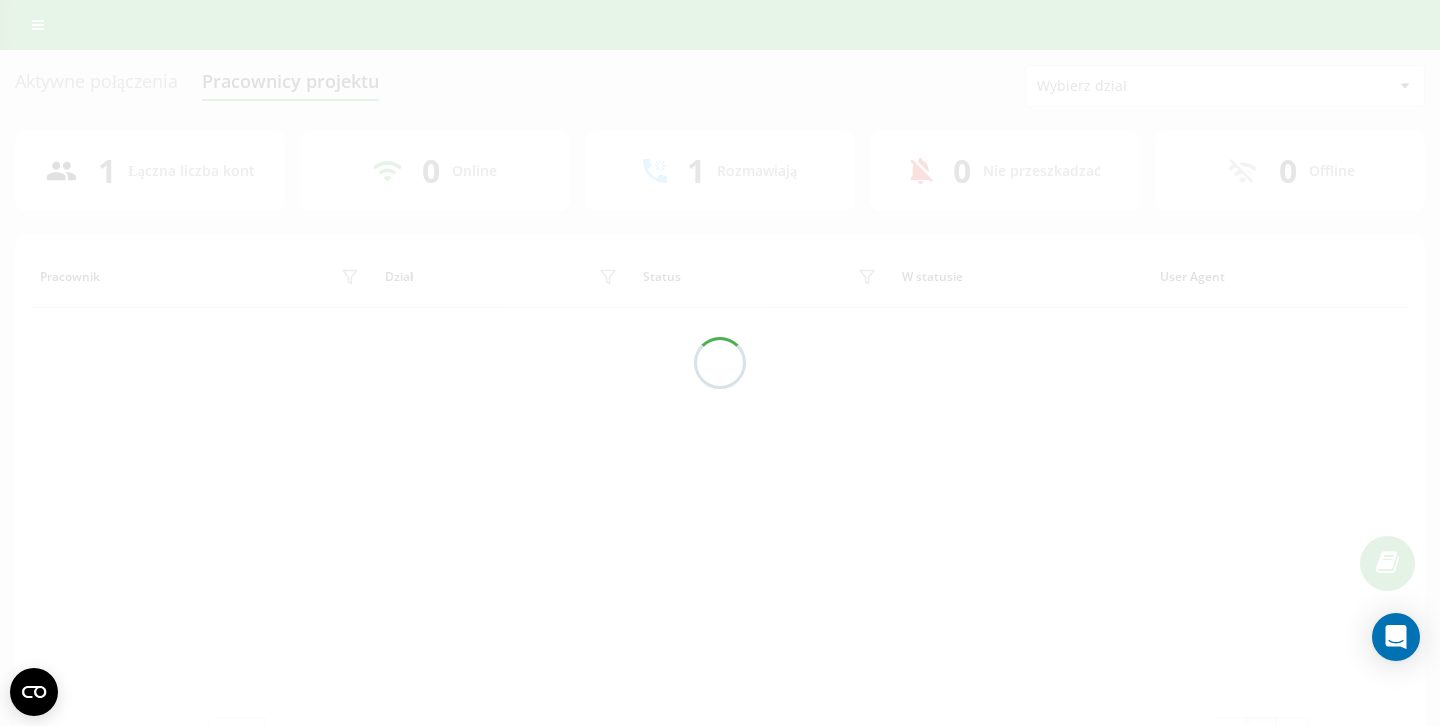 scroll, scrollTop: 0, scrollLeft: 0, axis: both 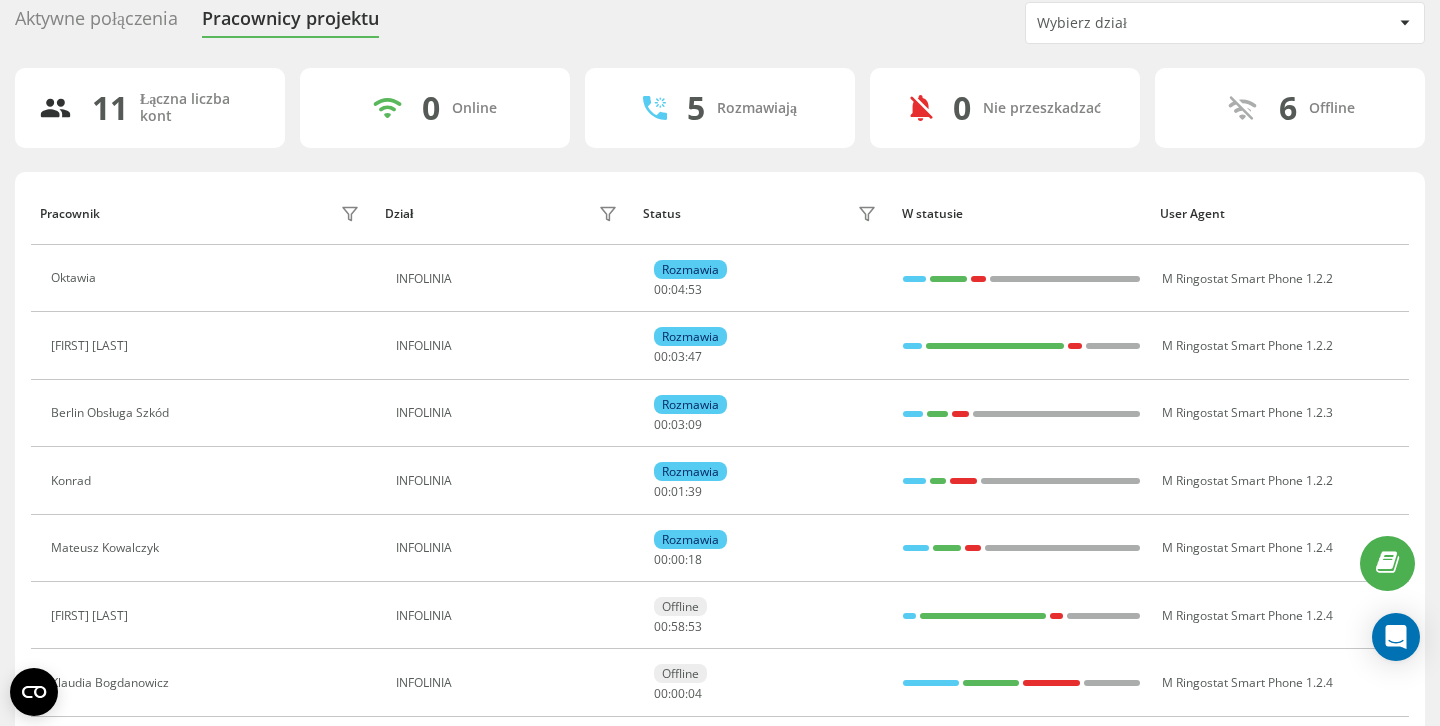click on "Aktywne połączenia" at bounding box center [96, 23] 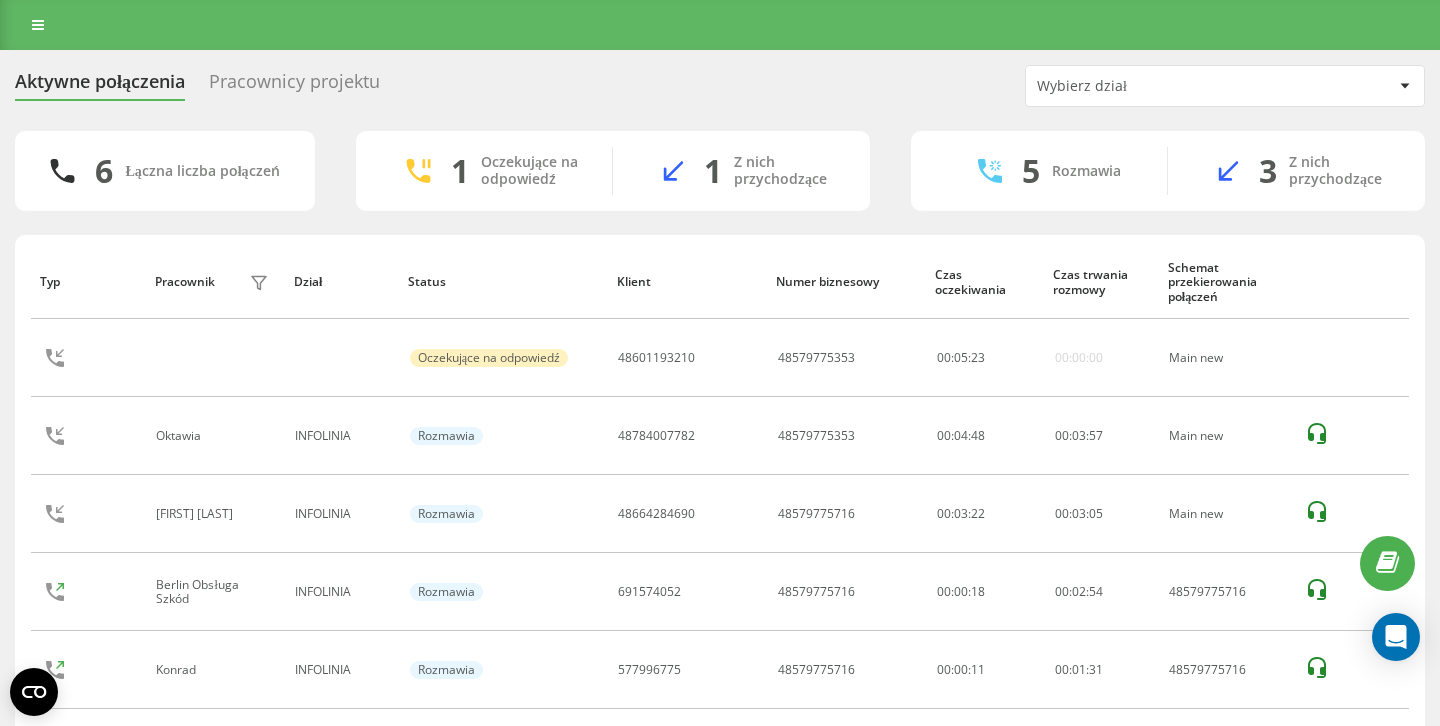 scroll, scrollTop: 0, scrollLeft: 0, axis: both 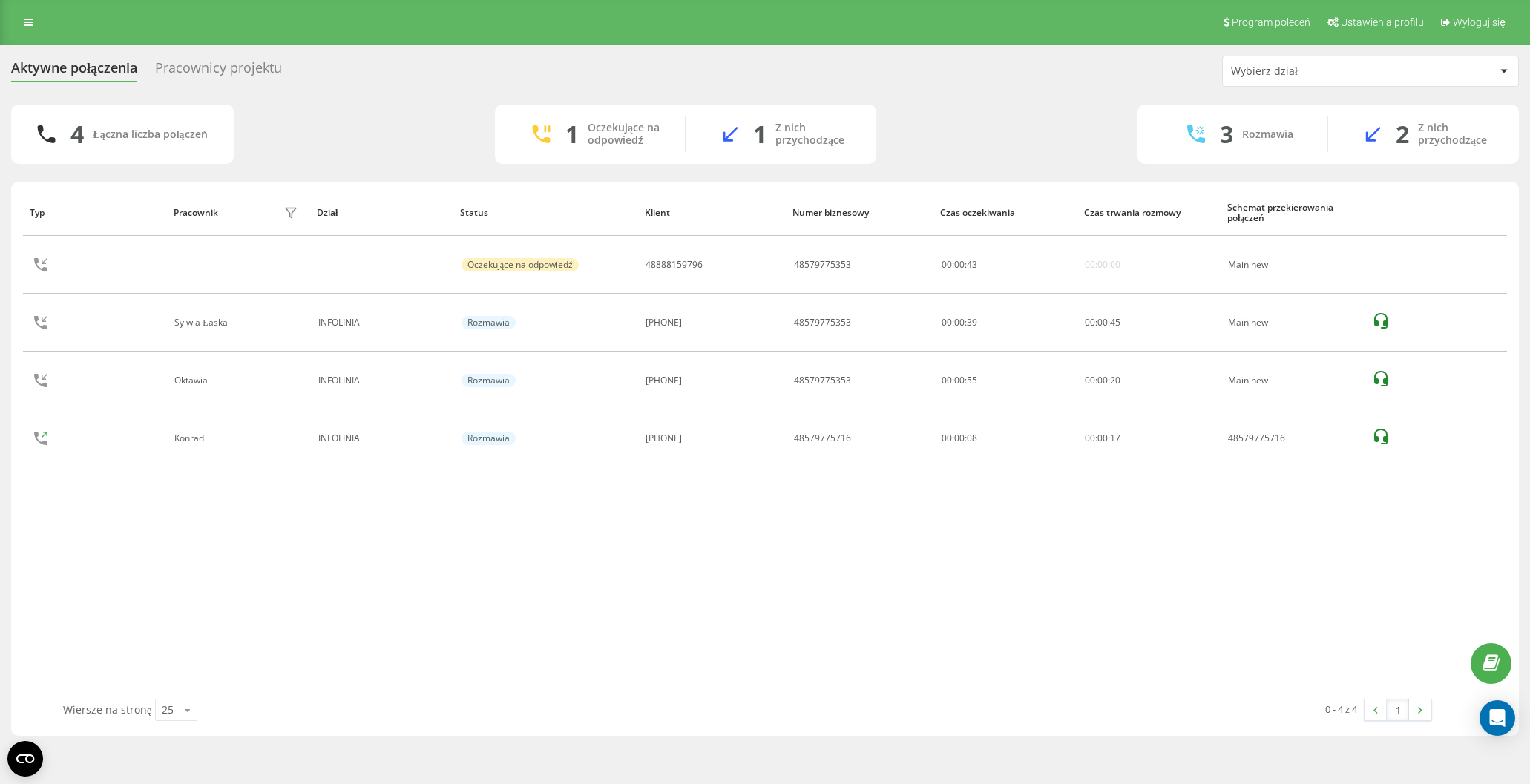 click on "Pracownicy projektu" at bounding box center [218, 71] 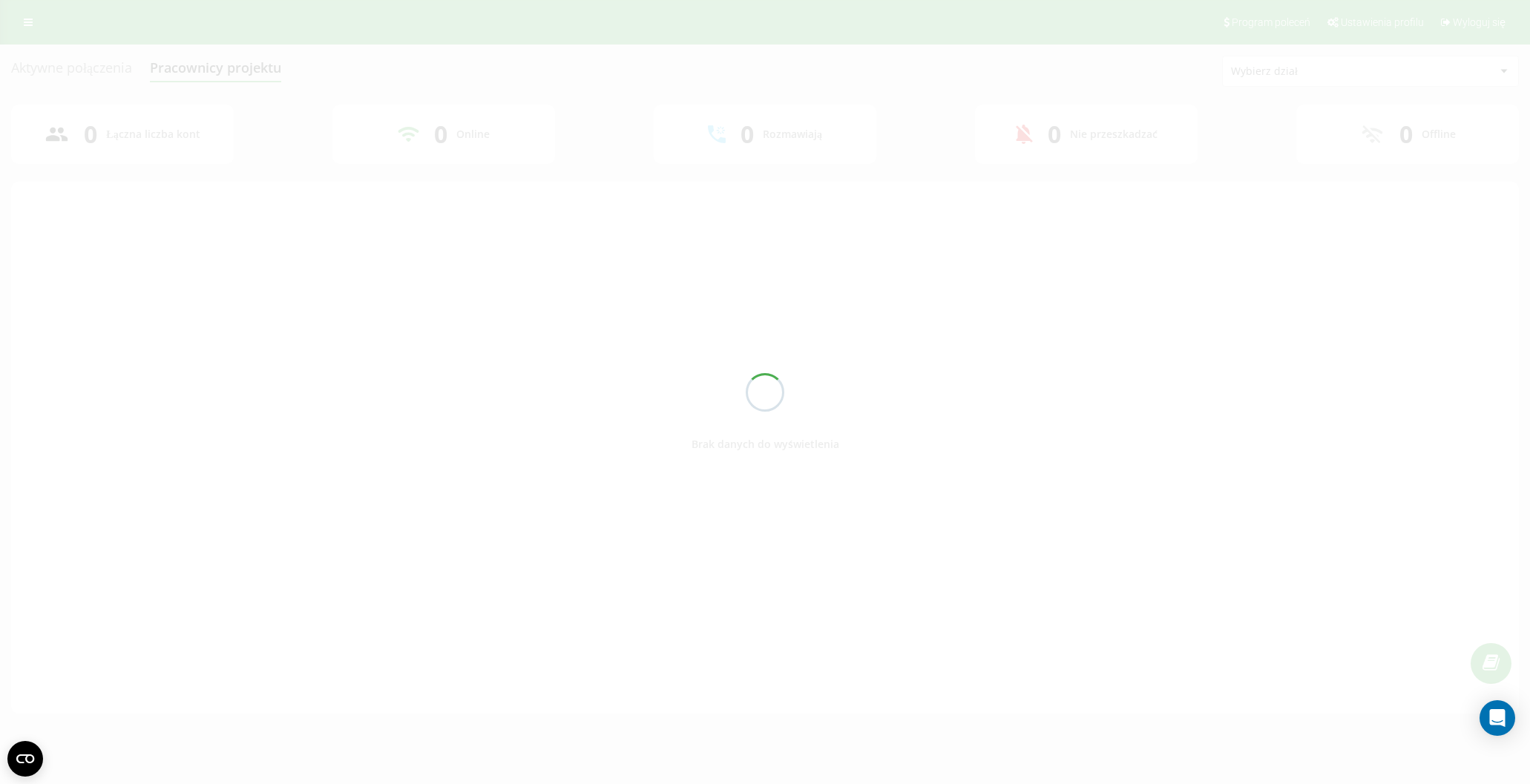 scroll, scrollTop: 0, scrollLeft: 0, axis: both 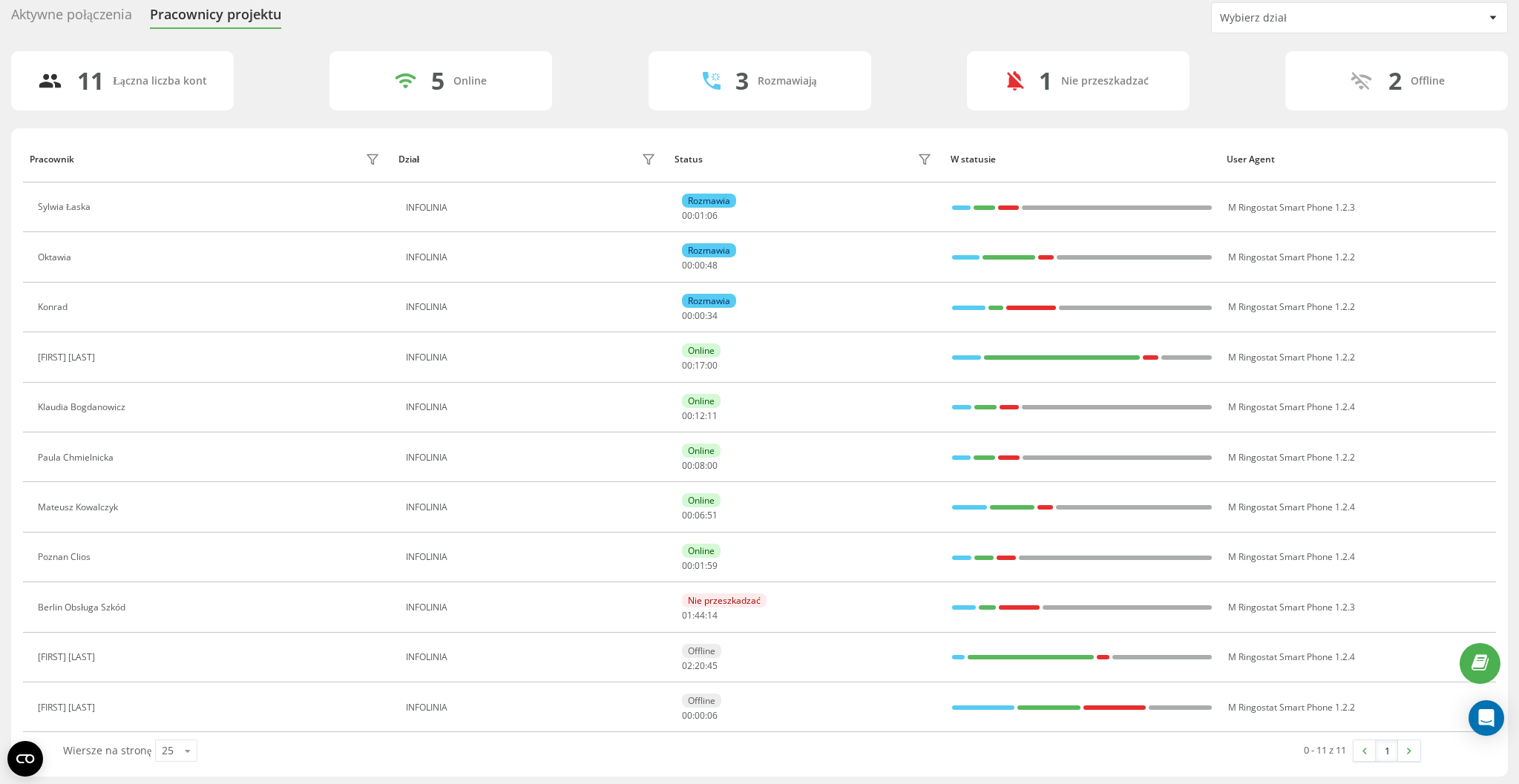 click on "Aktywne połączenia" at bounding box center (71, 18) 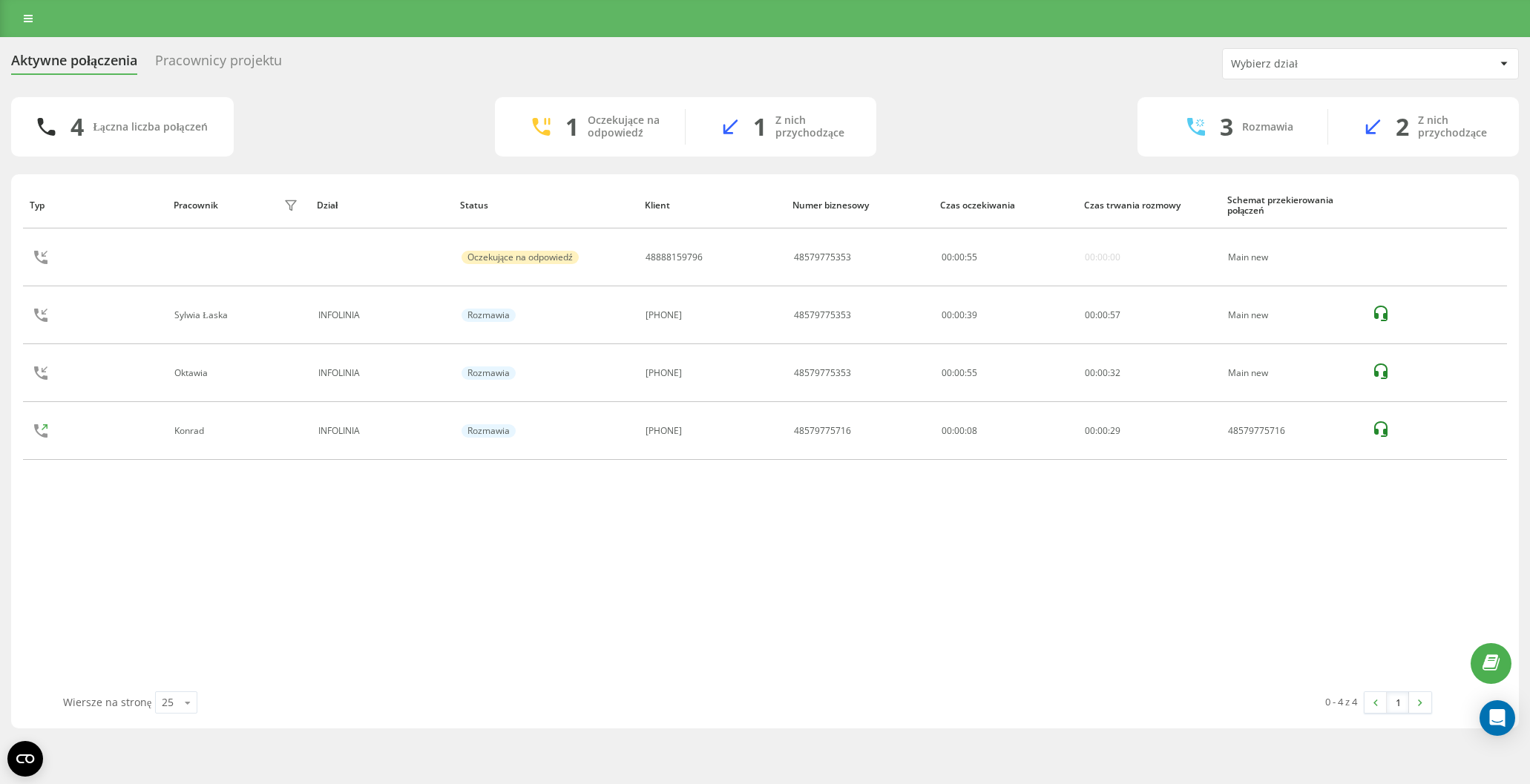 scroll, scrollTop: 0, scrollLeft: 0, axis: both 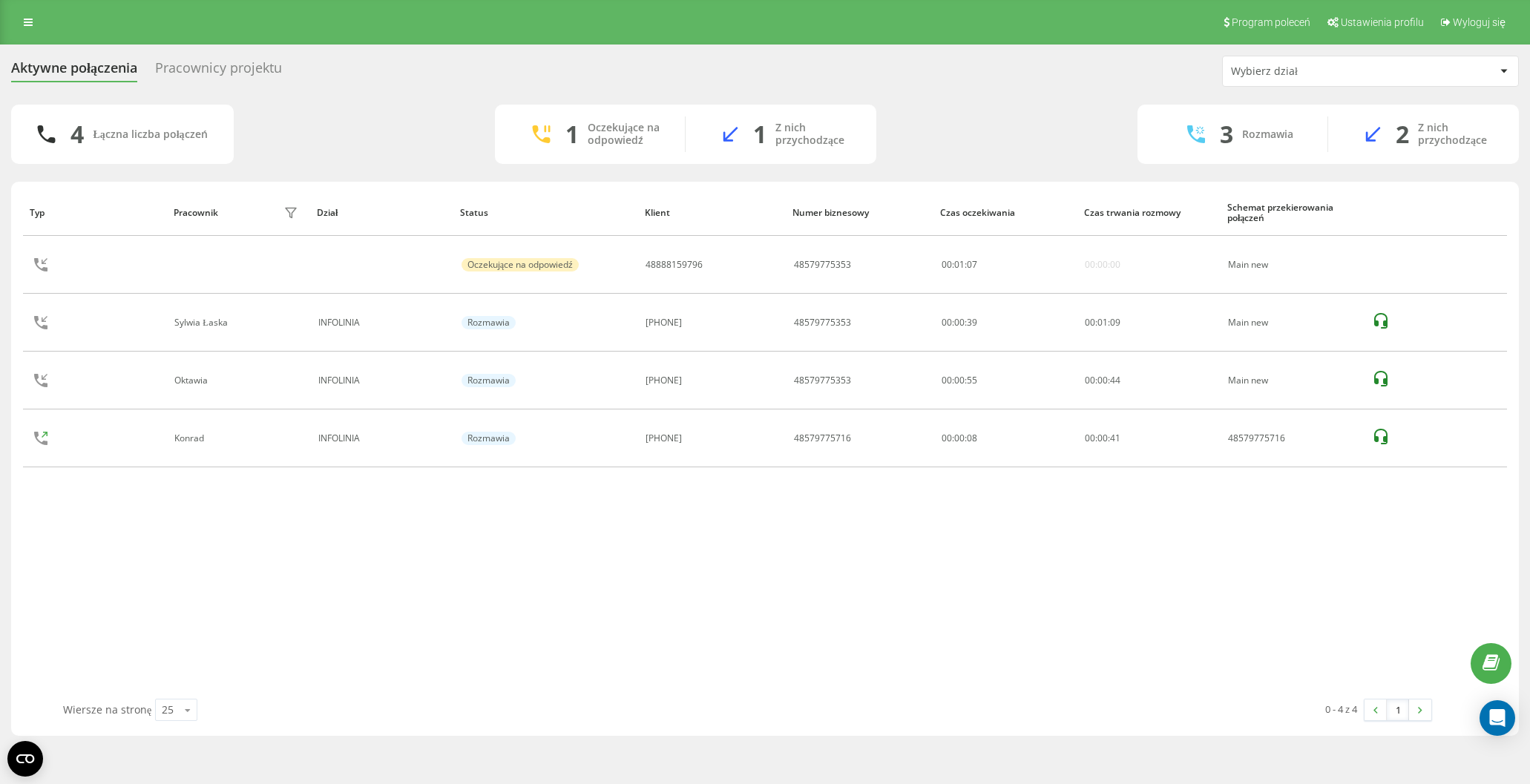 click on "Aktywne połączenia Pracownicy projektu Wybierz dział   4   Łączna liczba połączeń   1   Oczekujące na odpowiedź   1   Z nich przychodzące   3   Rozmawia   2   Z nich przychodzące Typ Pracownik  filtra  Dział Status Klient Numer biznesowy Czas oczekiwania Czas trwania rozmowy Schemat przekierowania połączeń Oczekujące na odpowiedź [PHONE] [PHONE] 00 : 01 : 07 00:00:00 Main new  Sylwia [LAST] INFOLINIA Rozmawia [PHONE] [PHONE] 00:00:39 00 : 01 : 09 Main new  Oktawia INFOLINIA Rozmawia [PHONE] [PHONE] 00:00:55 00 : 00 : 44 Main new  Konrad INFOLINIA Rozmawia [PHONE] [PHONE] 00:00:08 00 : 00 : 41 [PHONE] Wiersze na stronę 25 10 25 50 100 0 - 4 z 4 1" at bounding box center [765, 395] 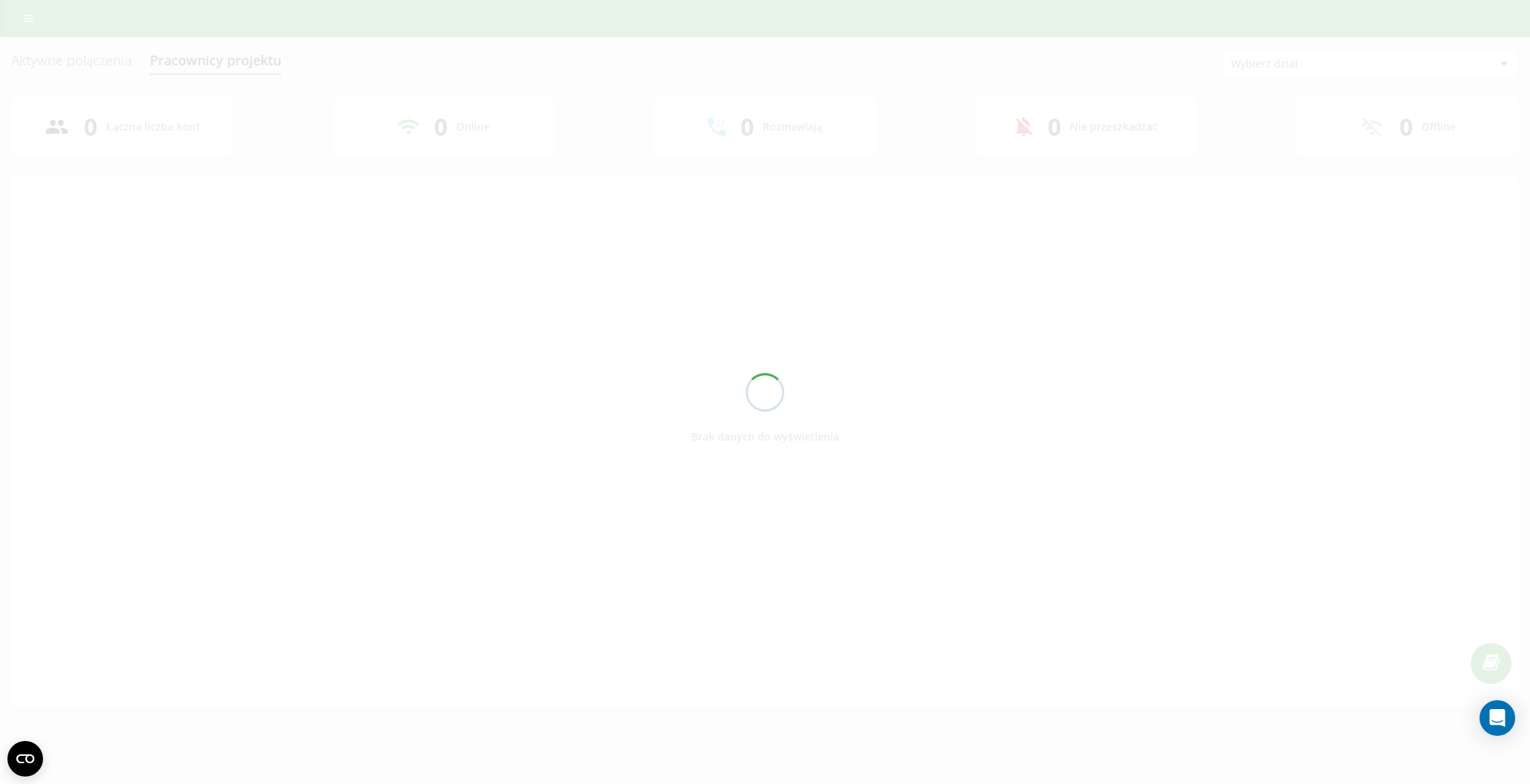 scroll, scrollTop: 0, scrollLeft: 0, axis: both 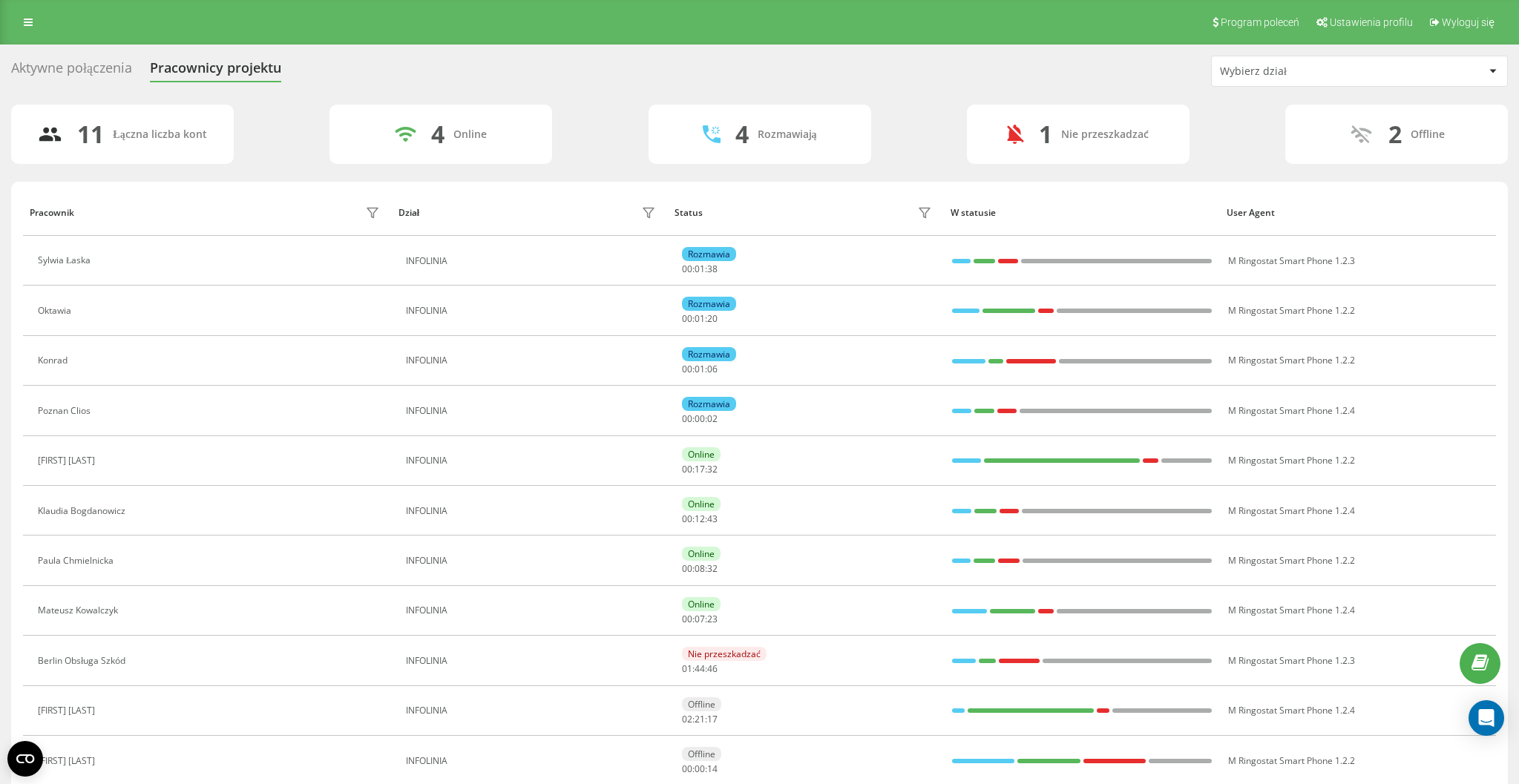 click on "Aktywne połączenia" at bounding box center [71, 71] 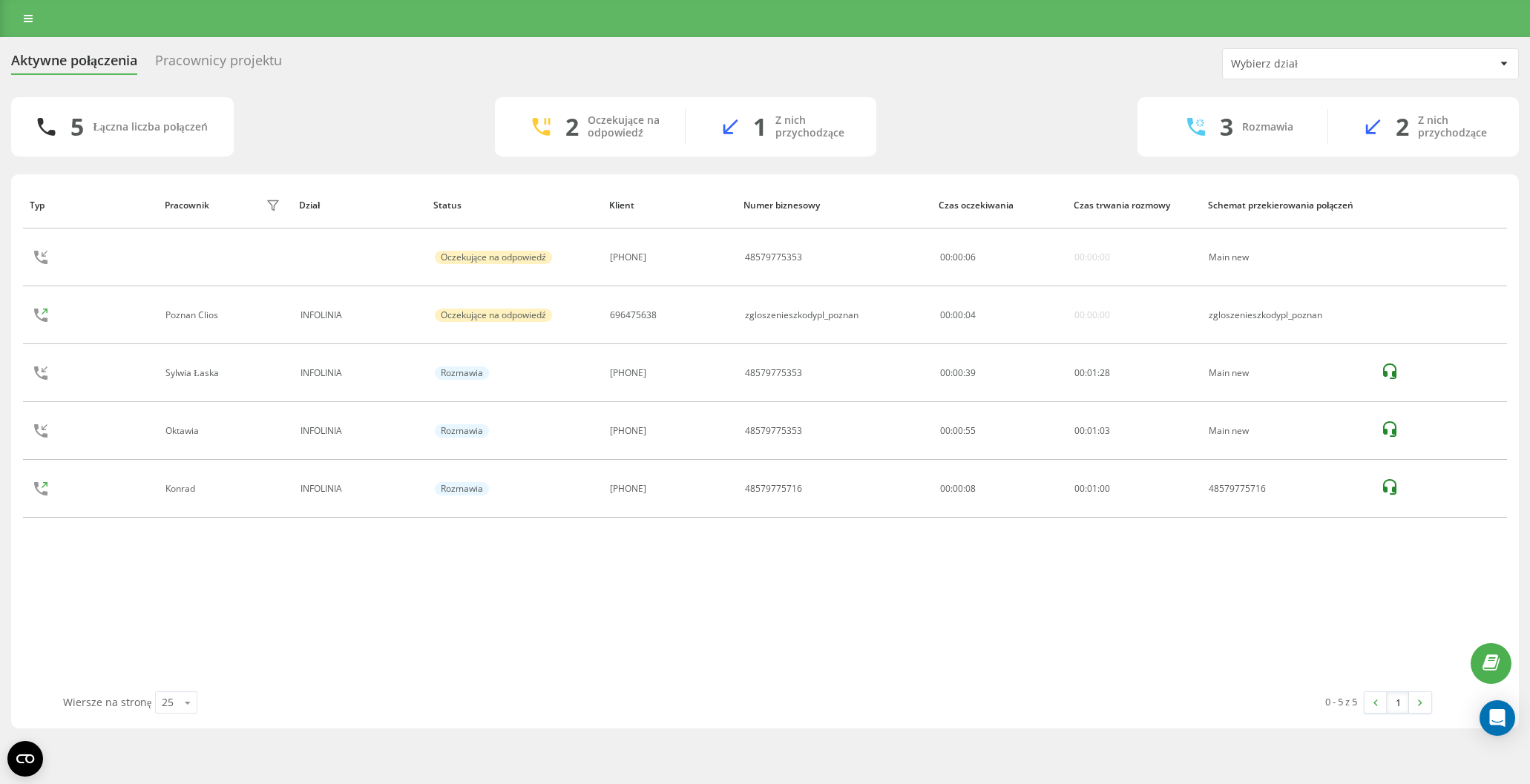 scroll, scrollTop: 0, scrollLeft: 0, axis: both 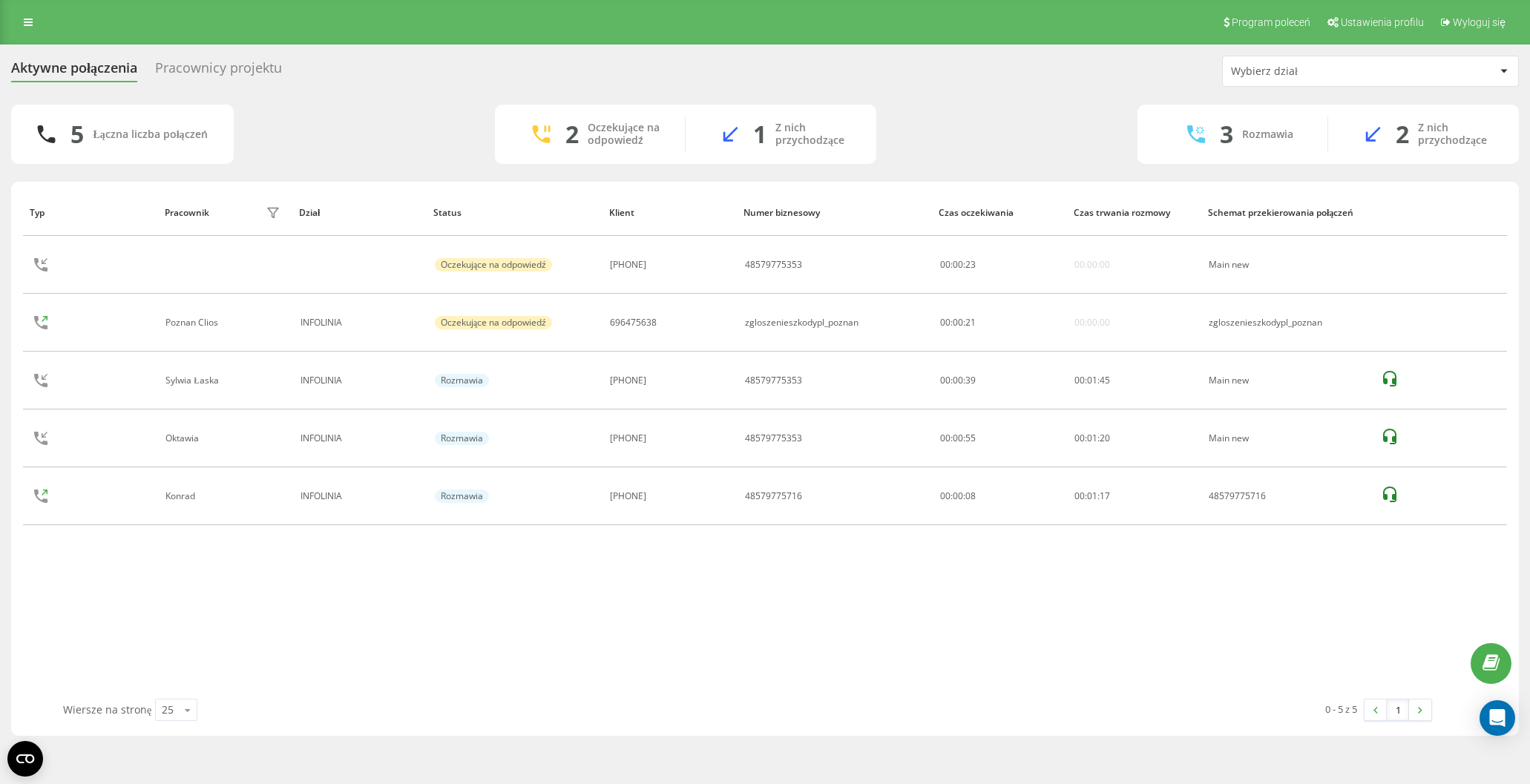 click on "Program poleceń Ustawienia profilu Wyloguj się" at bounding box center [765, 22] 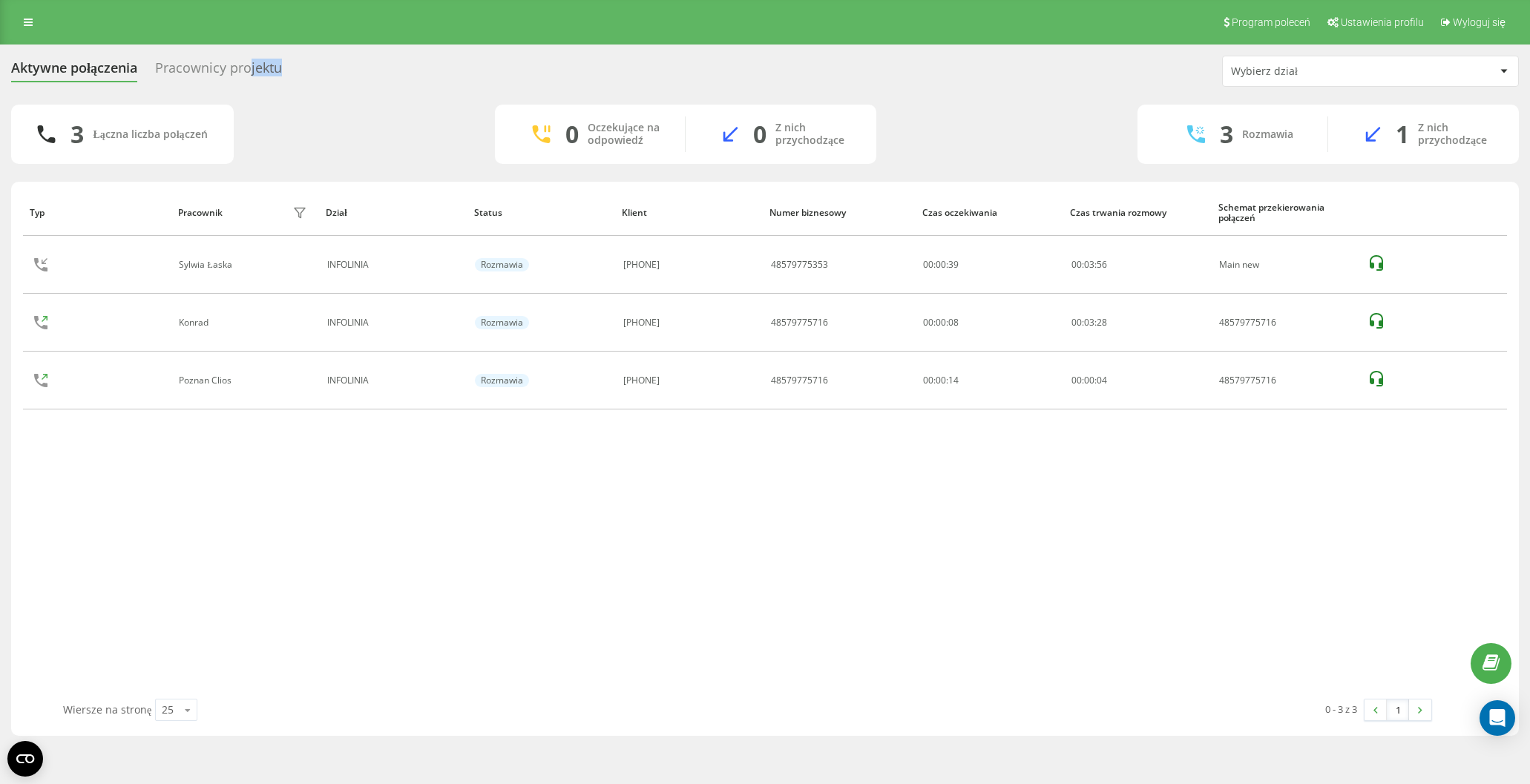 click on "Pracownicy projektu" at bounding box center (218, 71) 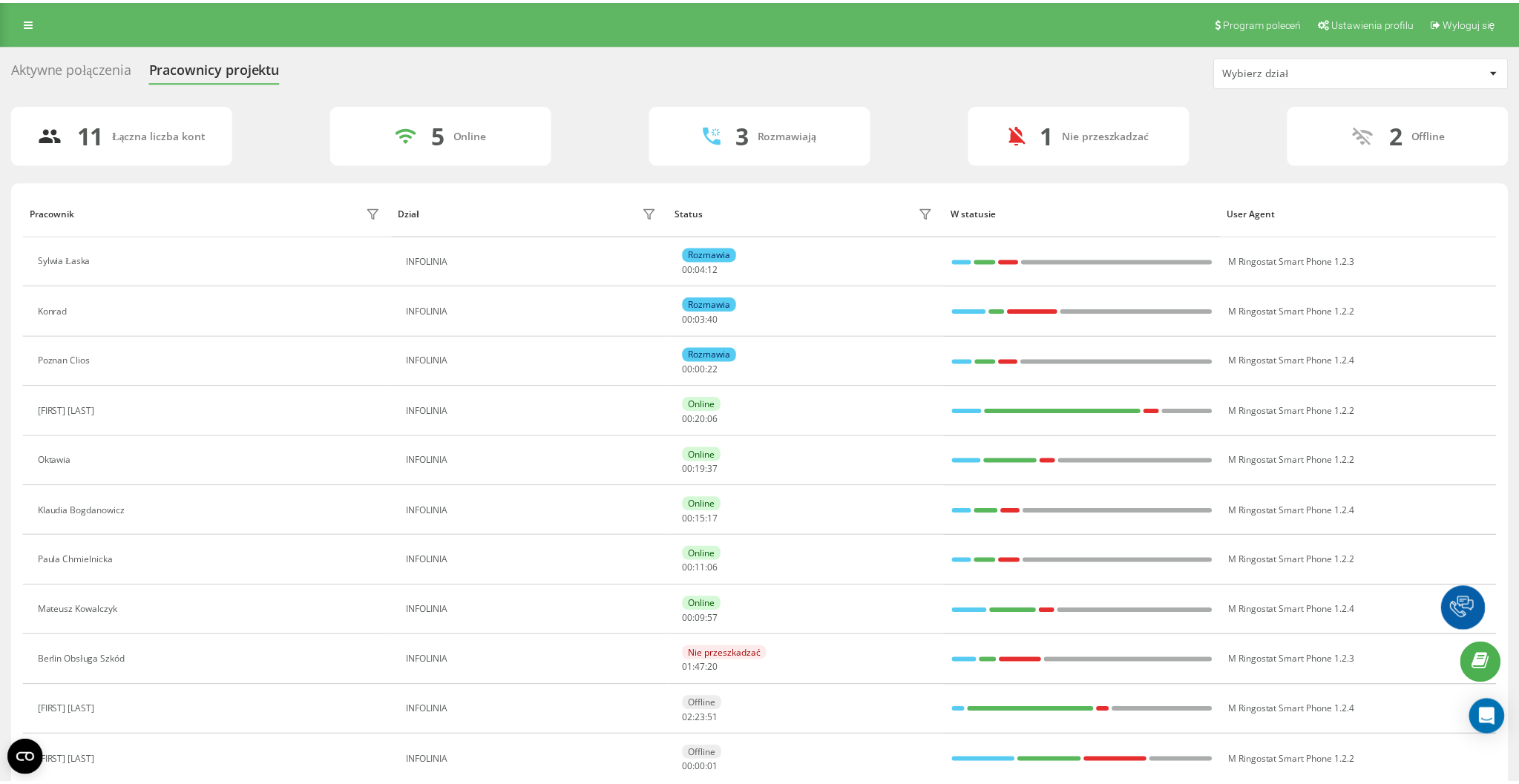 scroll, scrollTop: 0, scrollLeft: 0, axis: both 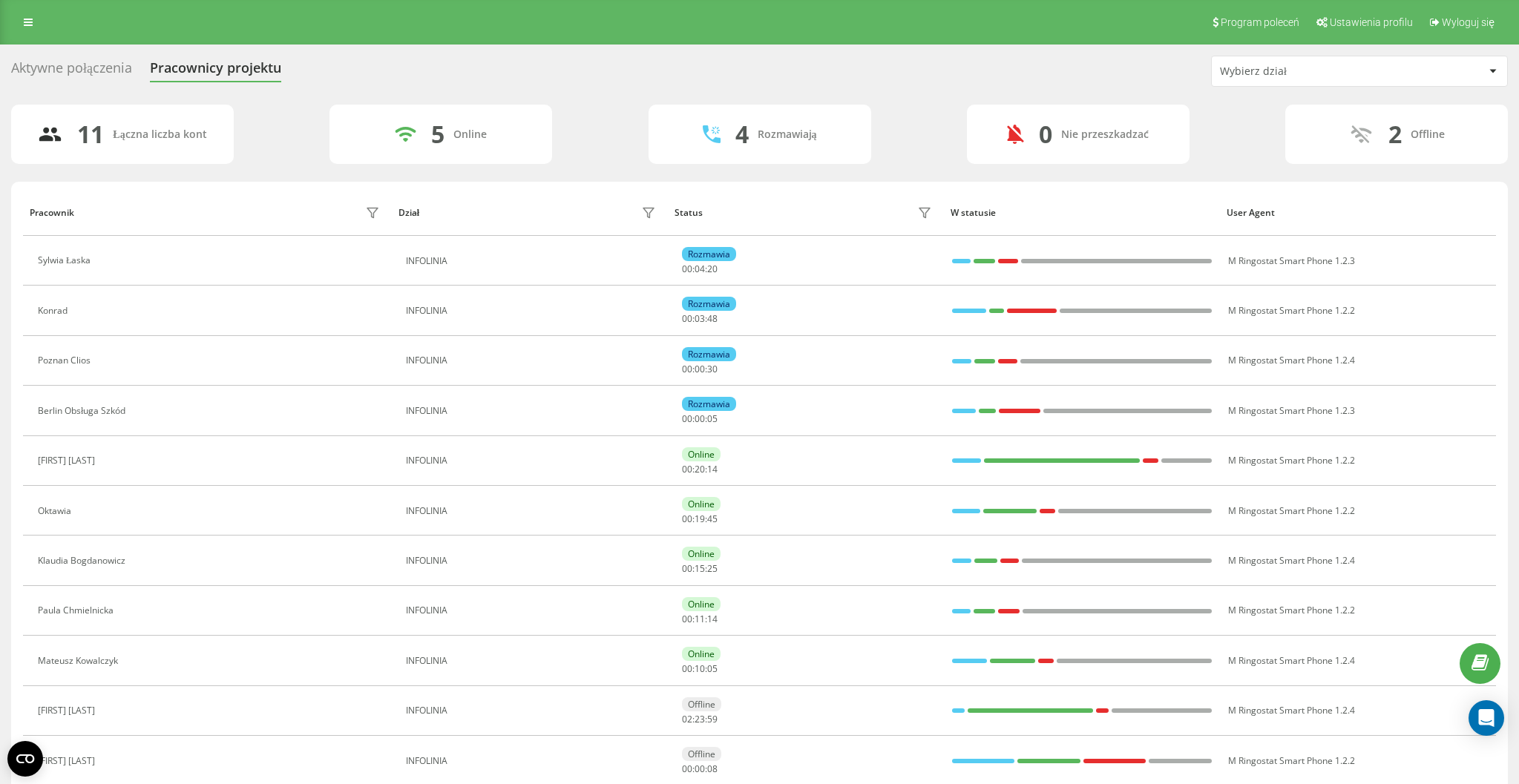 click on "Aktywne połączenia" at bounding box center (71, 71) 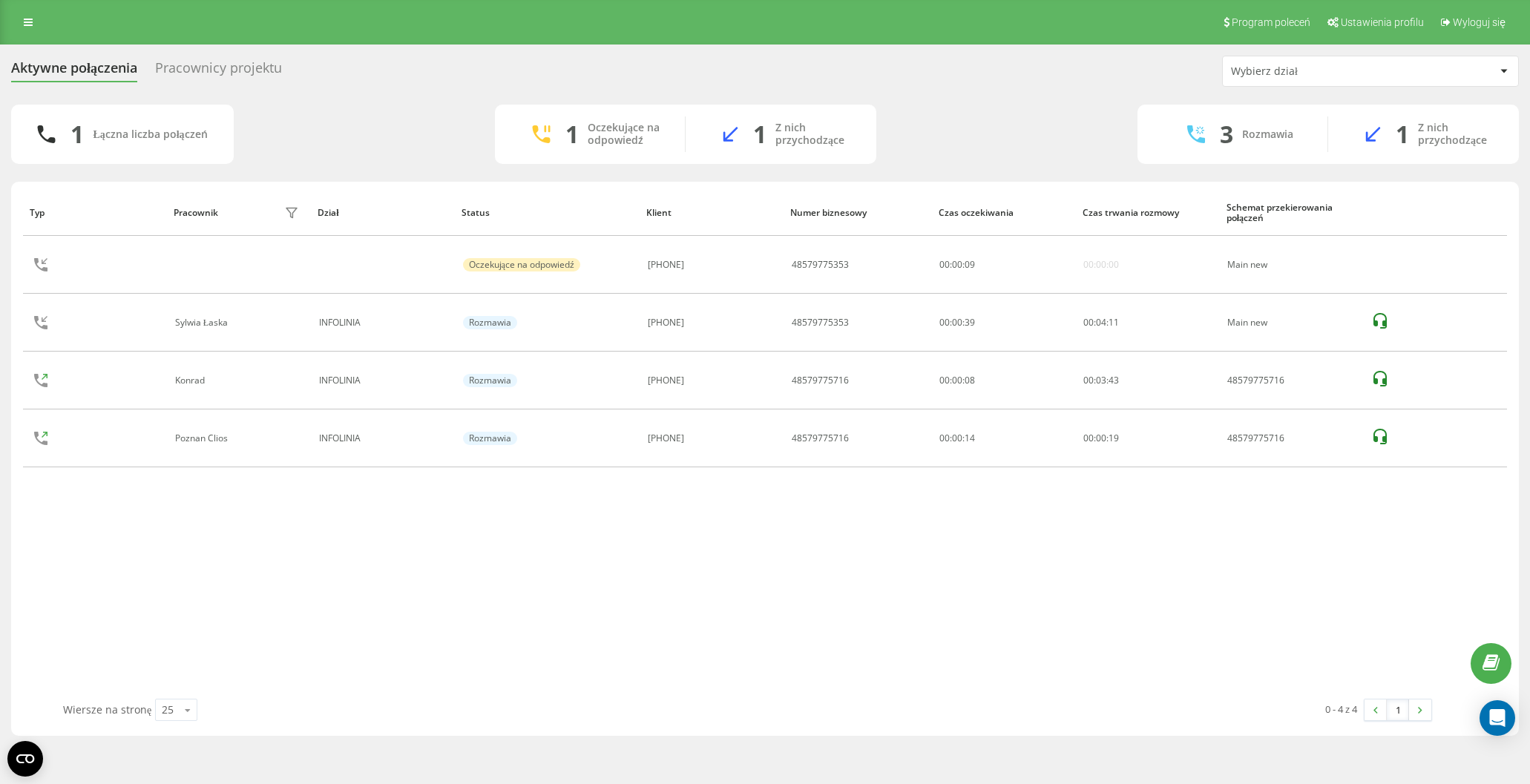 scroll, scrollTop: 0, scrollLeft: 0, axis: both 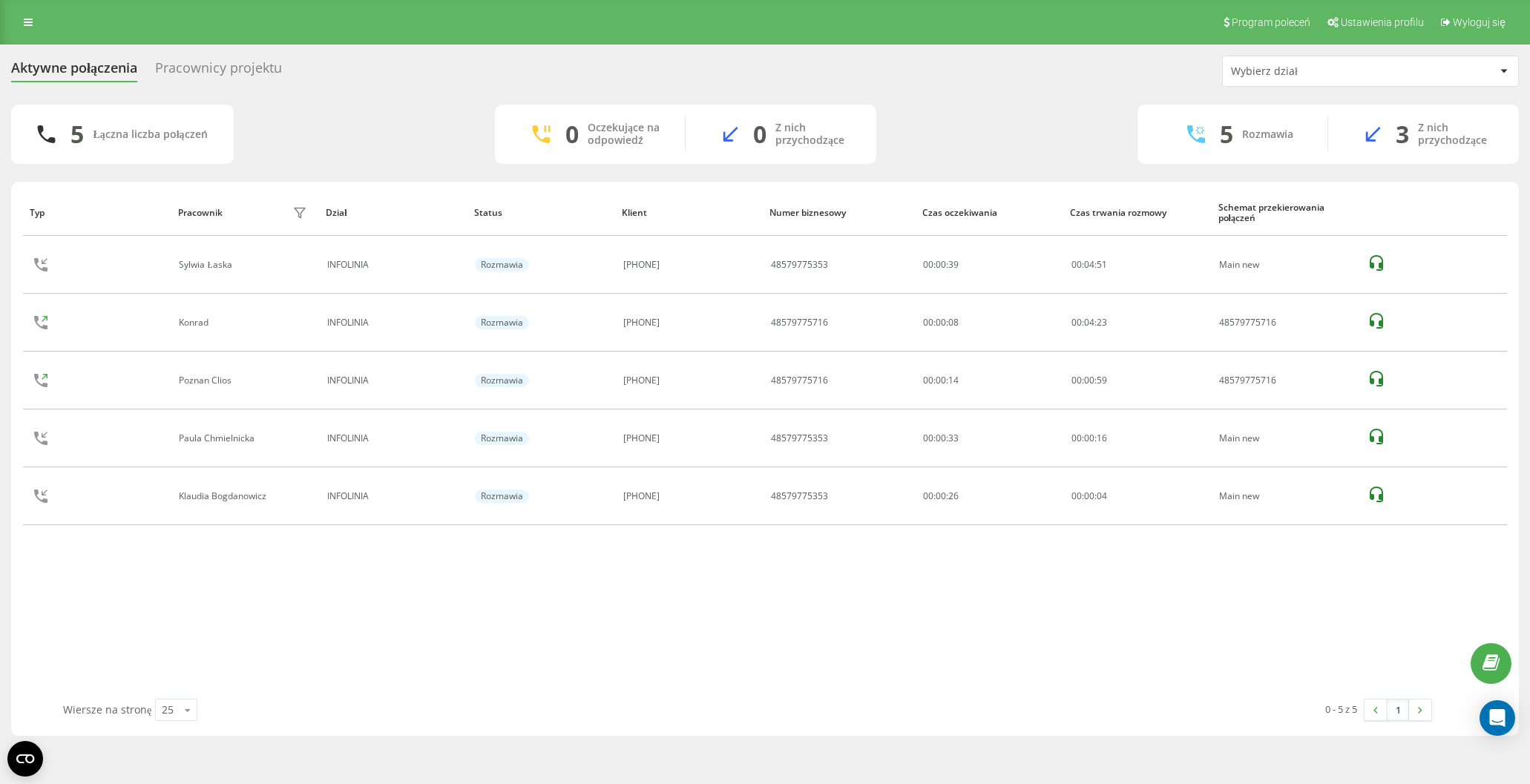 click on "Pracownicy projektu" at bounding box center (218, 71) 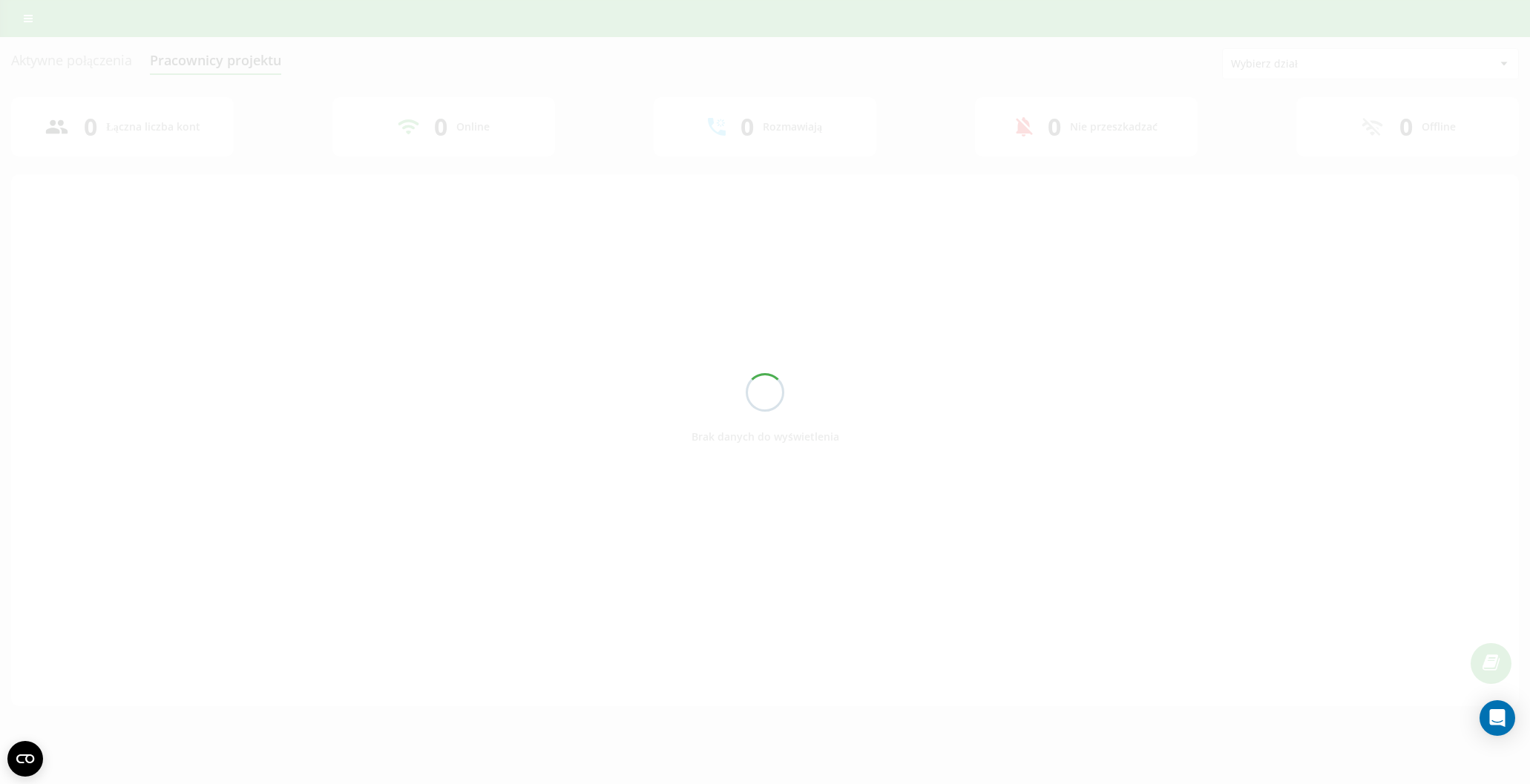 scroll, scrollTop: 0, scrollLeft: 0, axis: both 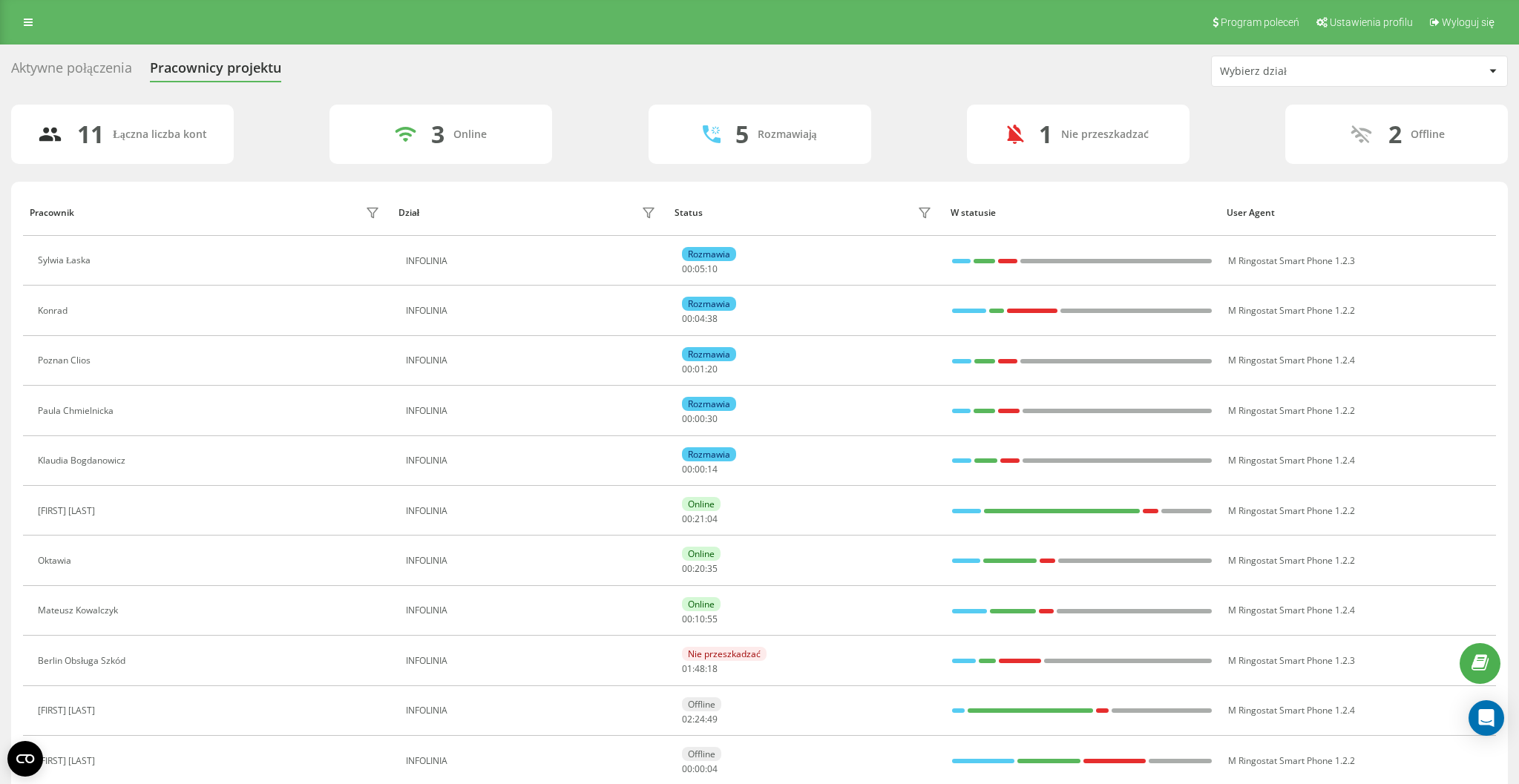 click on "Aktywne połączenia" at bounding box center [71, 71] 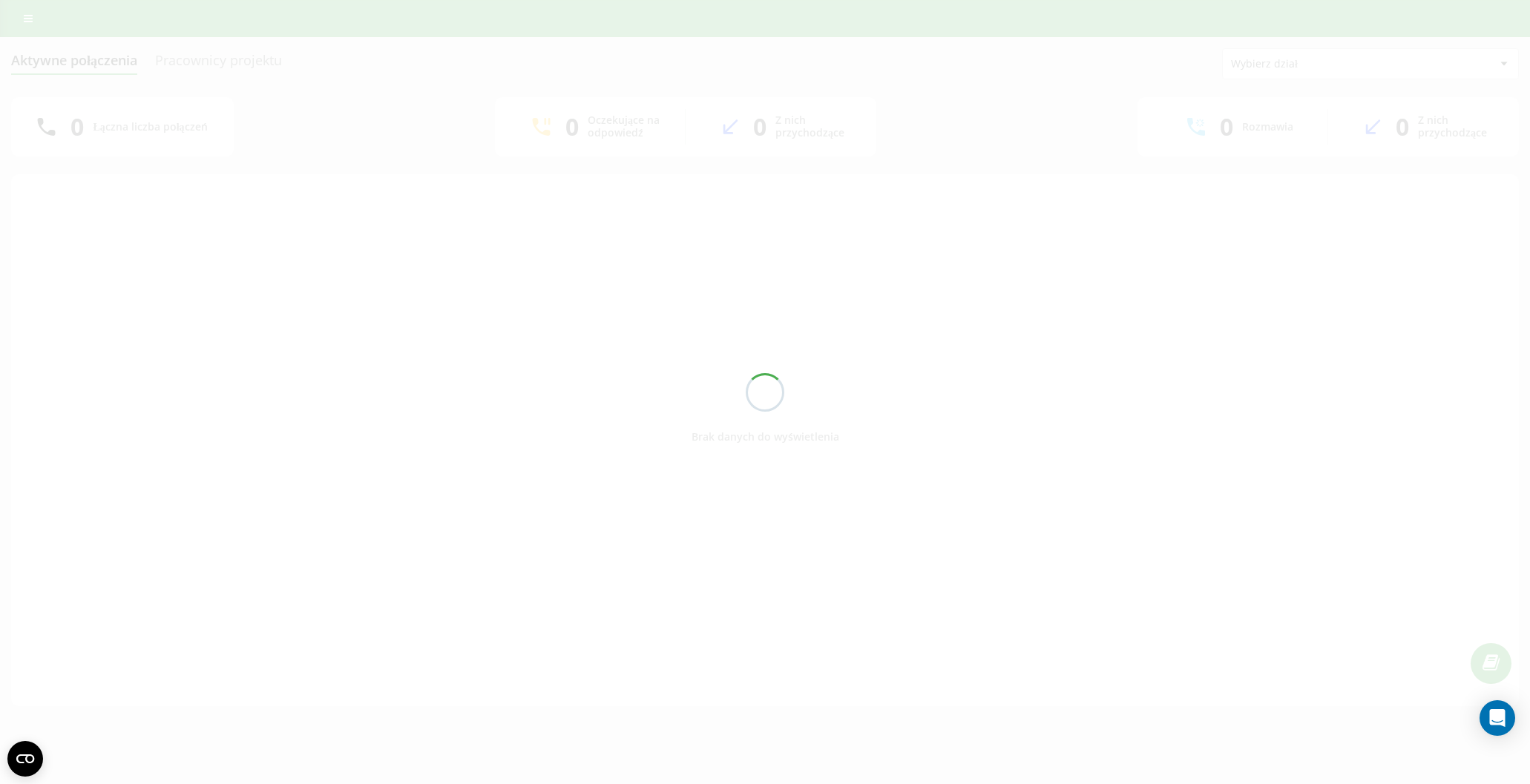 scroll, scrollTop: 0, scrollLeft: 0, axis: both 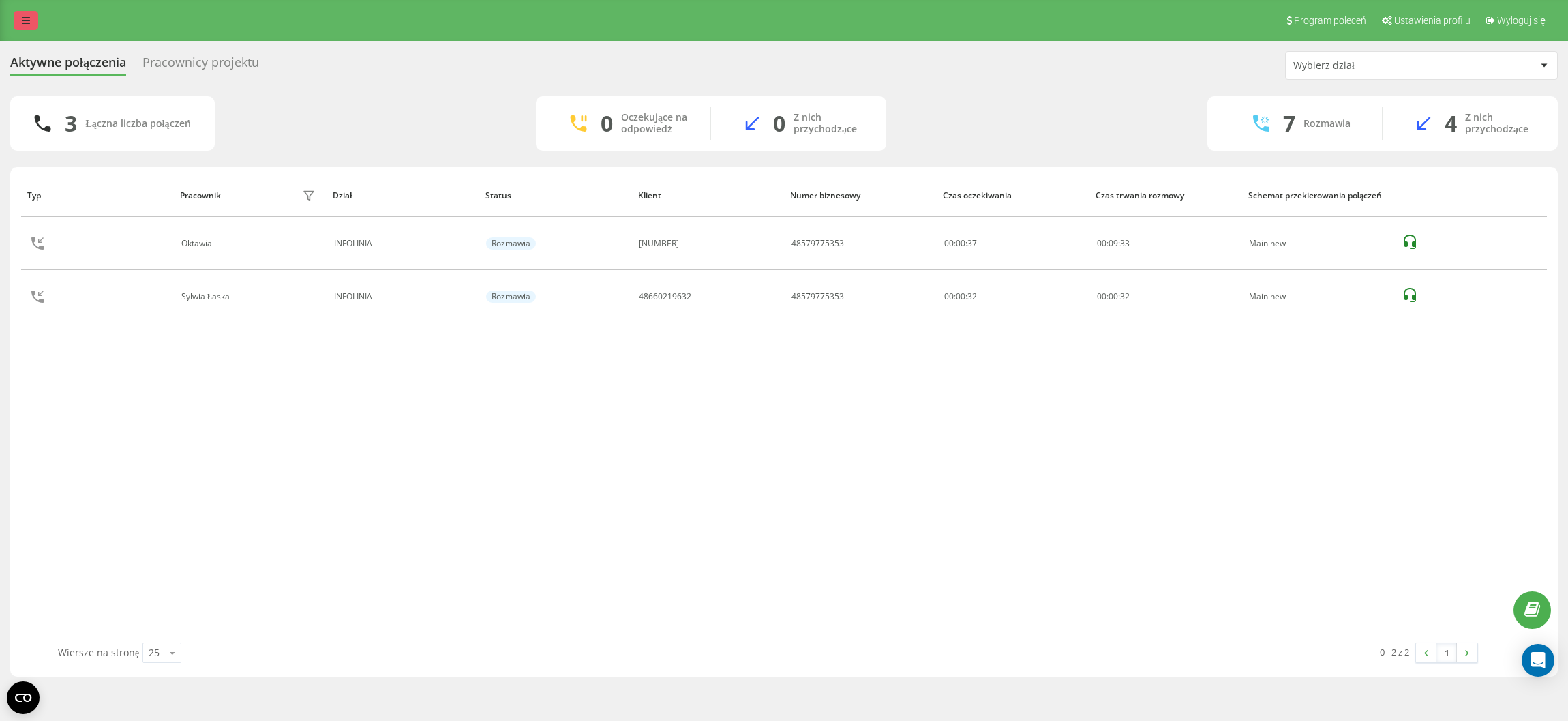 click at bounding box center [26, 20] 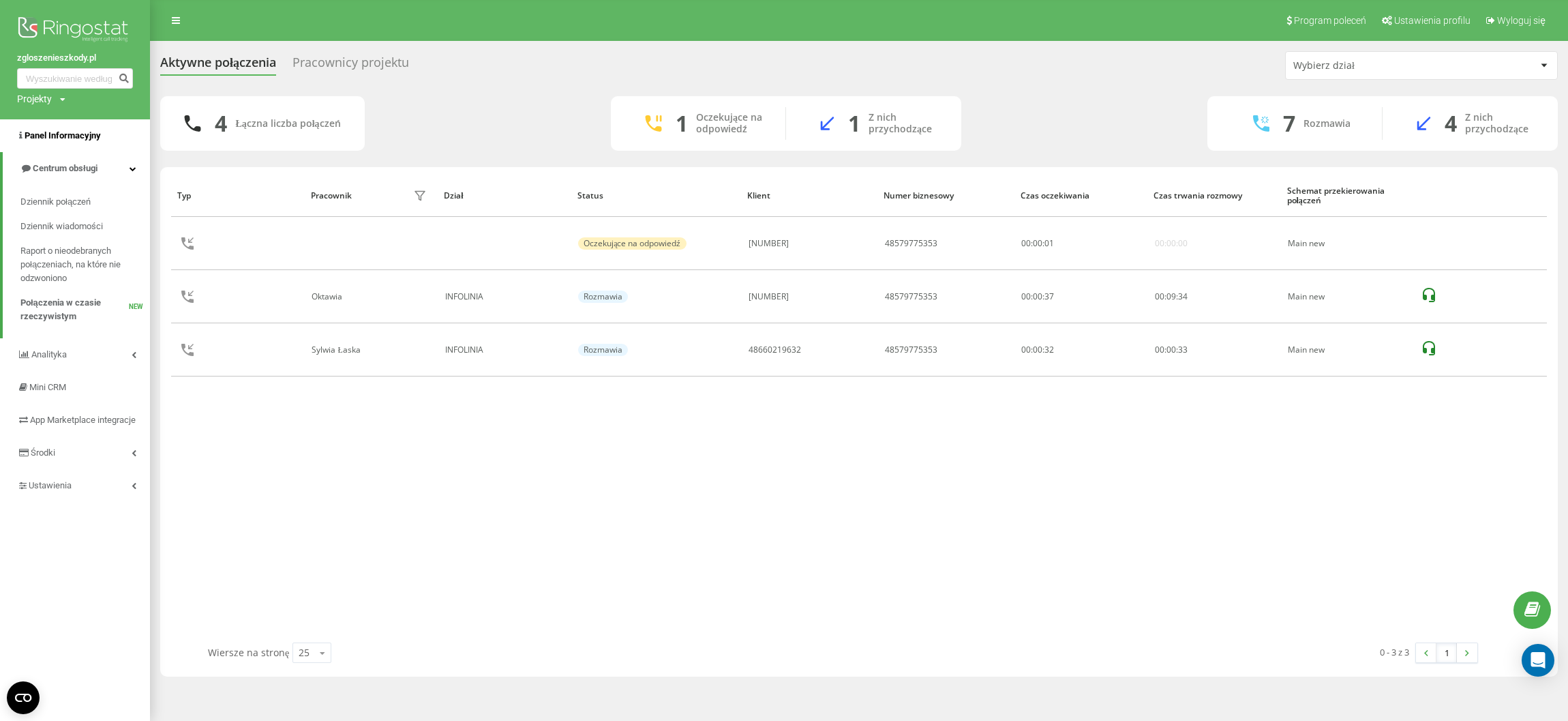 click on "Panel Informacyjny" at bounding box center (75, 136) 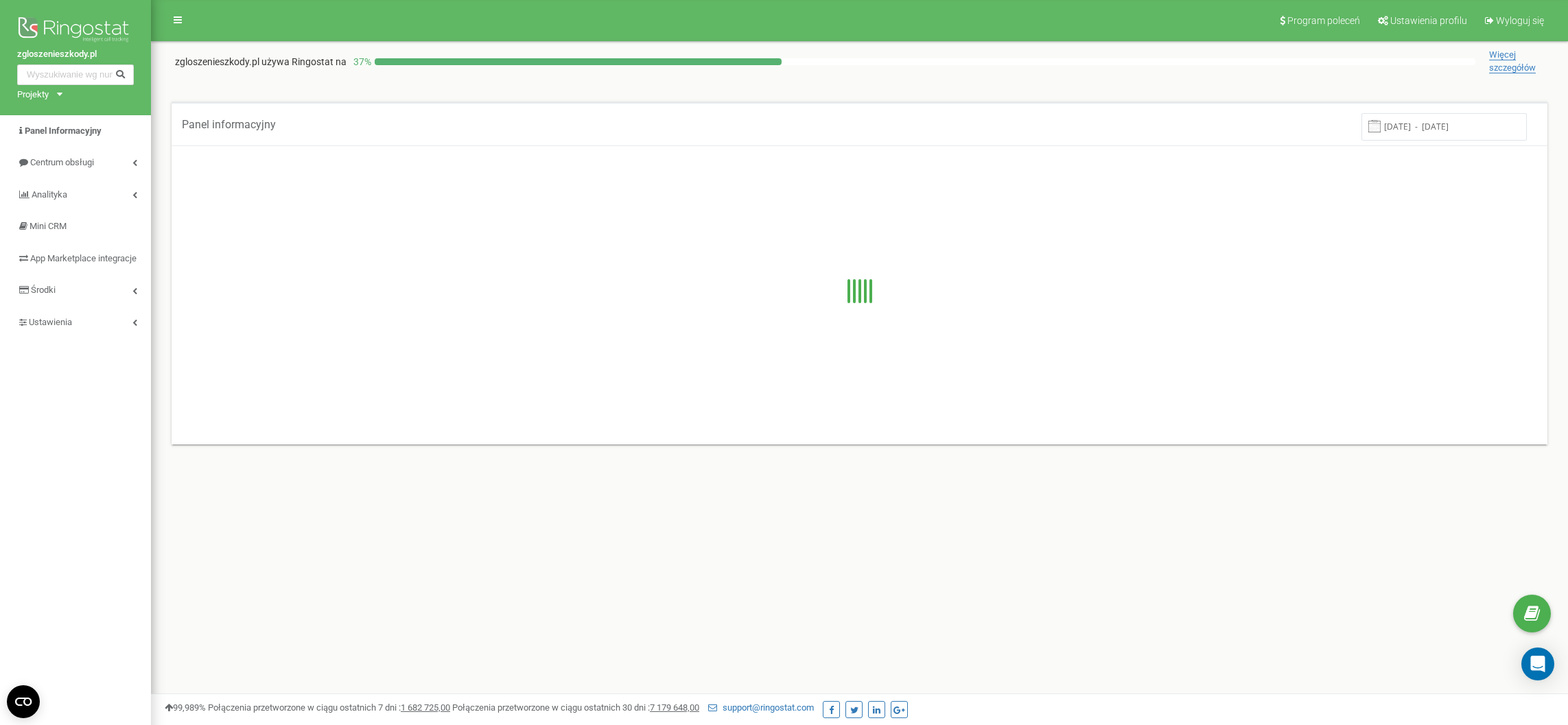 scroll, scrollTop: 0, scrollLeft: 0, axis: both 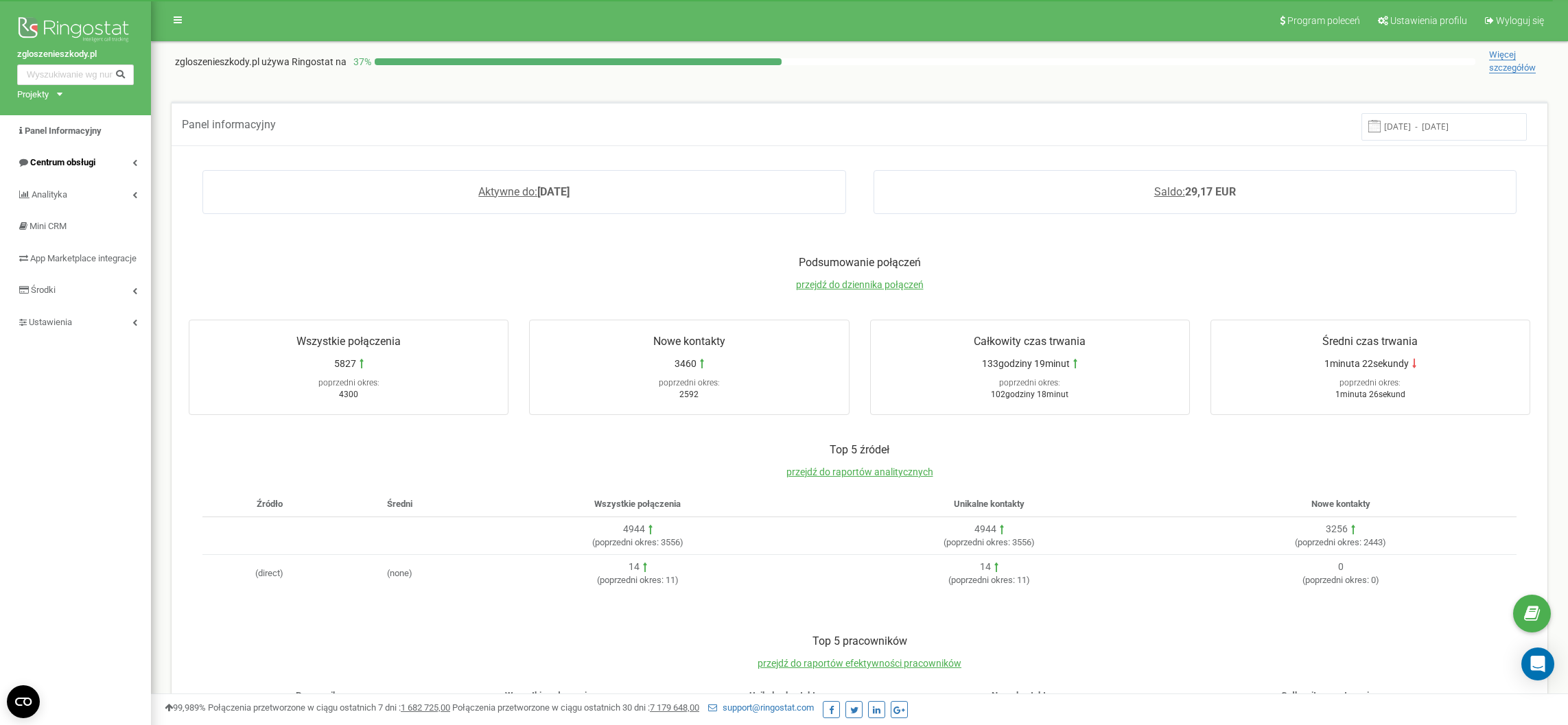 click on "Centrum obsługi" at bounding box center (56, 163) 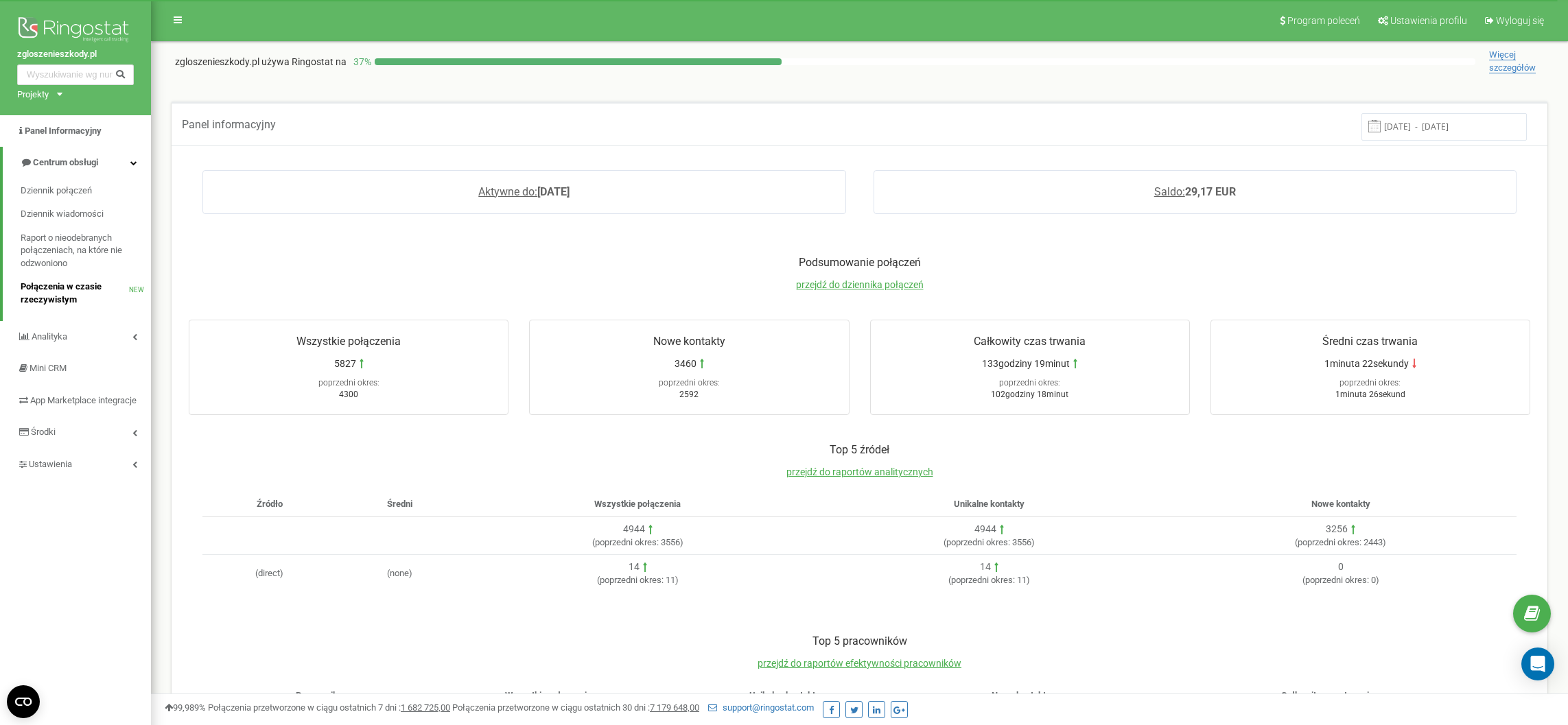 click on "Połączenia w czasie rzeczywistym" at bounding box center [75, 293] 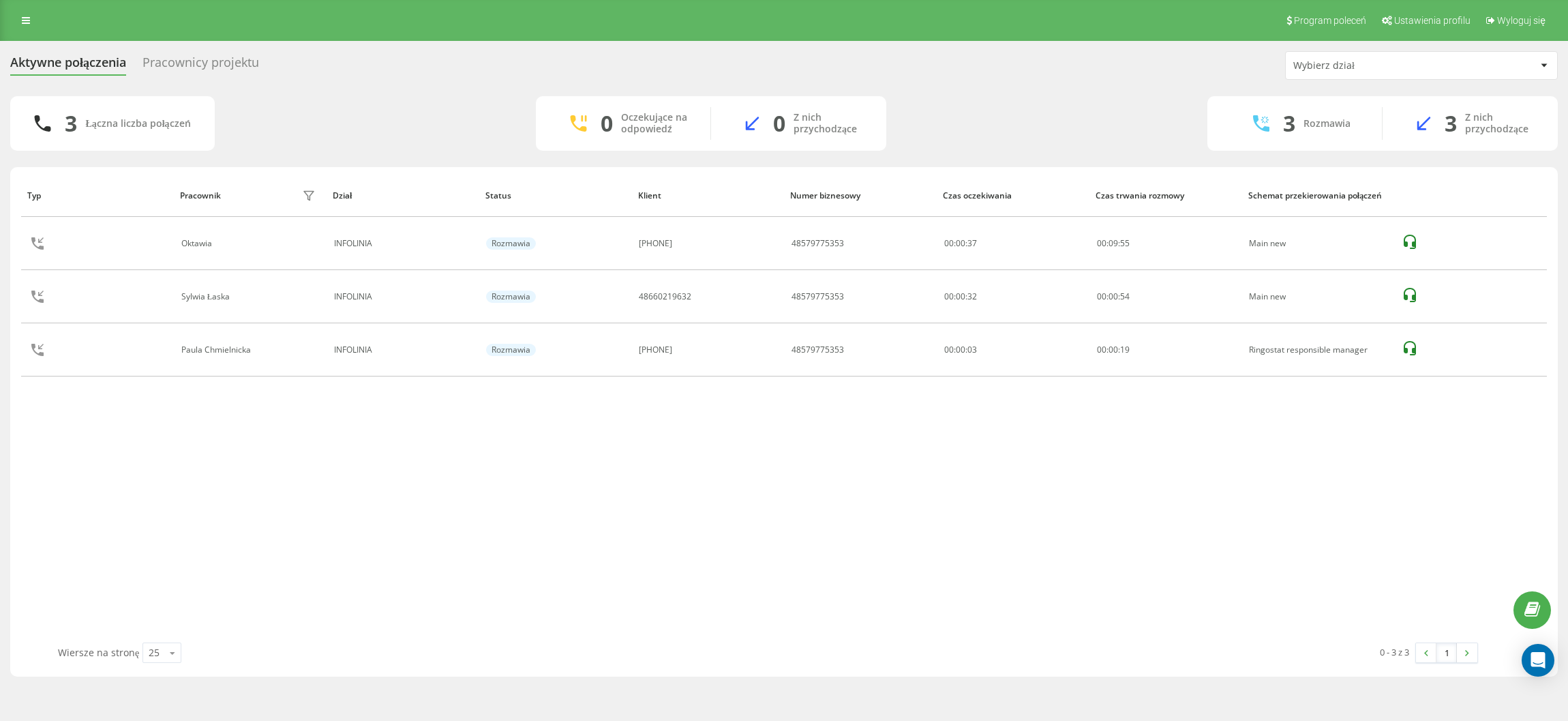scroll, scrollTop: 0, scrollLeft: 0, axis: both 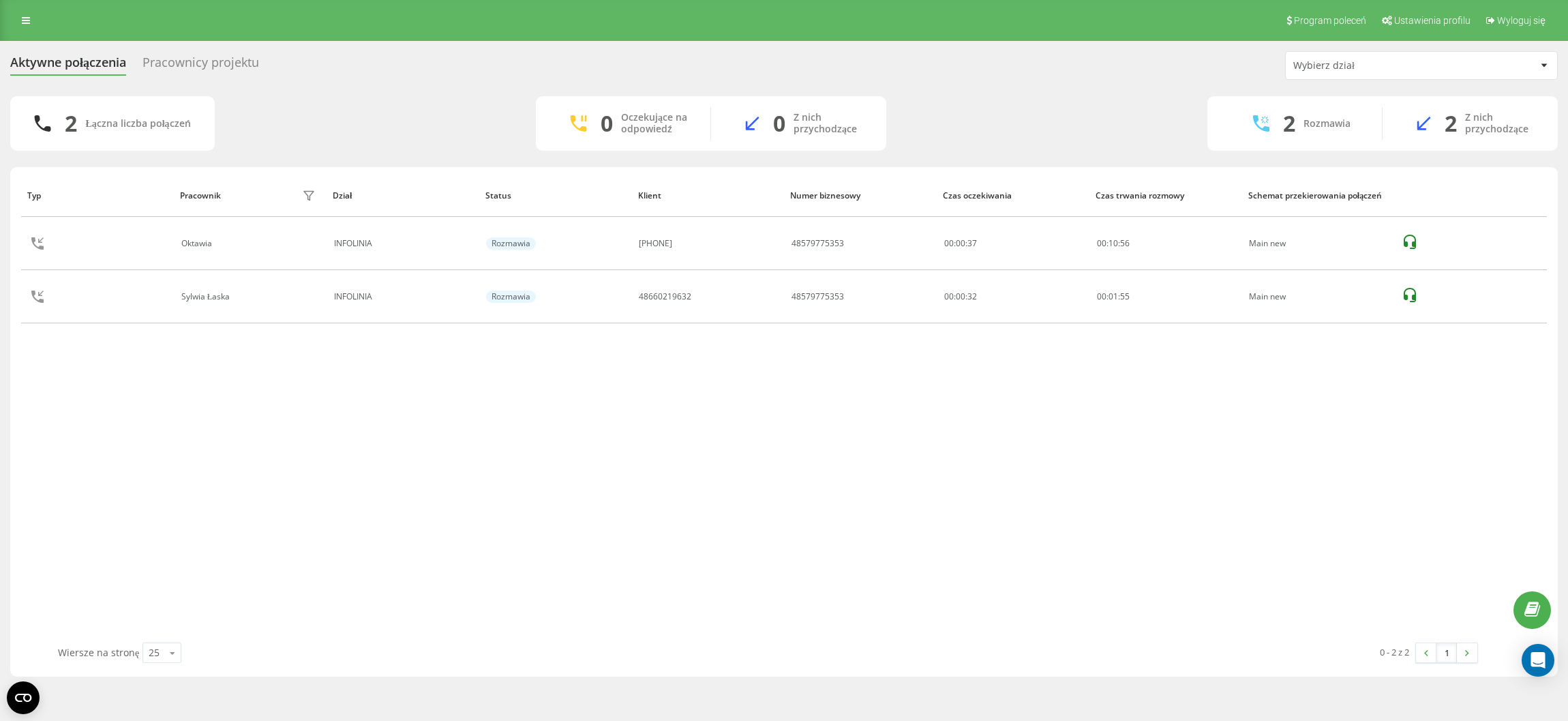 click on "Program poleceń Ustawienia profilu Wyloguj się" at bounding box center (784, 20) 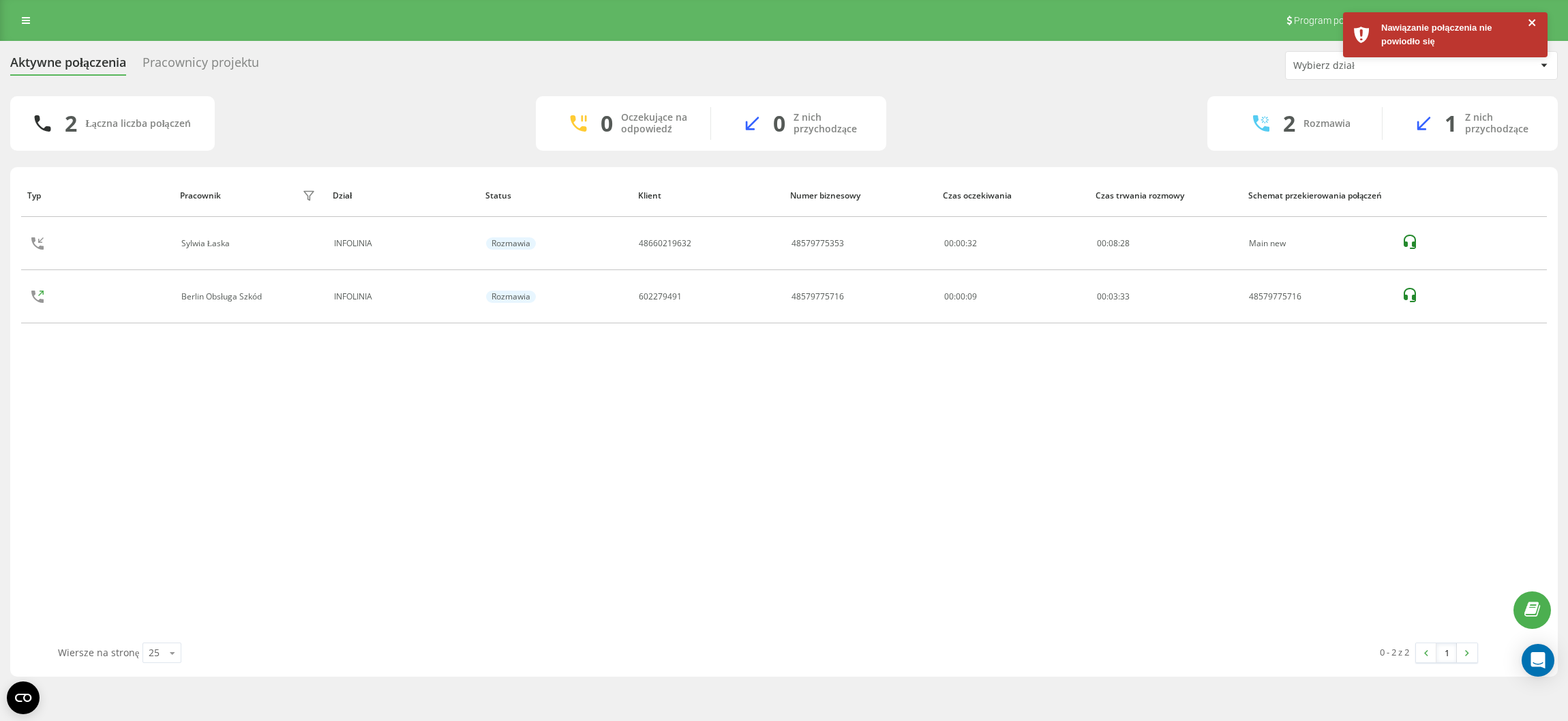 click 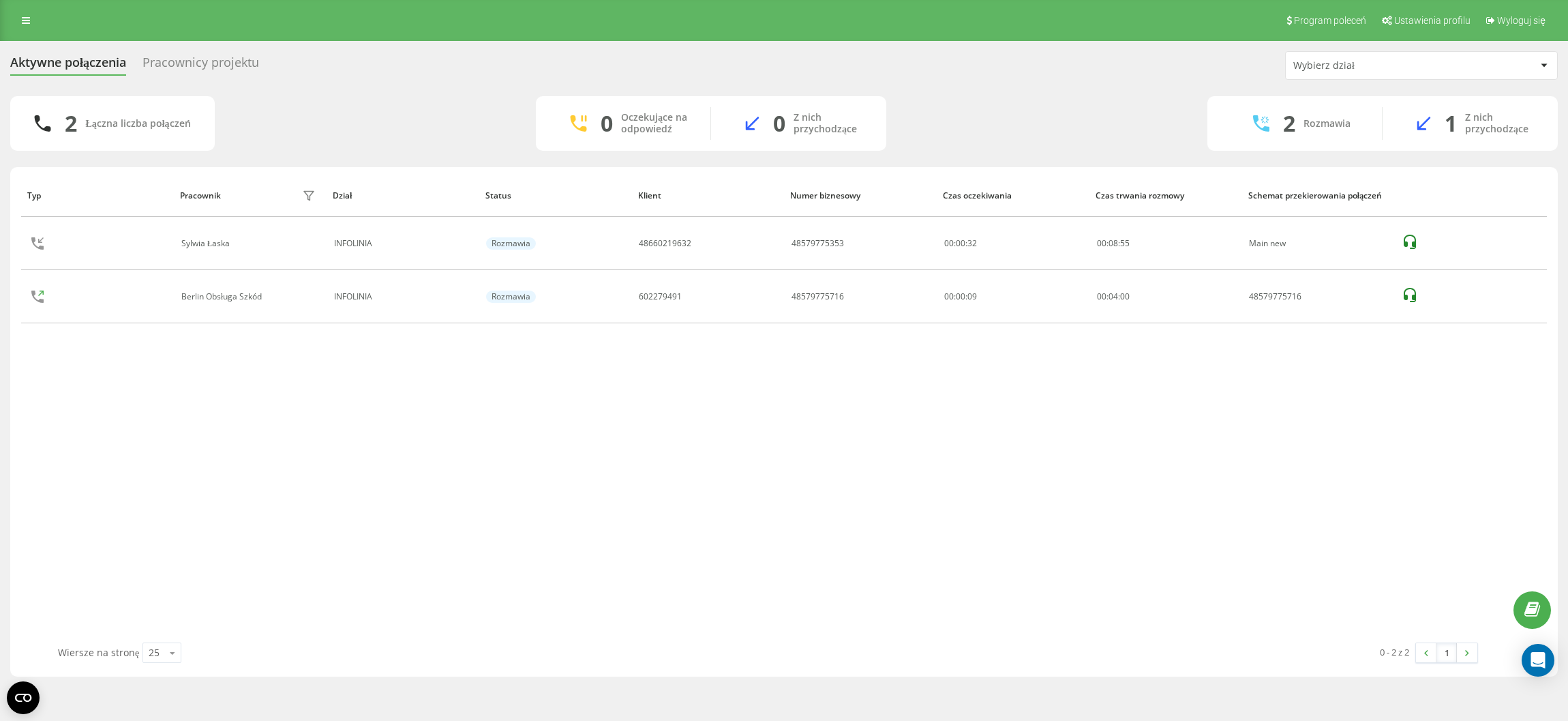 click on "Program poleceń Ustawienia profilu Wyloguj się" at bounding box center (784, 20) 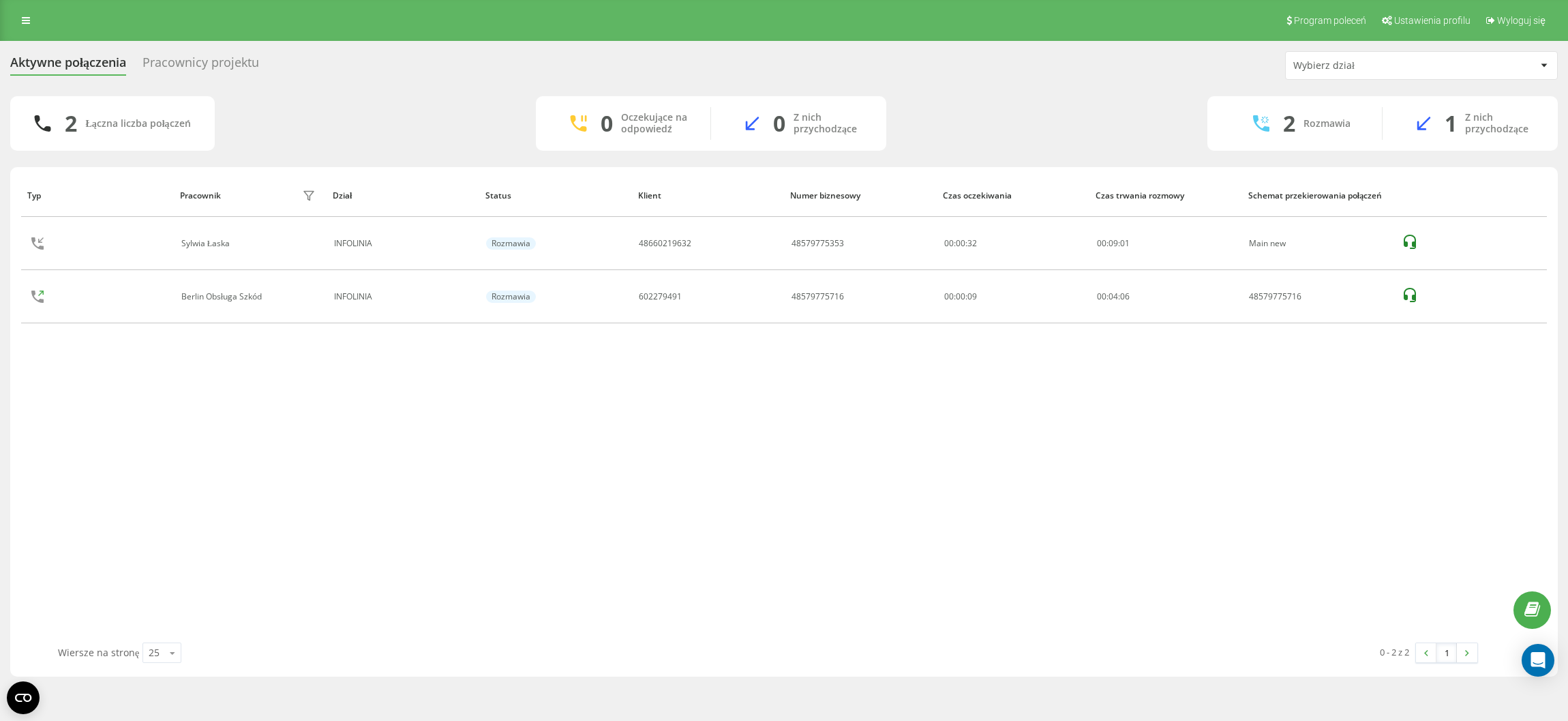 click on "Pracownicy projektu" at bounding box center (200, 65) 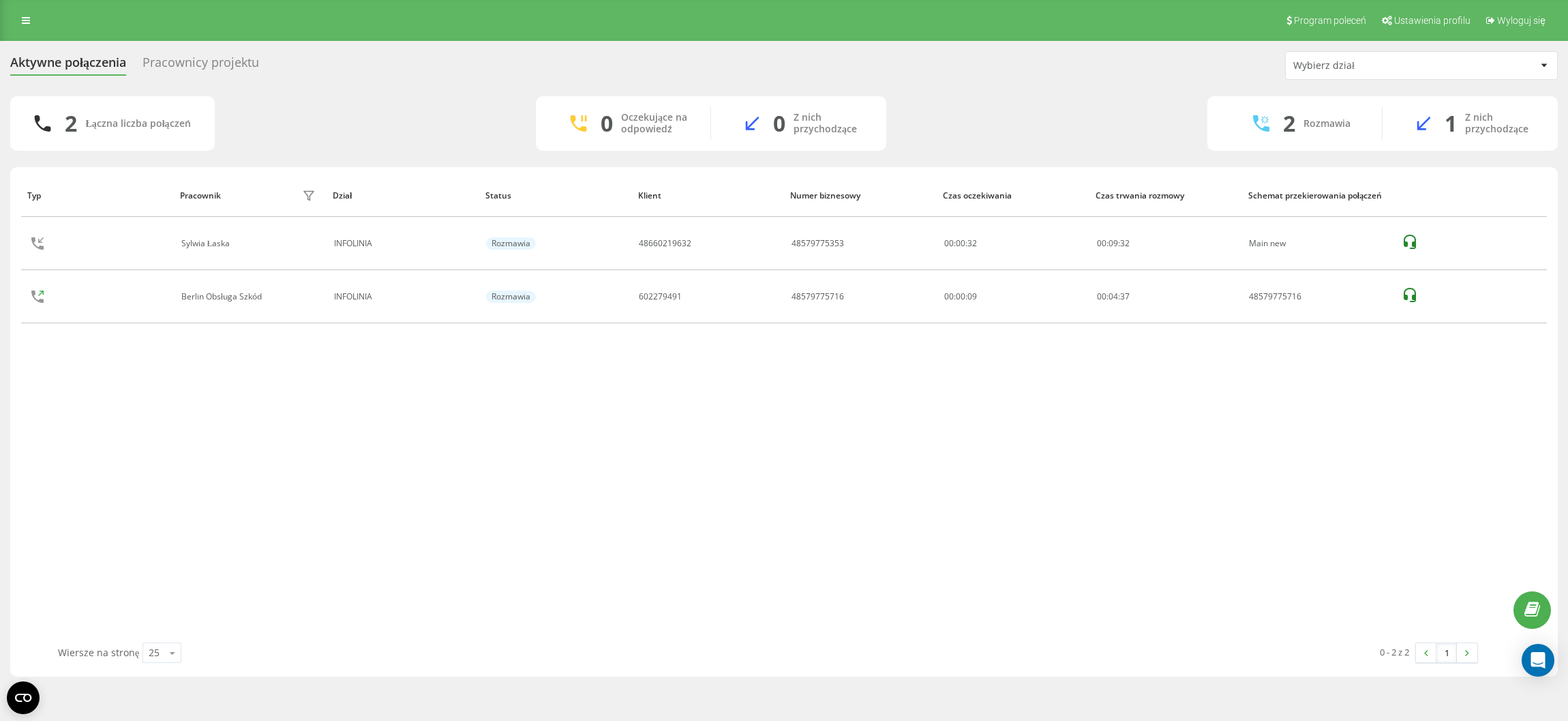 click on "Aktywne połączenia Pracownicy projektu Wybierz dział   2   Łączna liczba połączeń   0   Oczekujące na odpowiedź   0   Z nich przychodzące   2   Rozmawia   1   Z nich przychodzące Nawiązanie połączenia nie powiodło się Typ Pracownik  filtra  Dział Status Klient Numer biznesowy Czas oczekiwania Czas trwania rozmowy Schemat przekierowania połączeń Sylwia Łaska INFOLINIA Rozmawia 48660219632 48579775353 00:00:32 00 : 09 : 32 Main new  Berlin Obsługa Szkód INFOLINIA Rozmawia 602279491 48579775716 00:00:09 00 : 04 : 37 48579775716 Wiersze na stronę 25 10 25 50 100 0 - 2 z 2 1" at bounding box center [784, 364] 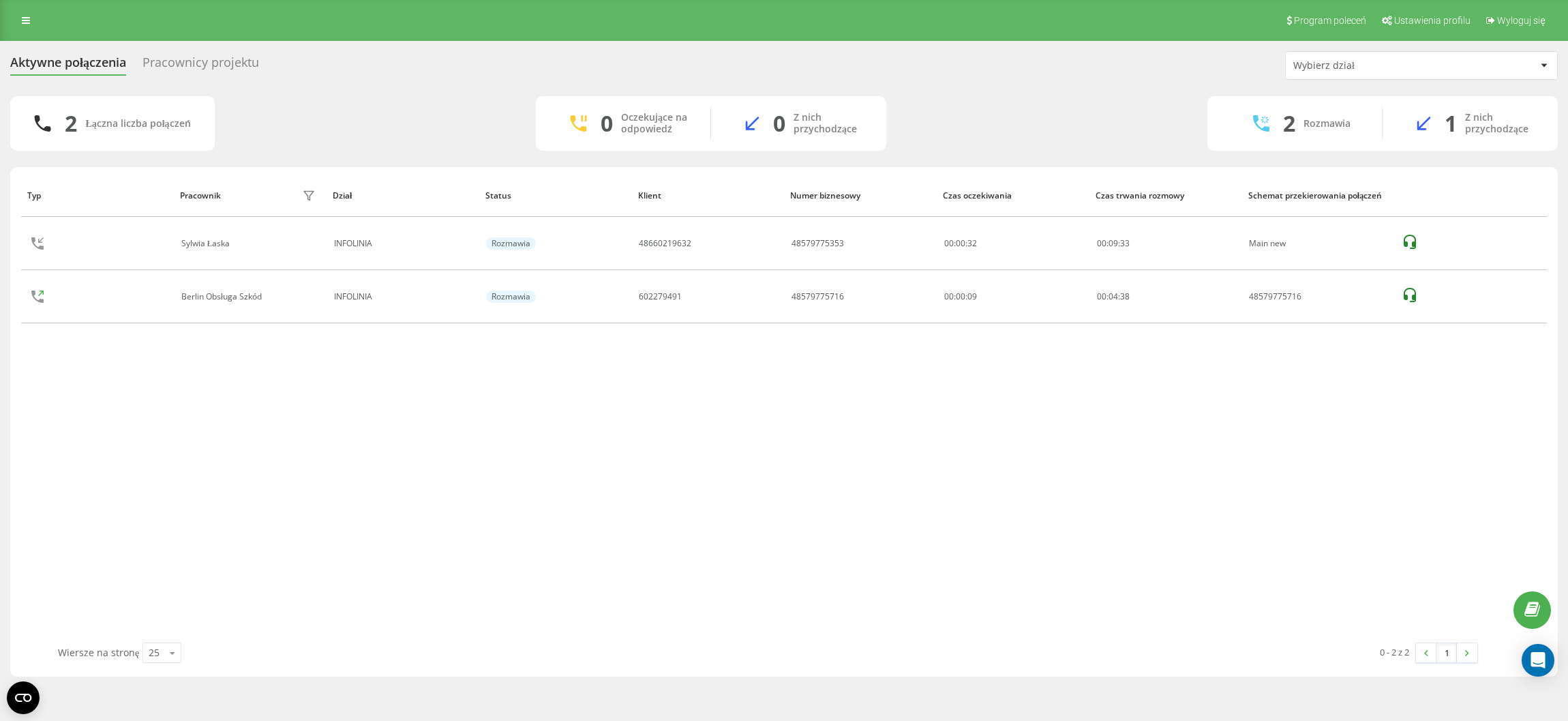 click on "Aktywne połączenia Pracownicy projektu Wybierz dział" at bounding box center [784, 65] 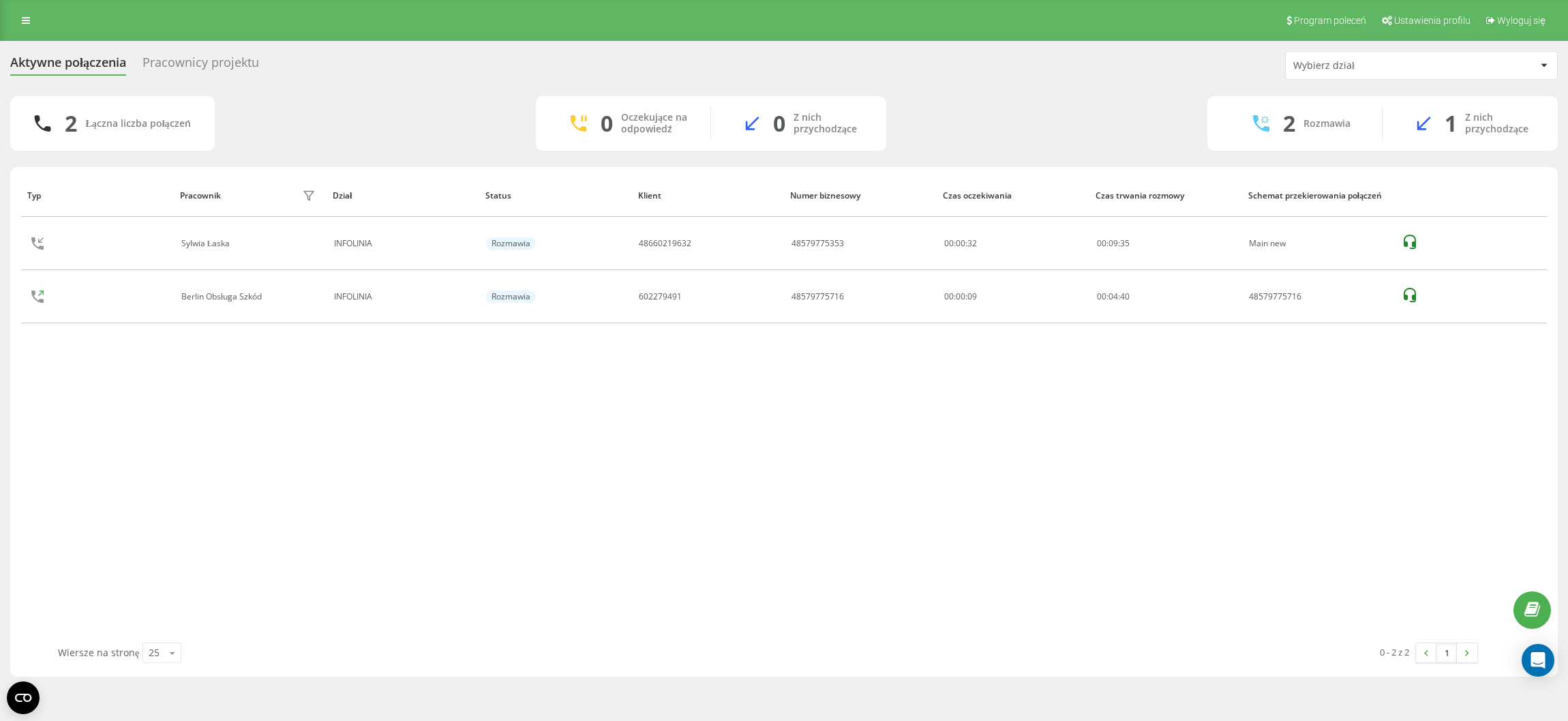 click on "Pracownicy projektu" at bounding box center [200, 65] 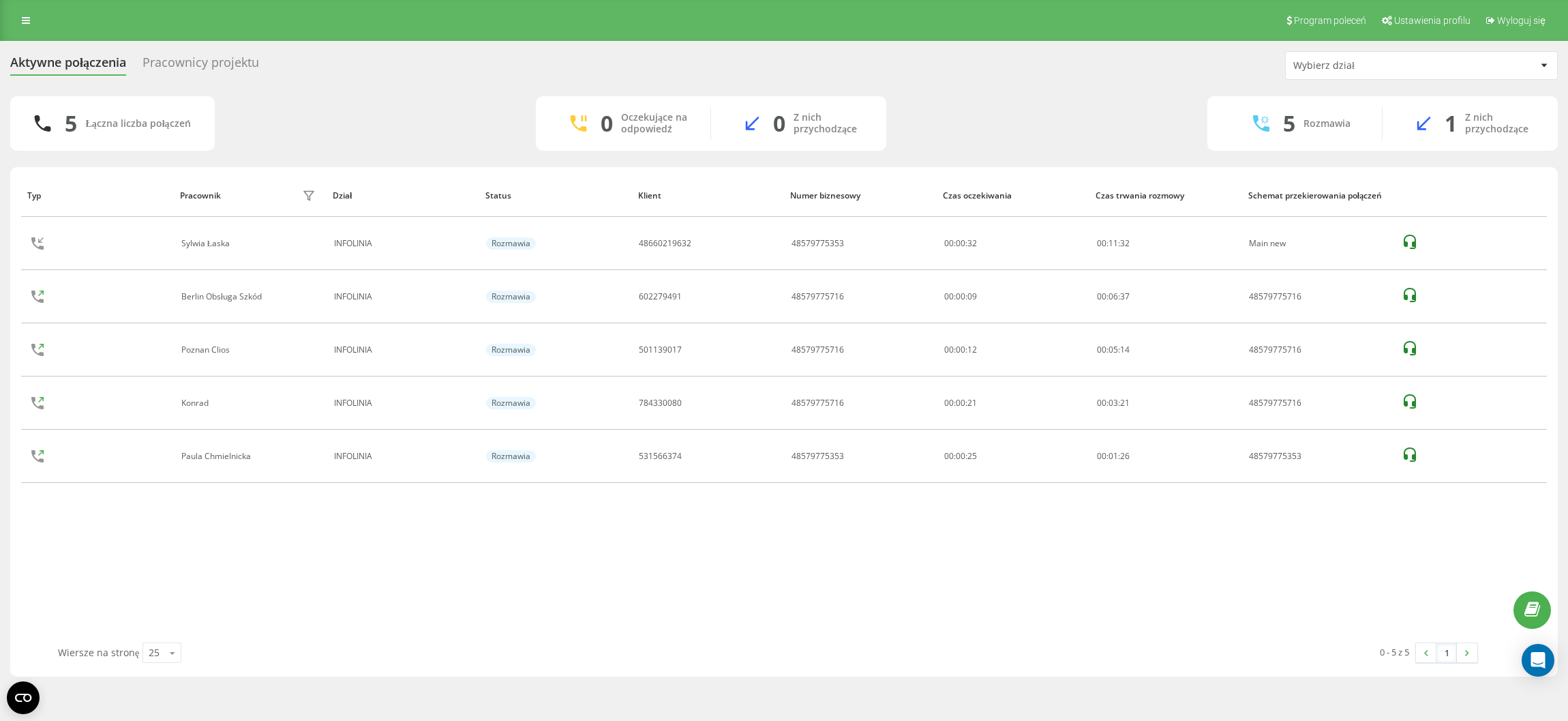 scroll, scrollTop: 0, scrollLeft: 0, axis: both 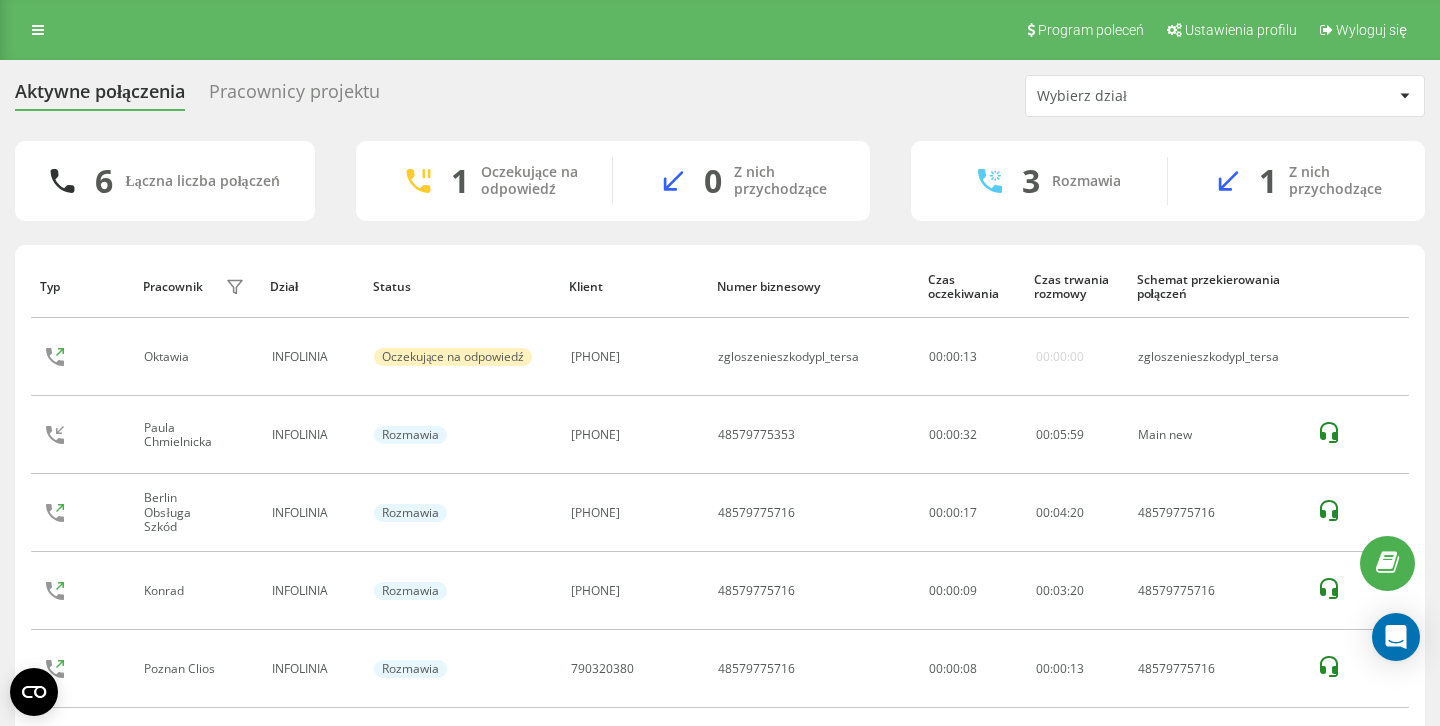 click on "Pracownicy projektu" at bounding box center (294, 96) 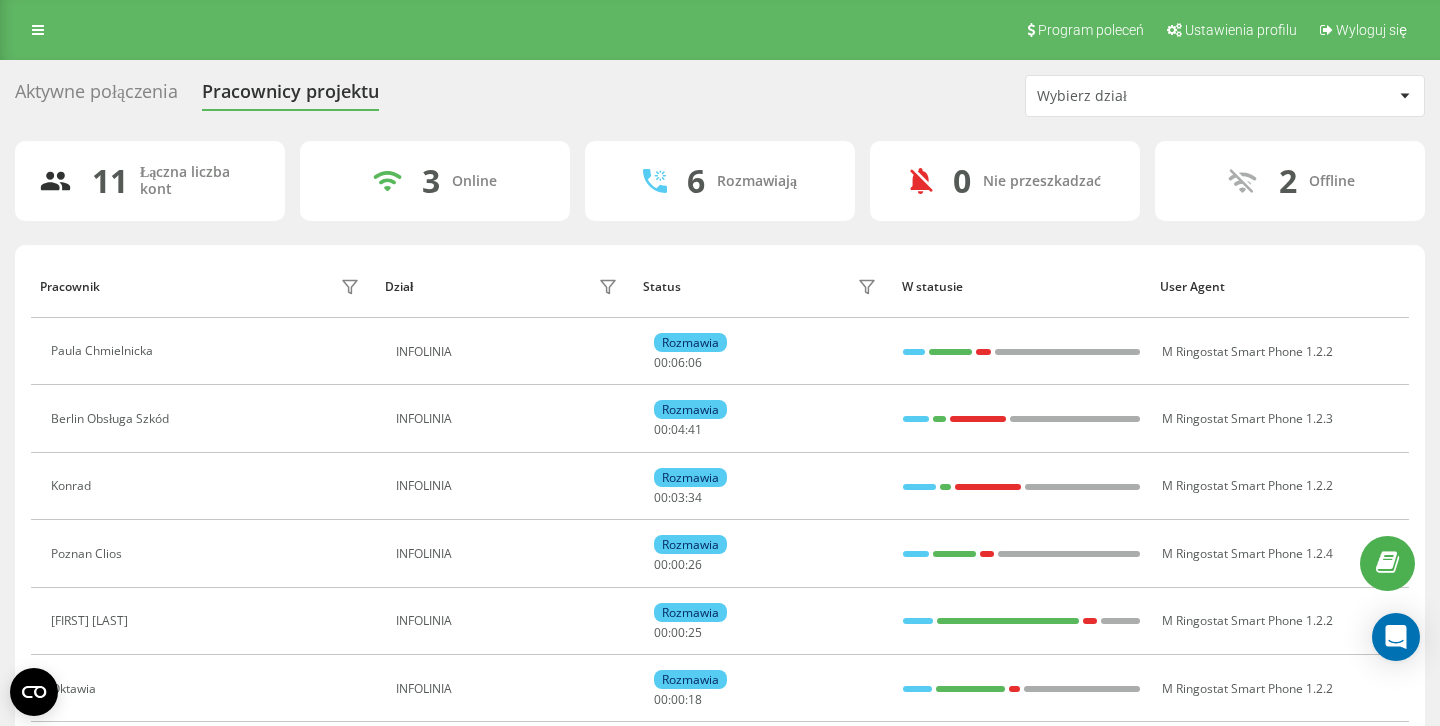 scroll, scrollTop: 0, scrollLeft: 0, axis: both 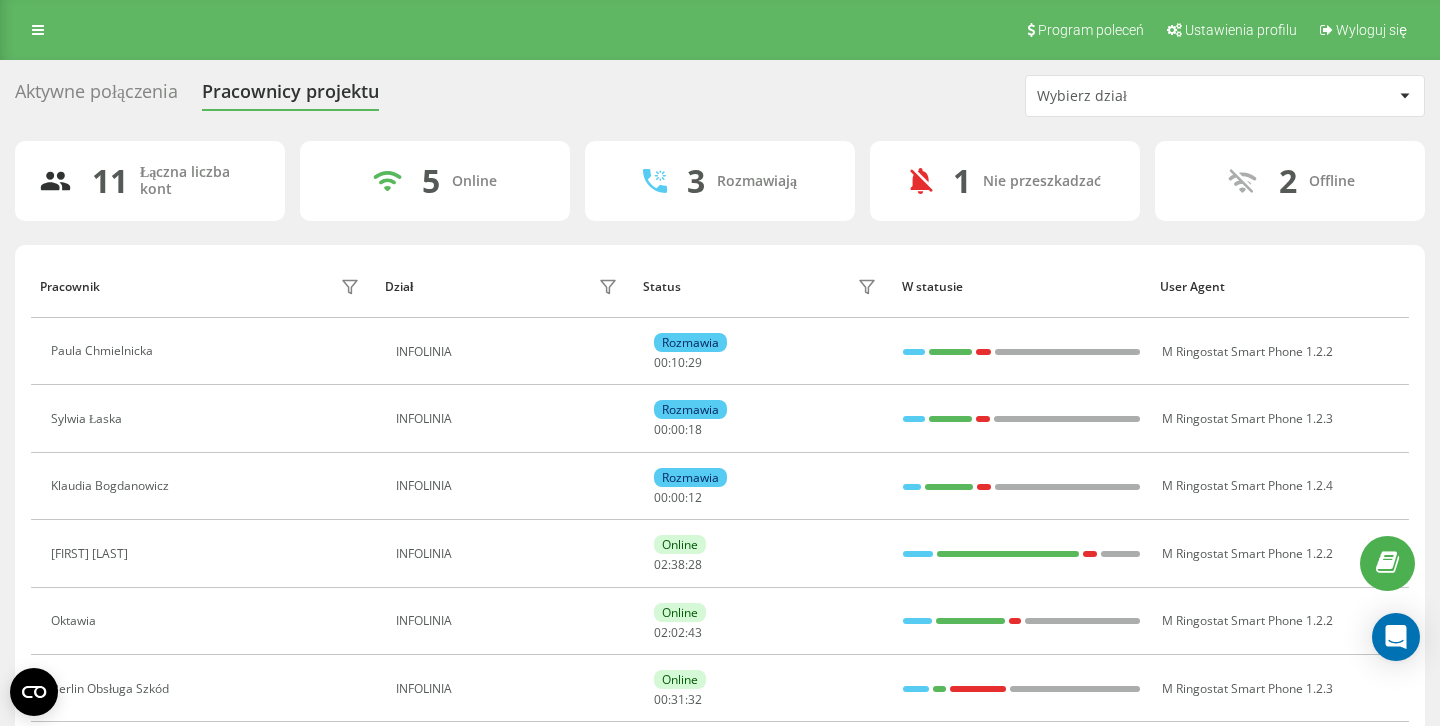 click on "Aktywne połączenia" at bounding box center (96, 96) 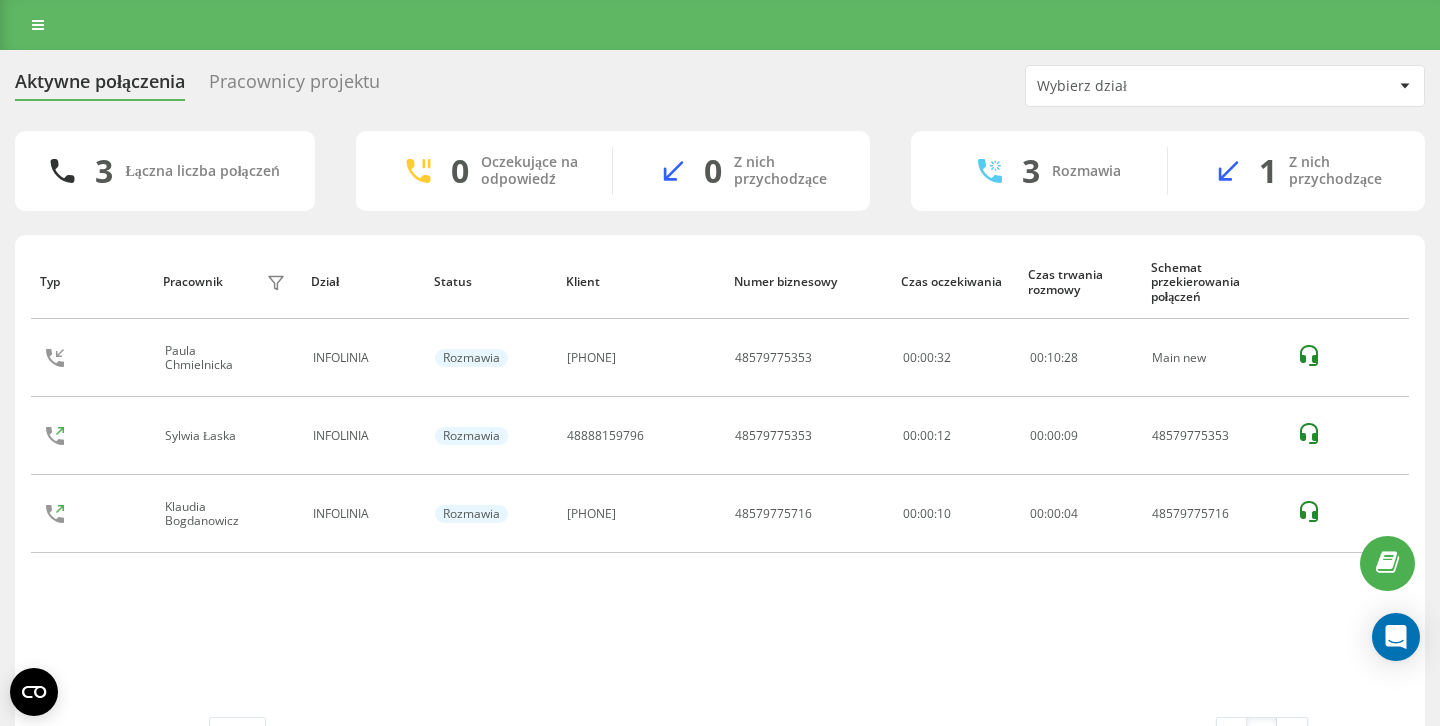scroll, scrollTop: 0, scrollLeft: 0, axis: both 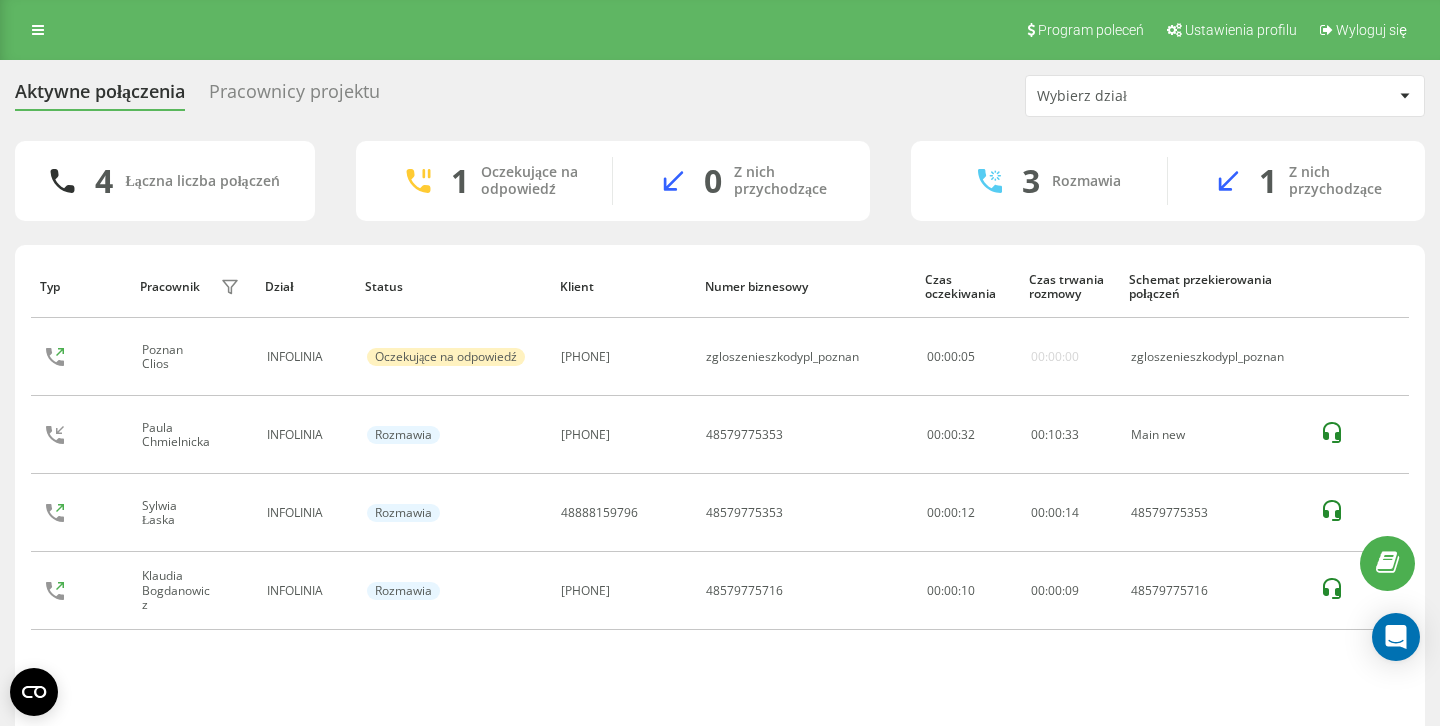 click on "Pracownicy projektu" at bounding box center [294, 96] 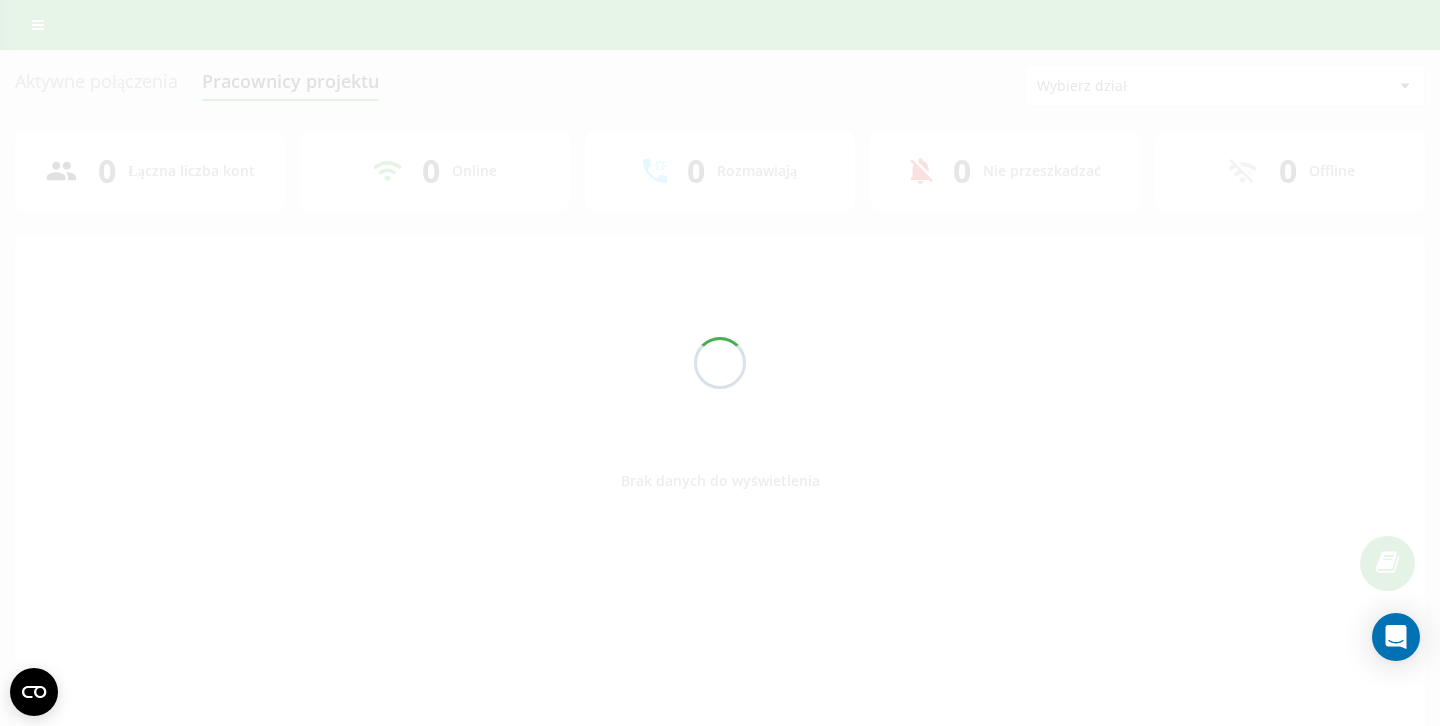 scroll, scrollTop: 0, scrollLeft: 0, axis: both 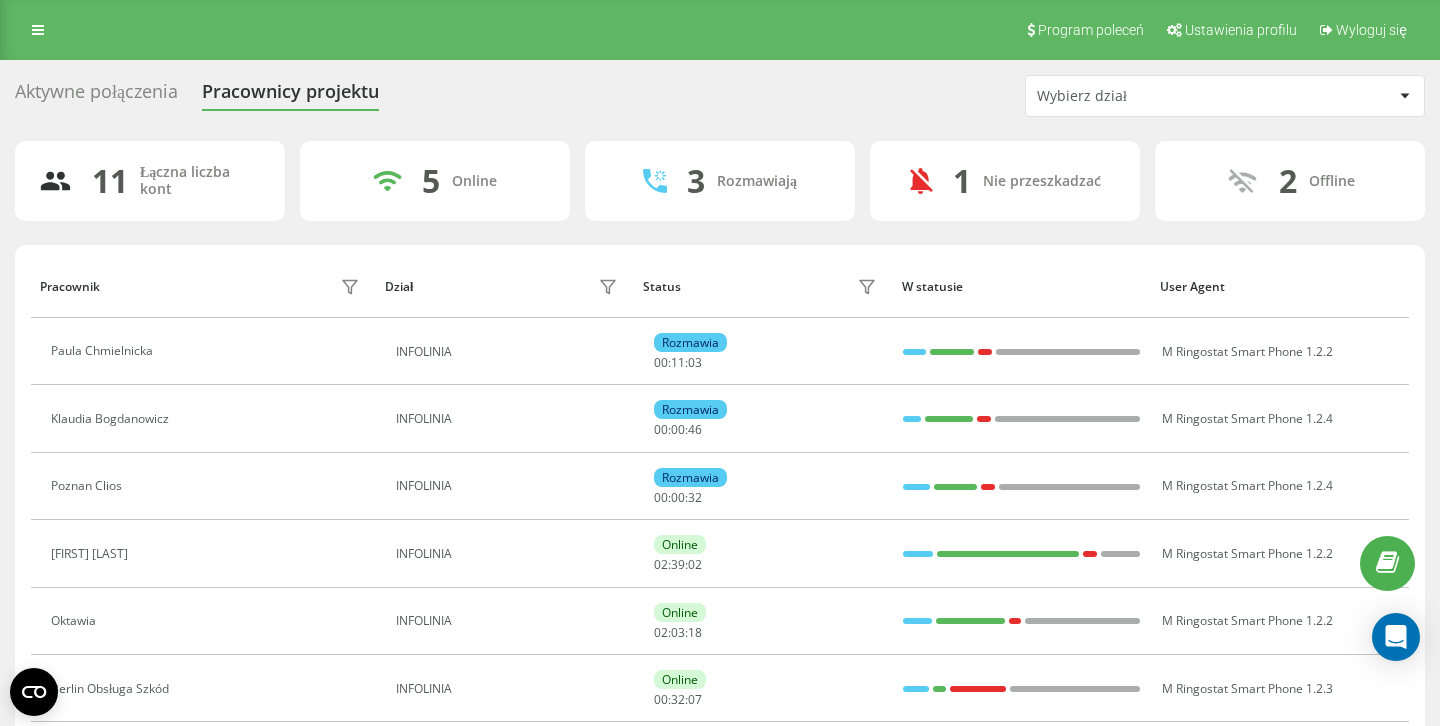 click on "Program poleceń Ustawienia profilu Wyloguj się" at bounding box center (720, 30) 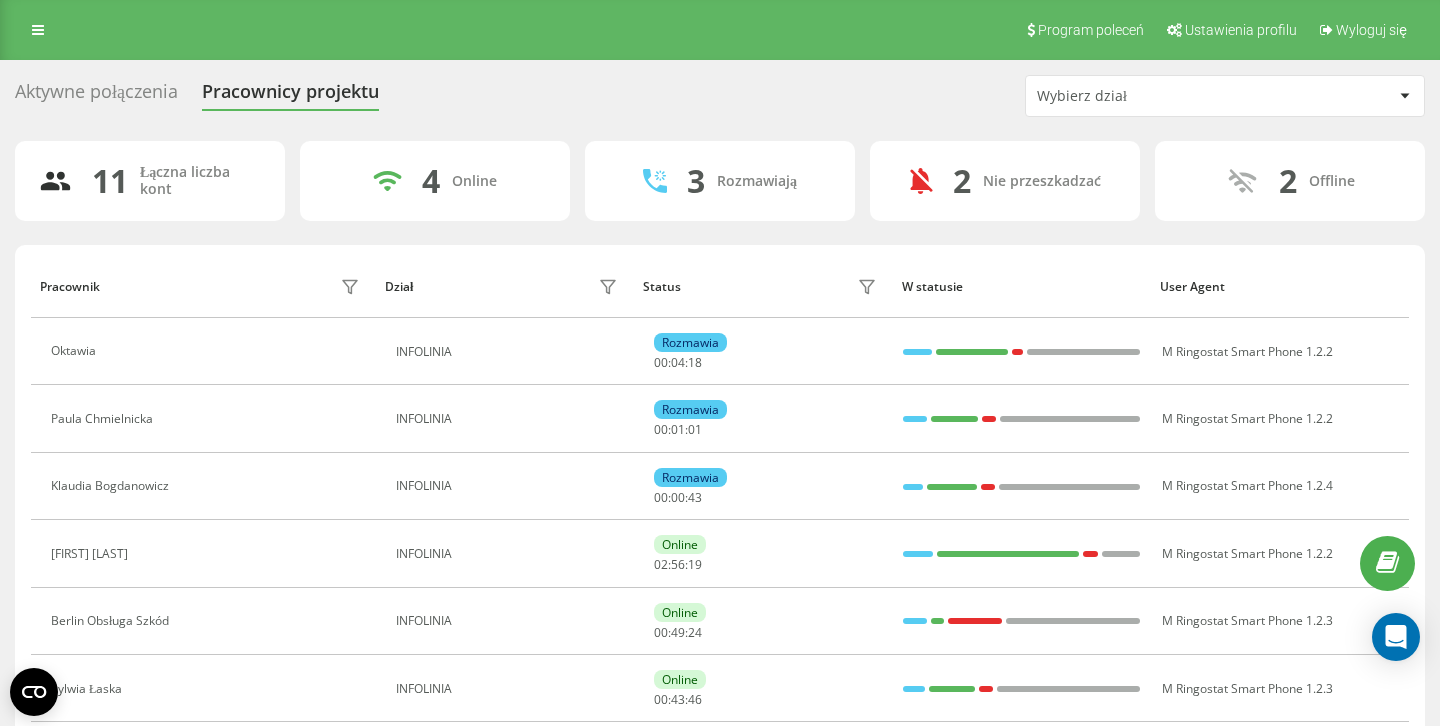 click on "Aktywne połączenia" at bounding box center (96, 96) 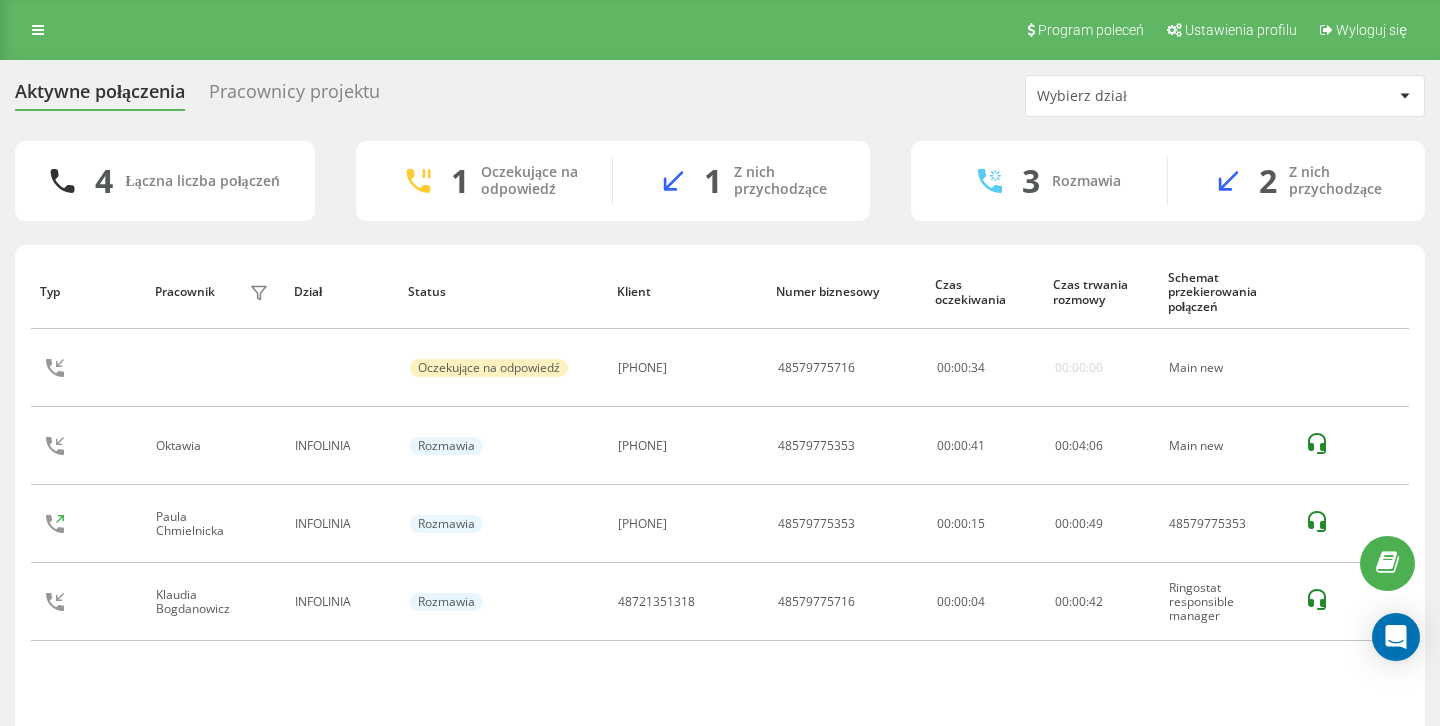 scroll, scrollTop: 0, scrollLeft: 0, axis: both 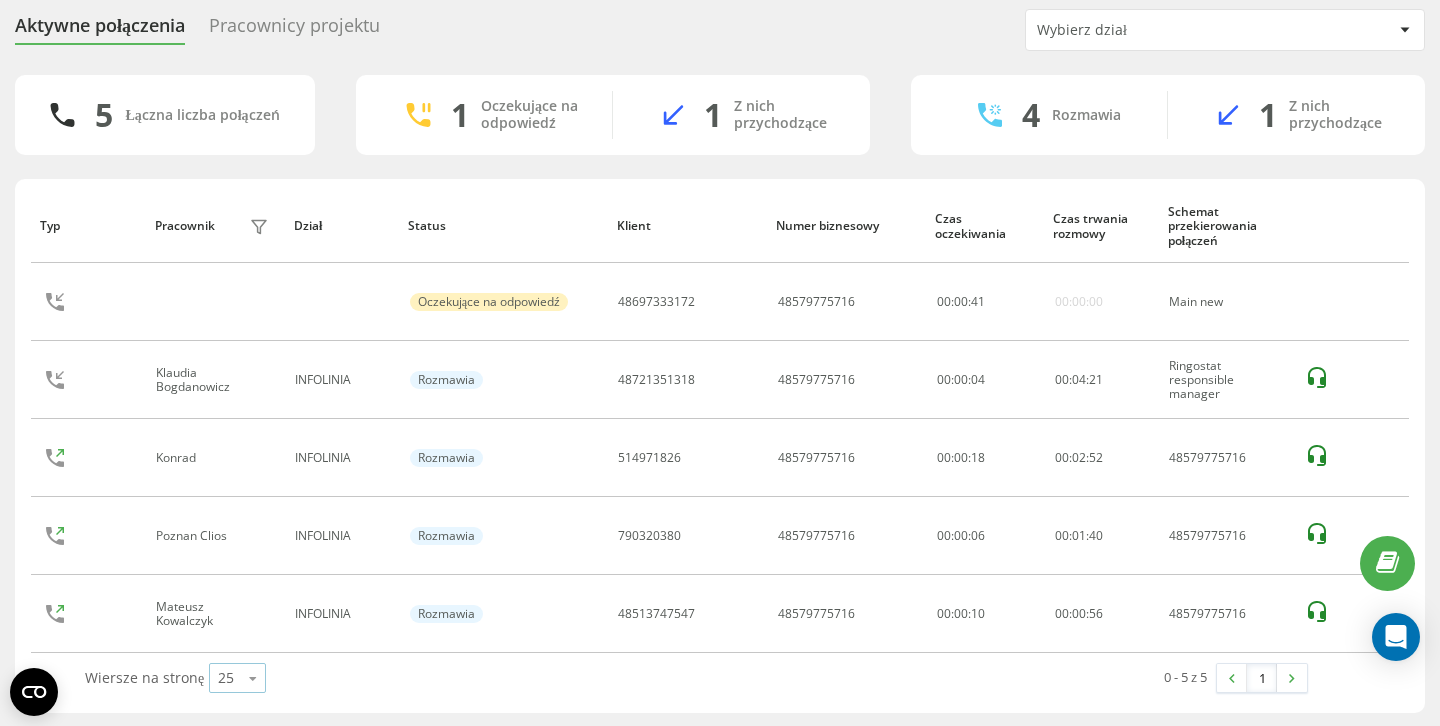click at bounding box center [253, 678] 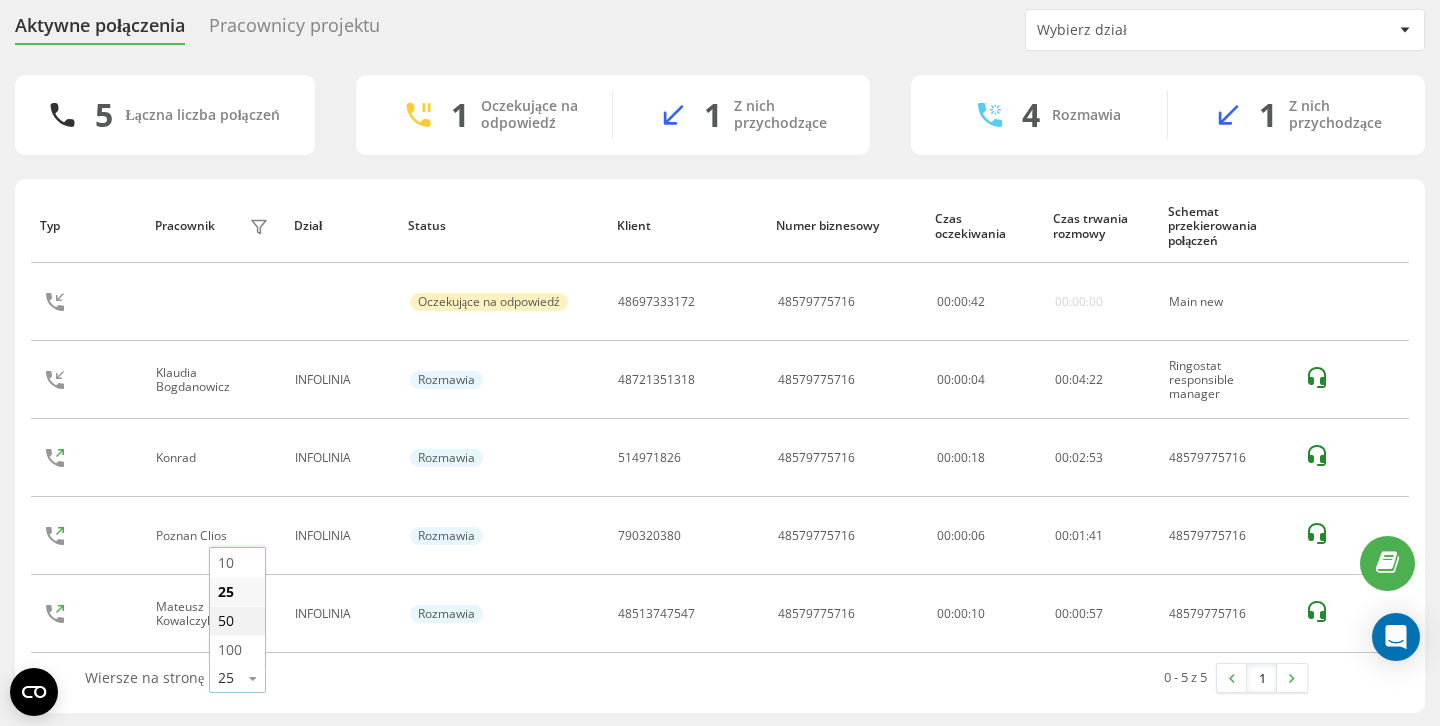 click on "50" at bounding box center (237, 620) 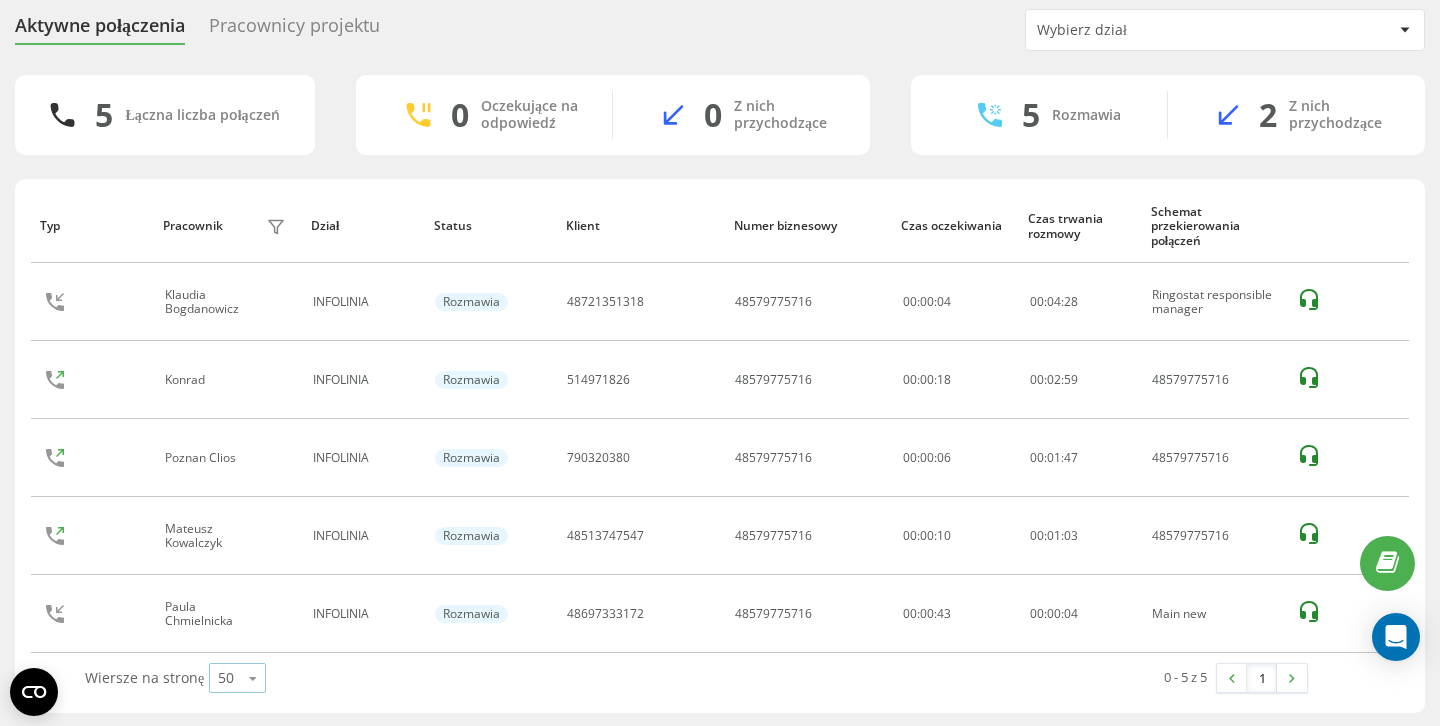 scroll, scrollTop: 65, scrollLeft: 0, axis: vertical 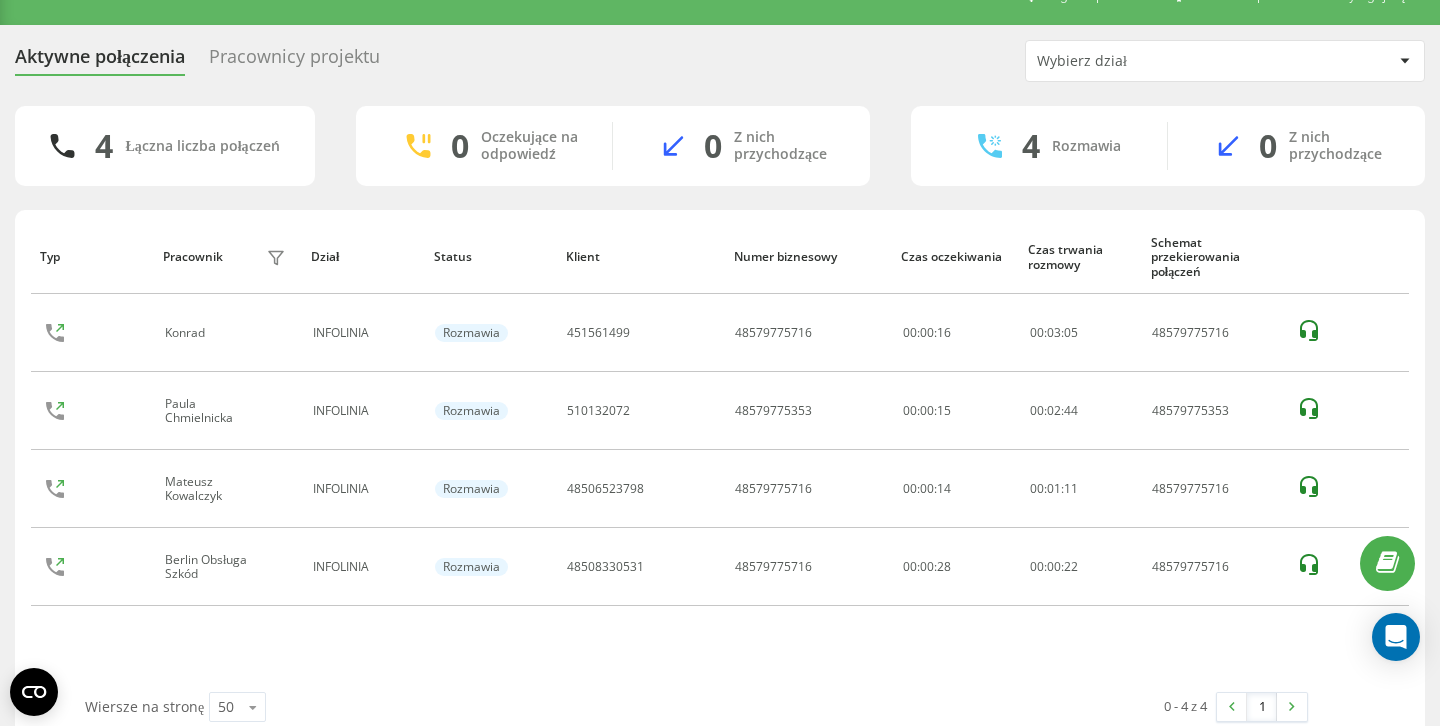 click on "Pracownicy projektu" at bounding box center (294, 61) 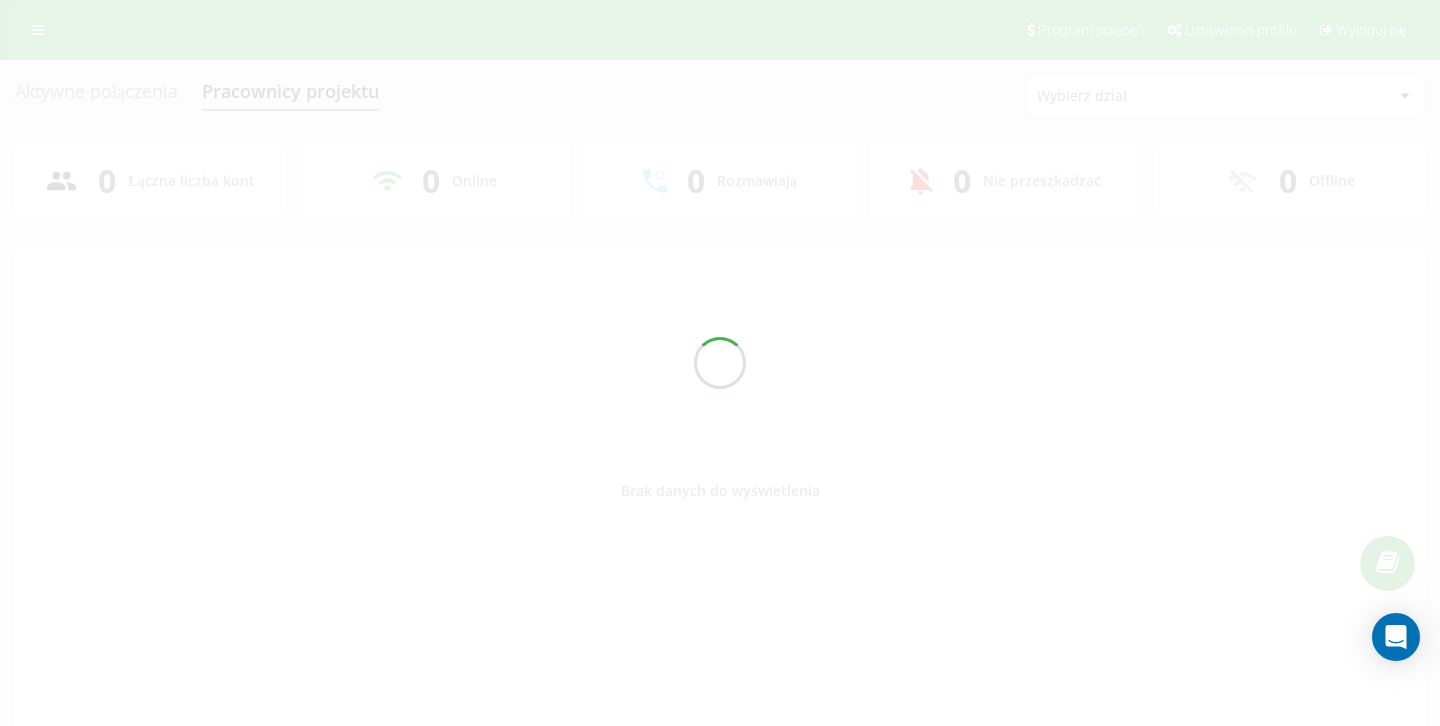 scroll, scrollTop: 0, scrollLeft: 0, axis: both 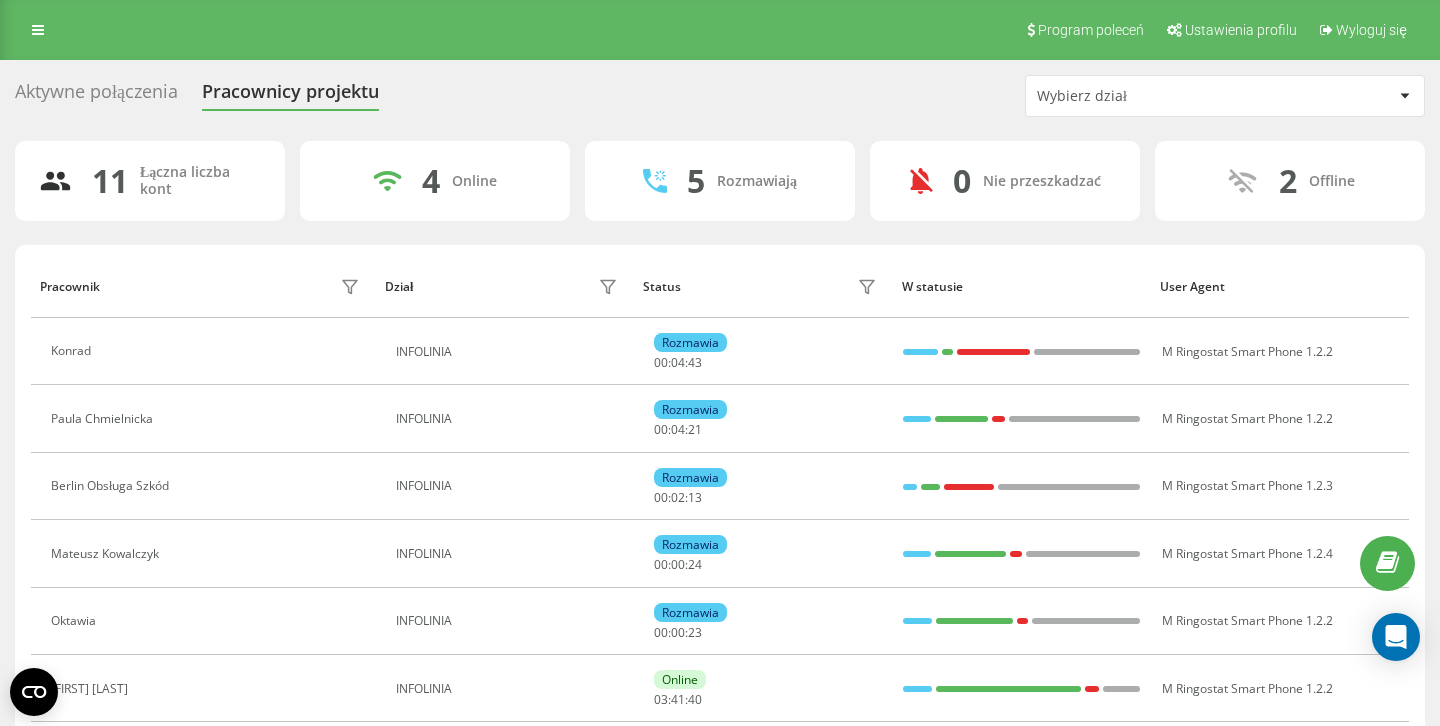 click on "Aktywne połączenia" at bounding box center (96, 96) 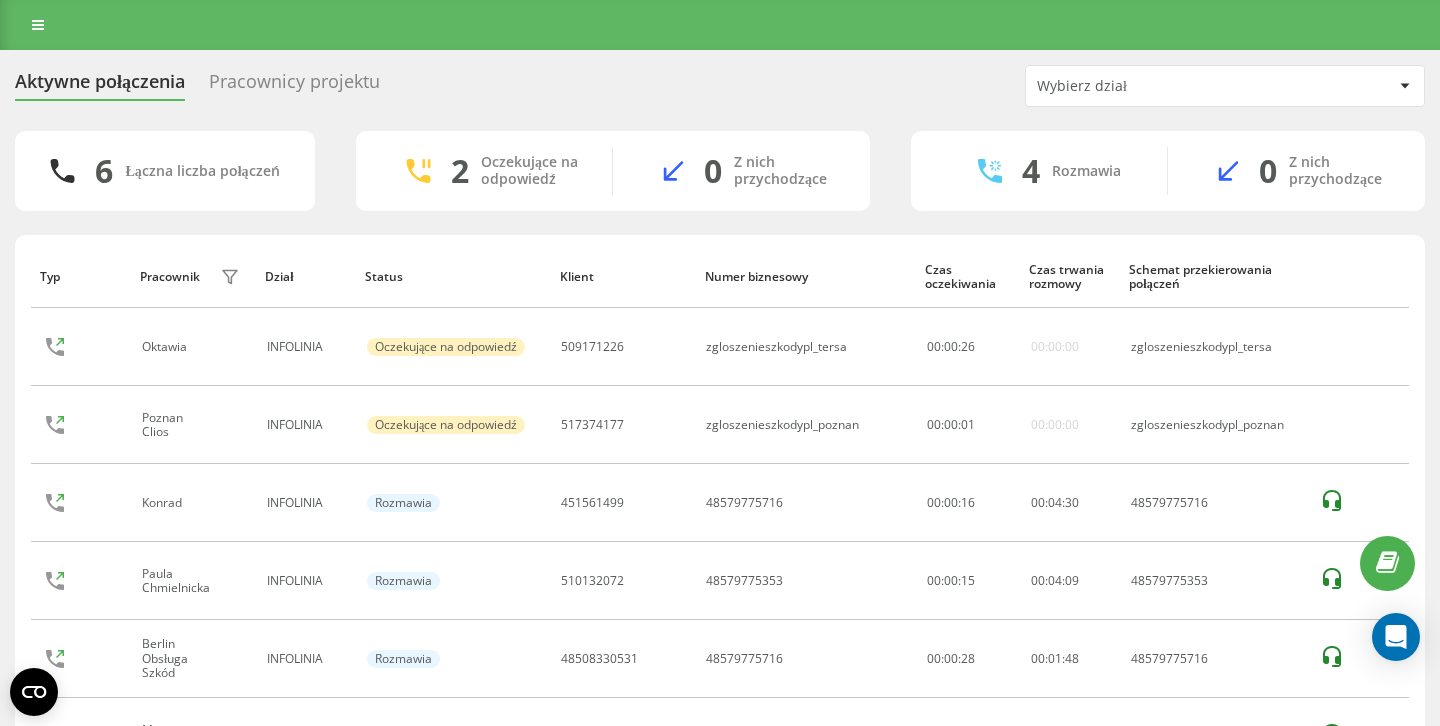 scroll, scrollTop: 0, scrollLeft: 0, axis: both 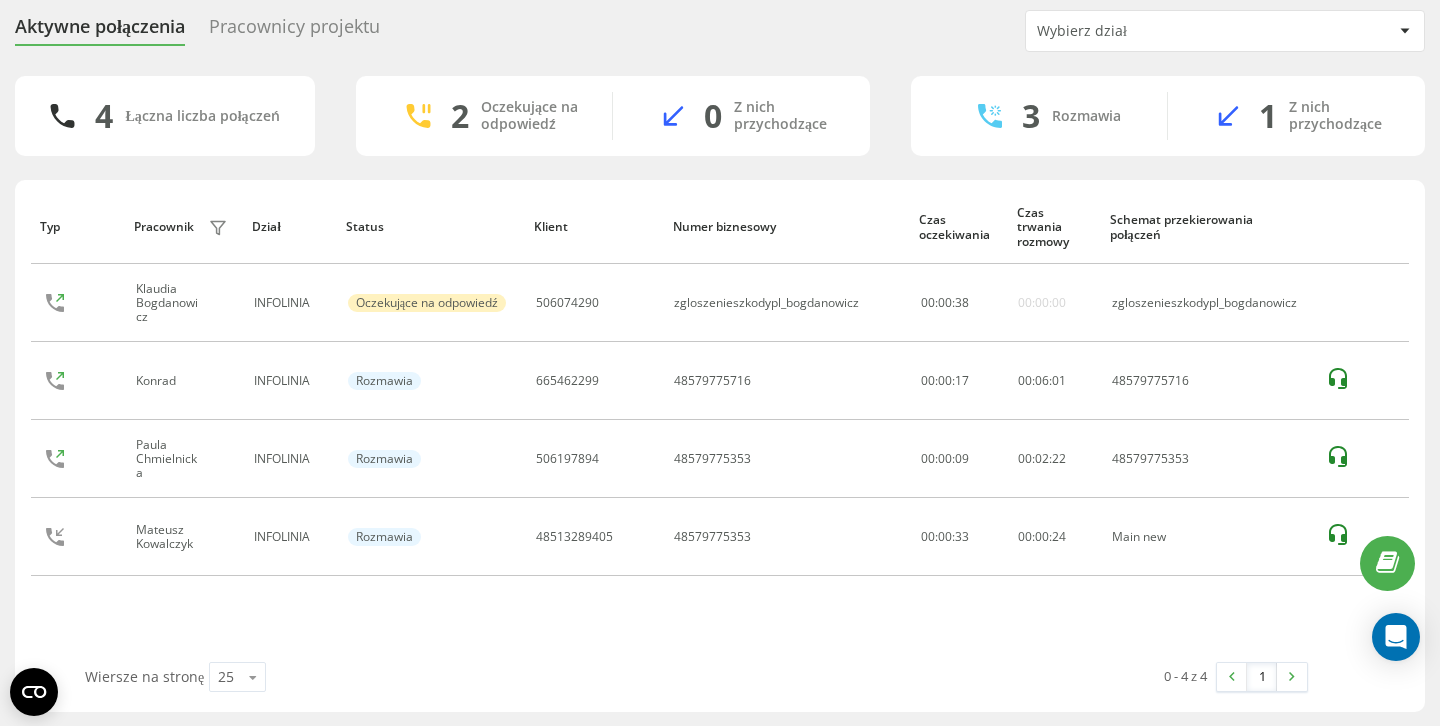 click on "Aktywne połączenia Pracownicy projektu Wybierz dział   4   Łączna liczba połączeń   2   Oczekujące na odpowiedź   0   Z nich przychodzące   3   Rozmawia   1   Z nich przychodzące Typ Pracownik  filtra  Dział Status Klient Numer biznesowy Czas oczekiwania Czas trwania rozmowy Schemat przekierowania połączeń [FIRST] [LAST] INFOLINIA Oczekujące na odpowiedź [PHONE] zgloszenieszkodypl_bogdanowicz 00 : 00 : 38 00:00:00 zgloszenieszkodypl_bogdanowicz [FIRST] INFOLINIA Rozmawia [PHONE] [PHONE] 00:00:17 00 : 06 : 01 [PHONE] [FIRST] [LAST] INFOLINIA Rozmawia [PHONE] [PHONE] 00:00:09 00 : 02 : 22 [PHONE] [FIRST] [LAST] INFOLINIA Rozmawia [PHONE] [PHONE] 00:00:33 00 : 00 : 24 Main new  Wiersze na stronę 25 10 25 50 100 0 - 4 z 4 1" at bounding box center [720, 361] 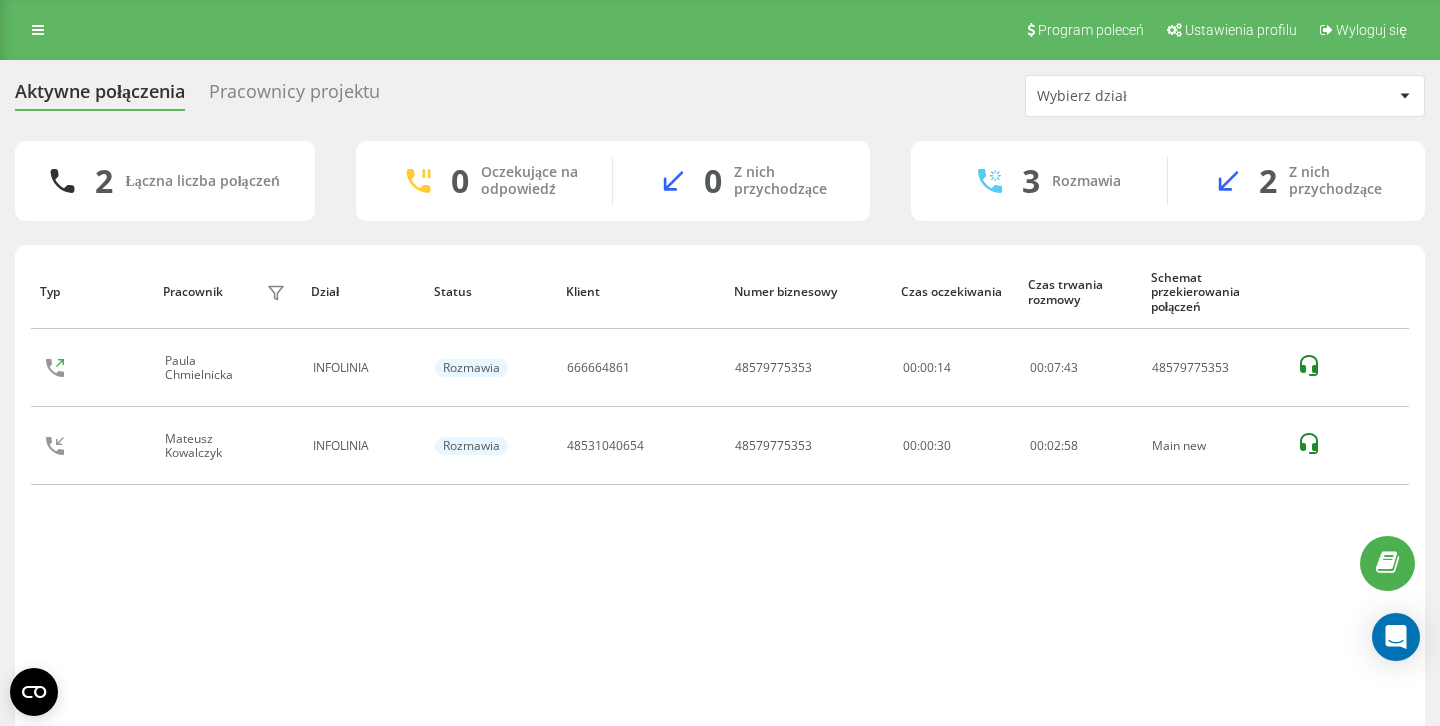 scroll, scrollTop: 0, scrollLeft: 0, axis: both 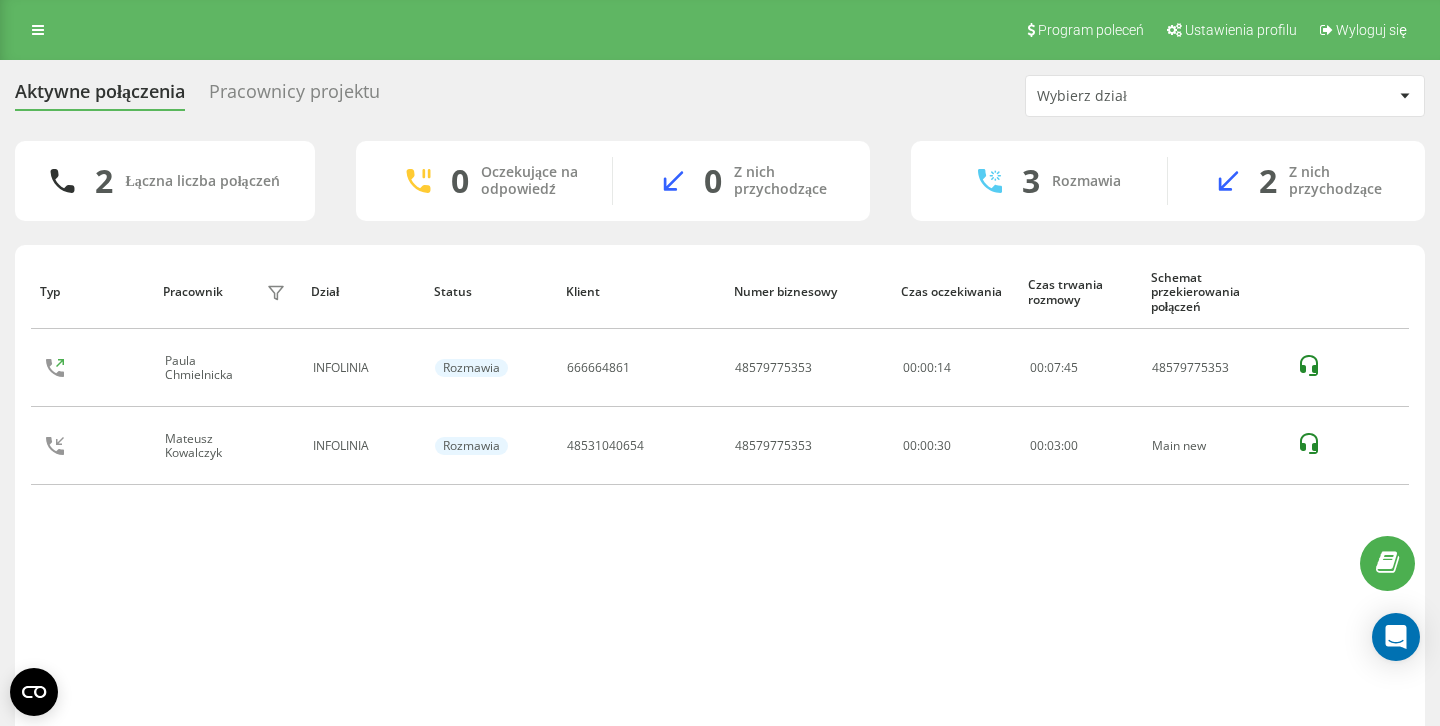 click on "Pracownicy projektu" at bounding box center [294, 96] 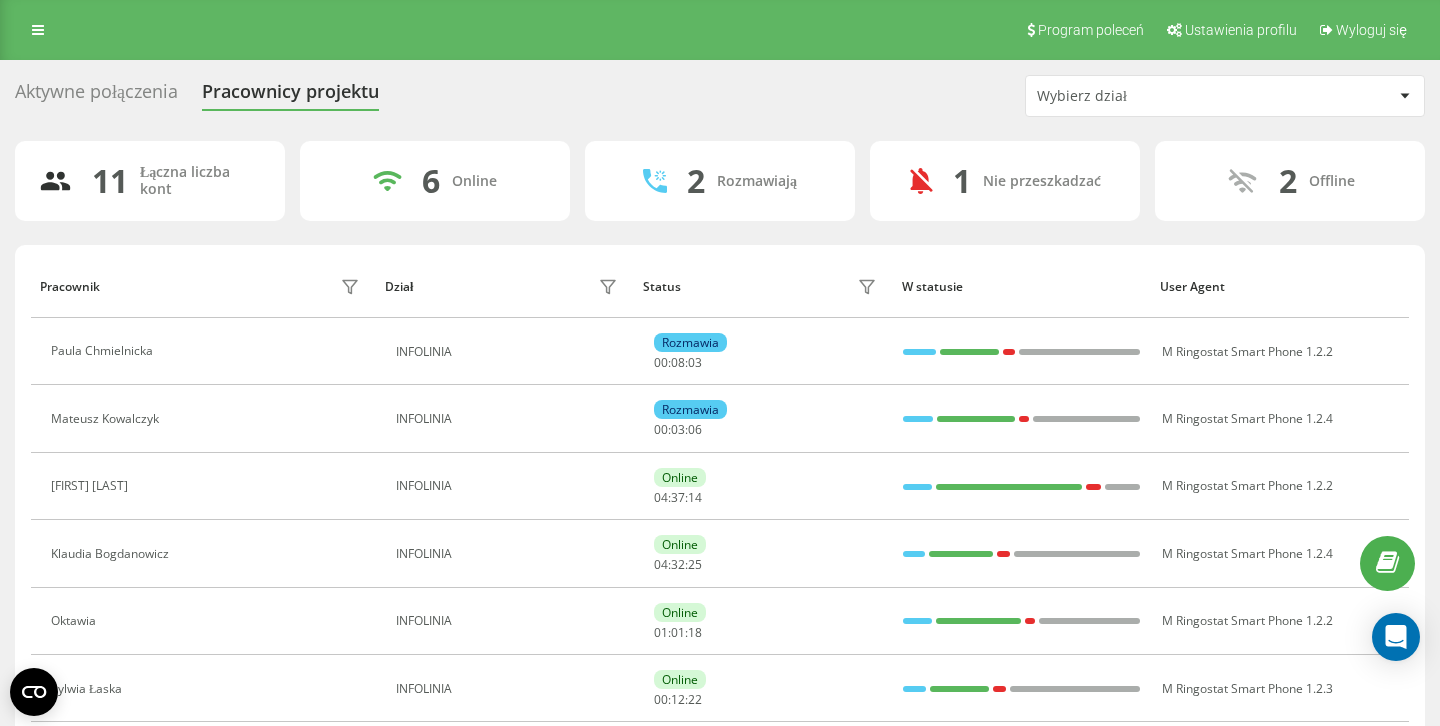 scroll, scrollTop: 0, scrollLeft: 0, axis: both 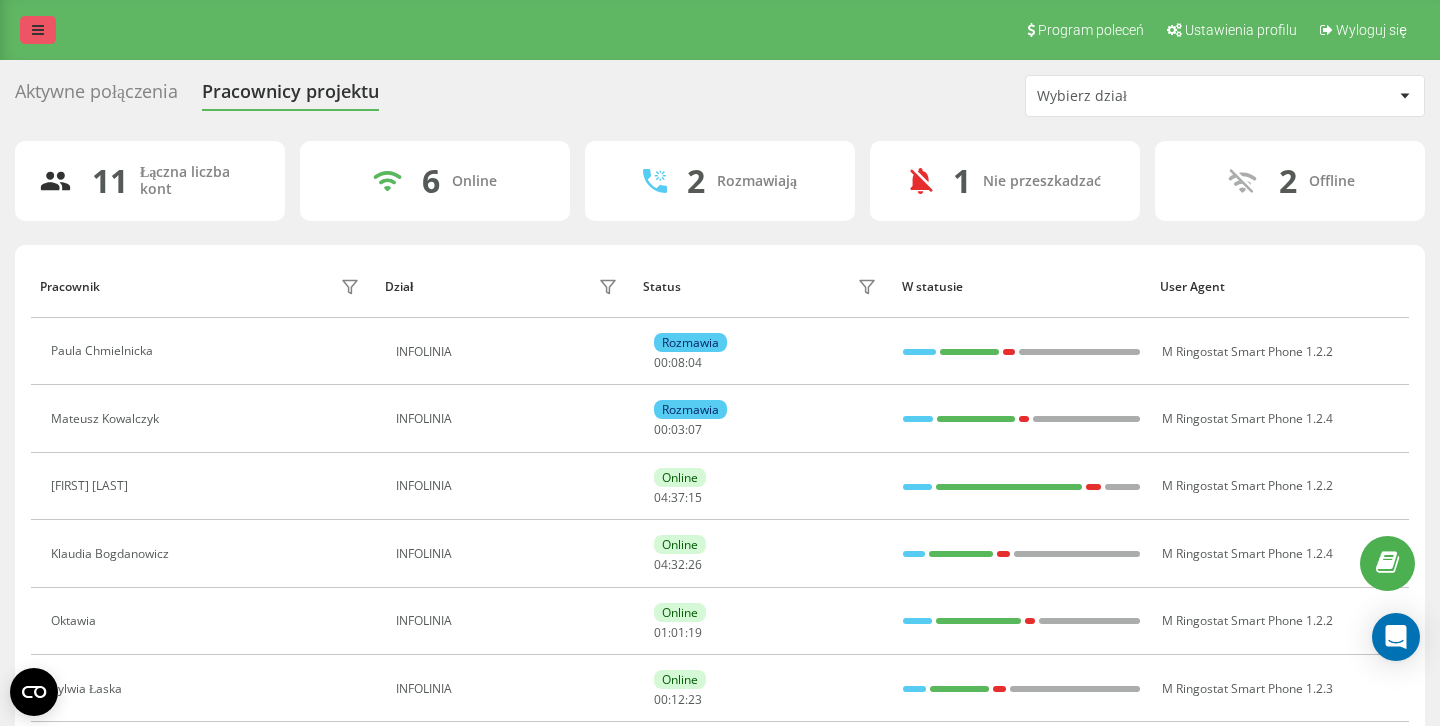 click on "Program poleceń Ustawienia profilu Wyloguj się" at bounding box center [720, 30] 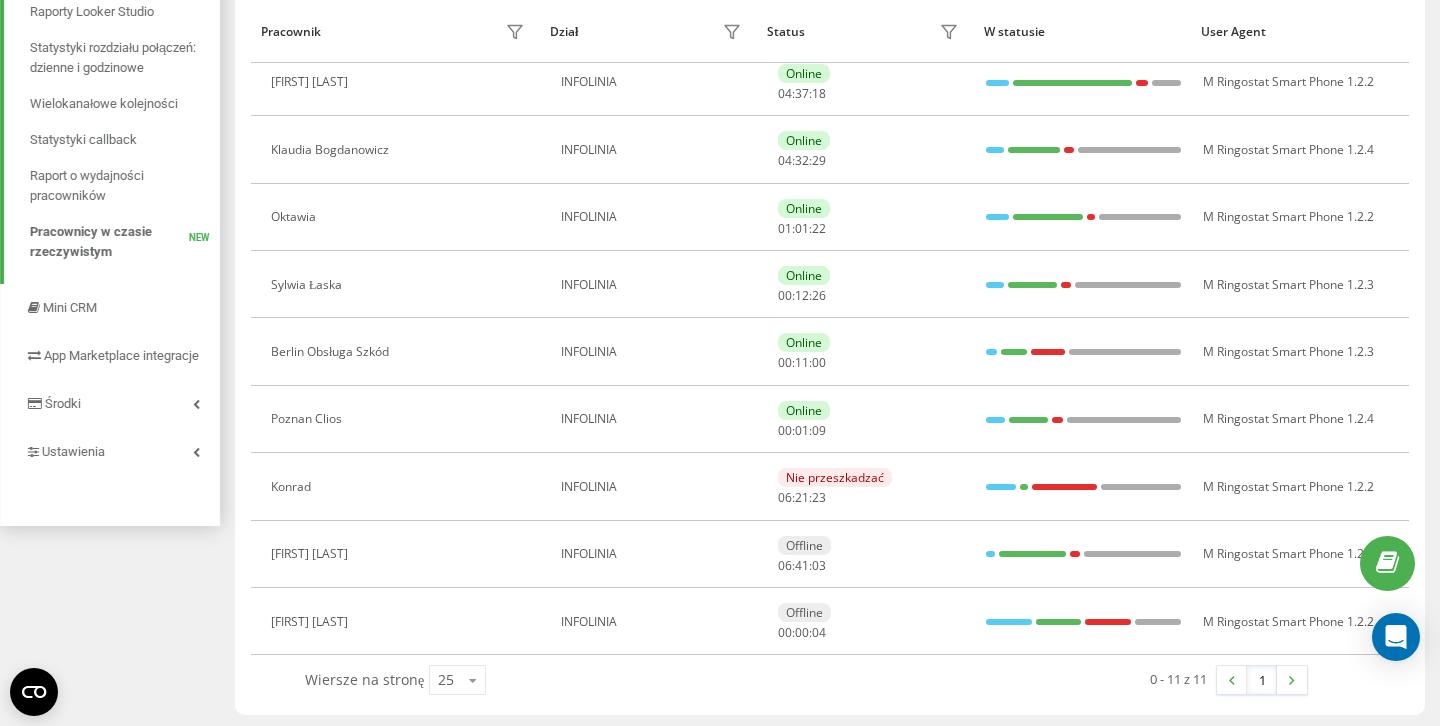 scroll, scrollTop: 403, scrollLeft: 0, axis: vertical 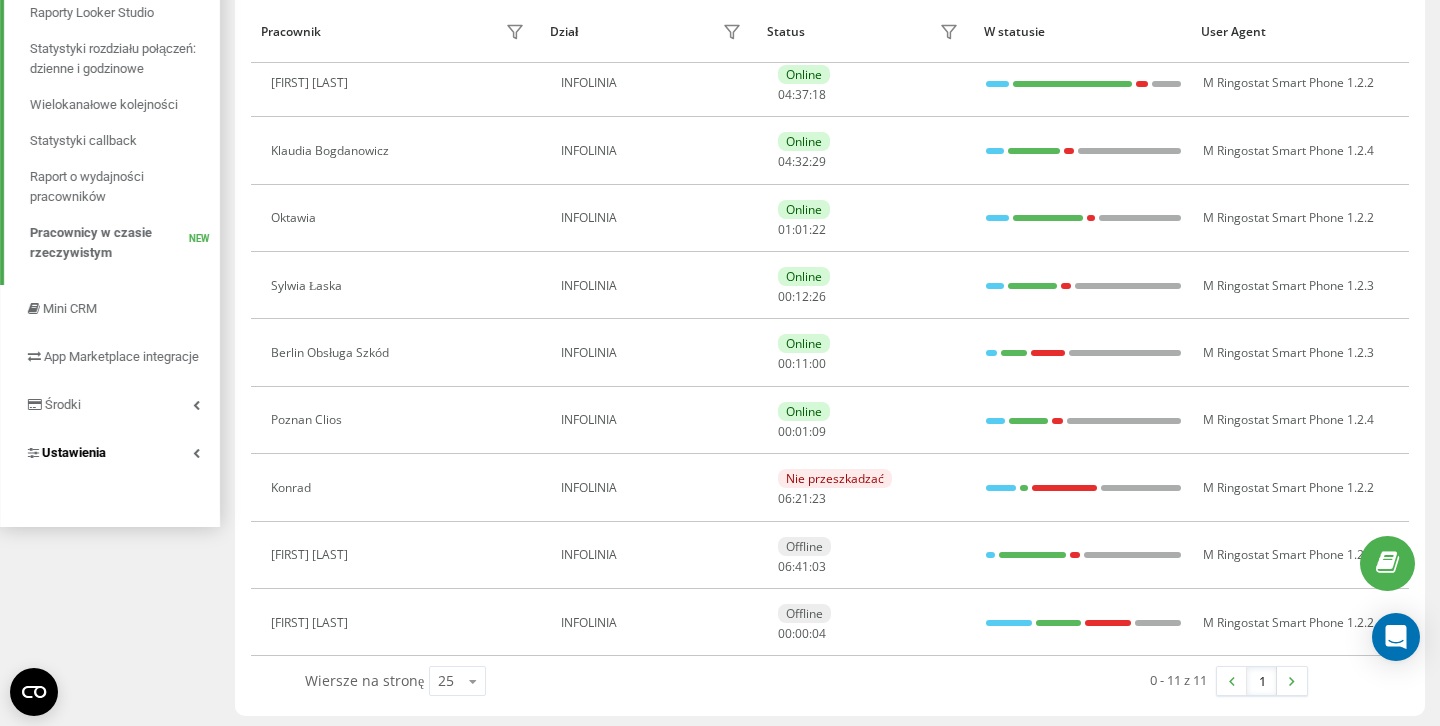 click on "Ustawienia" at bounding box center [110, 453] 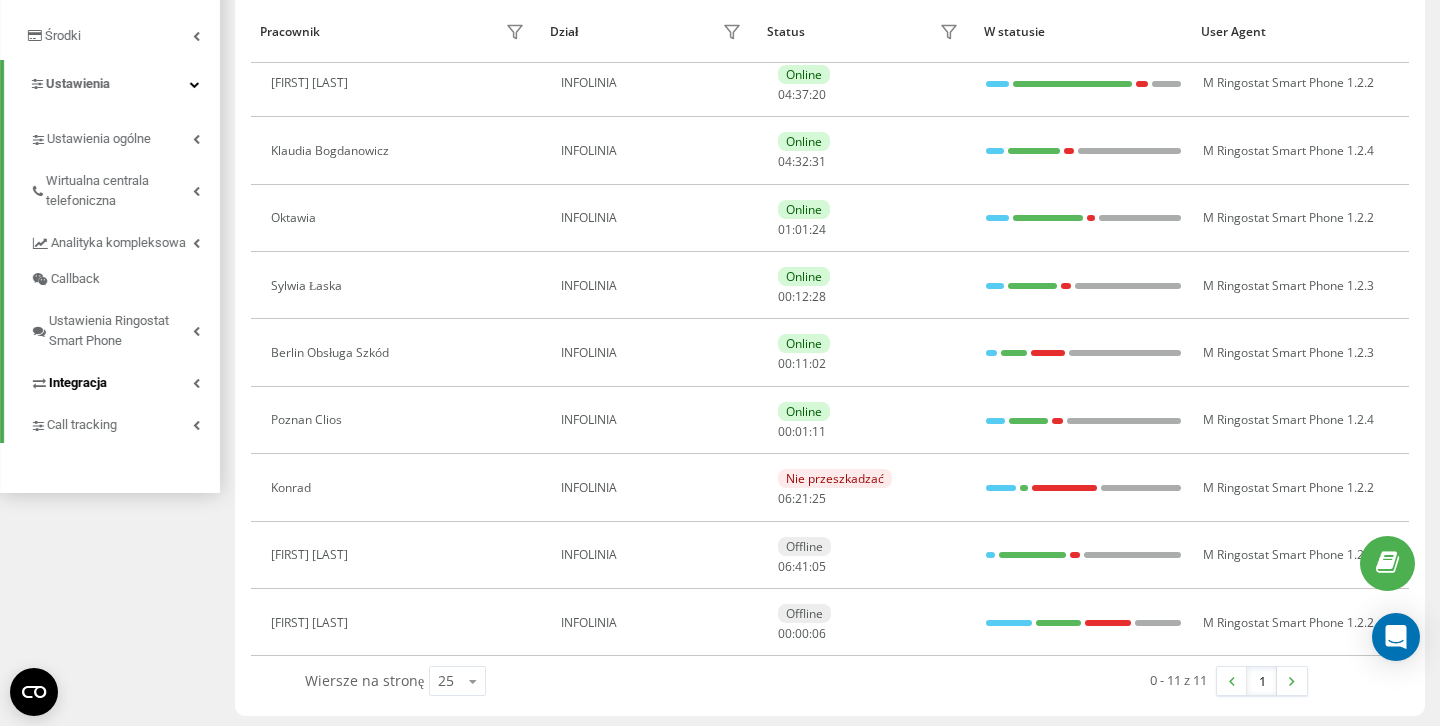 click on "Integracja" at bounding box center [125, 380] 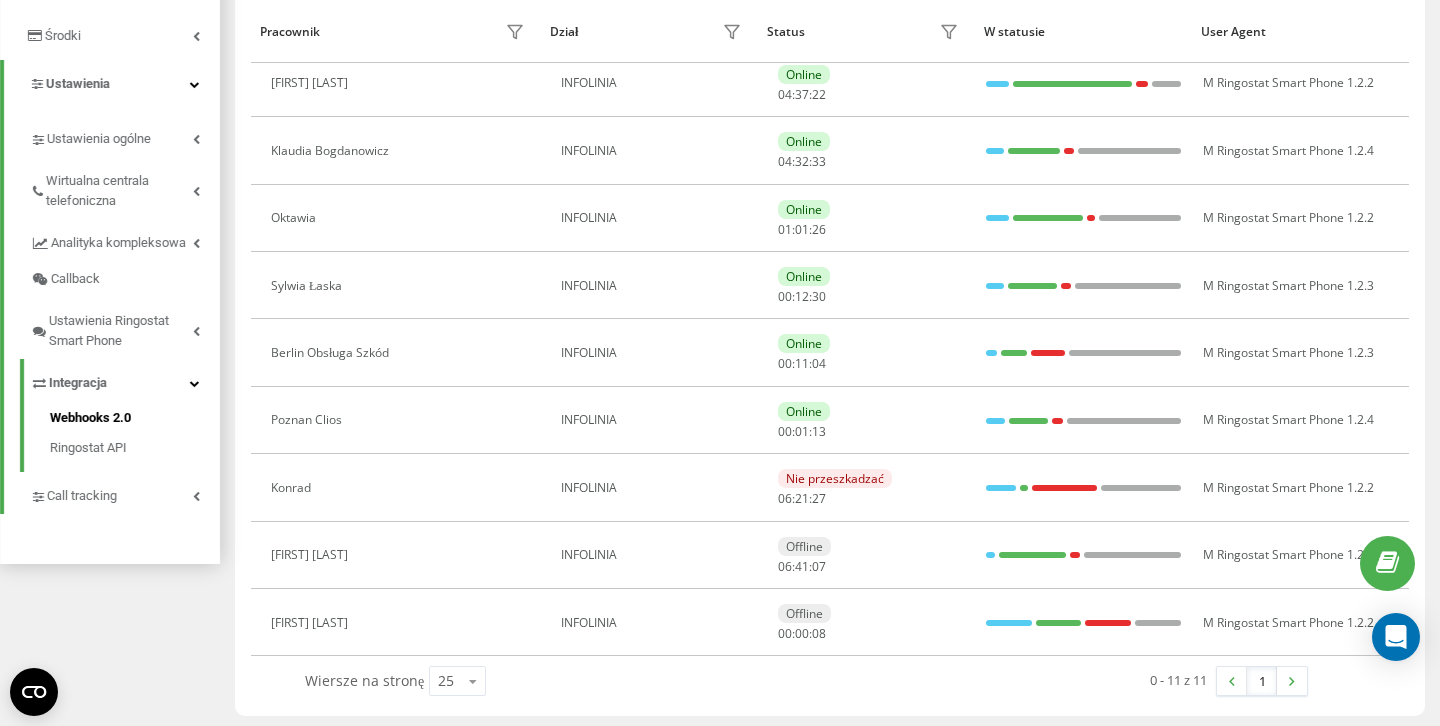 click on "Webhooks 2.0" at bounding box center (135, 420) 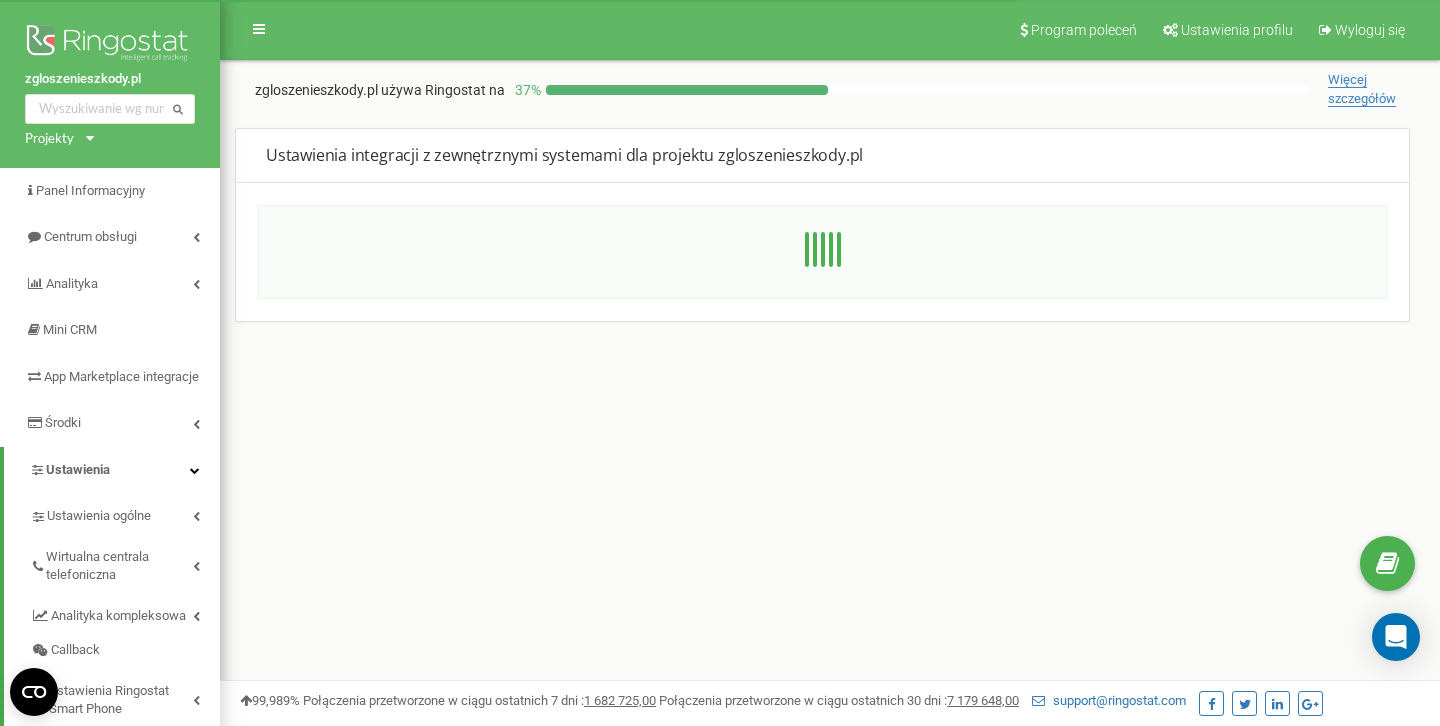 scroll, scrollTop: 0, scrollLeft: 0, axis: both 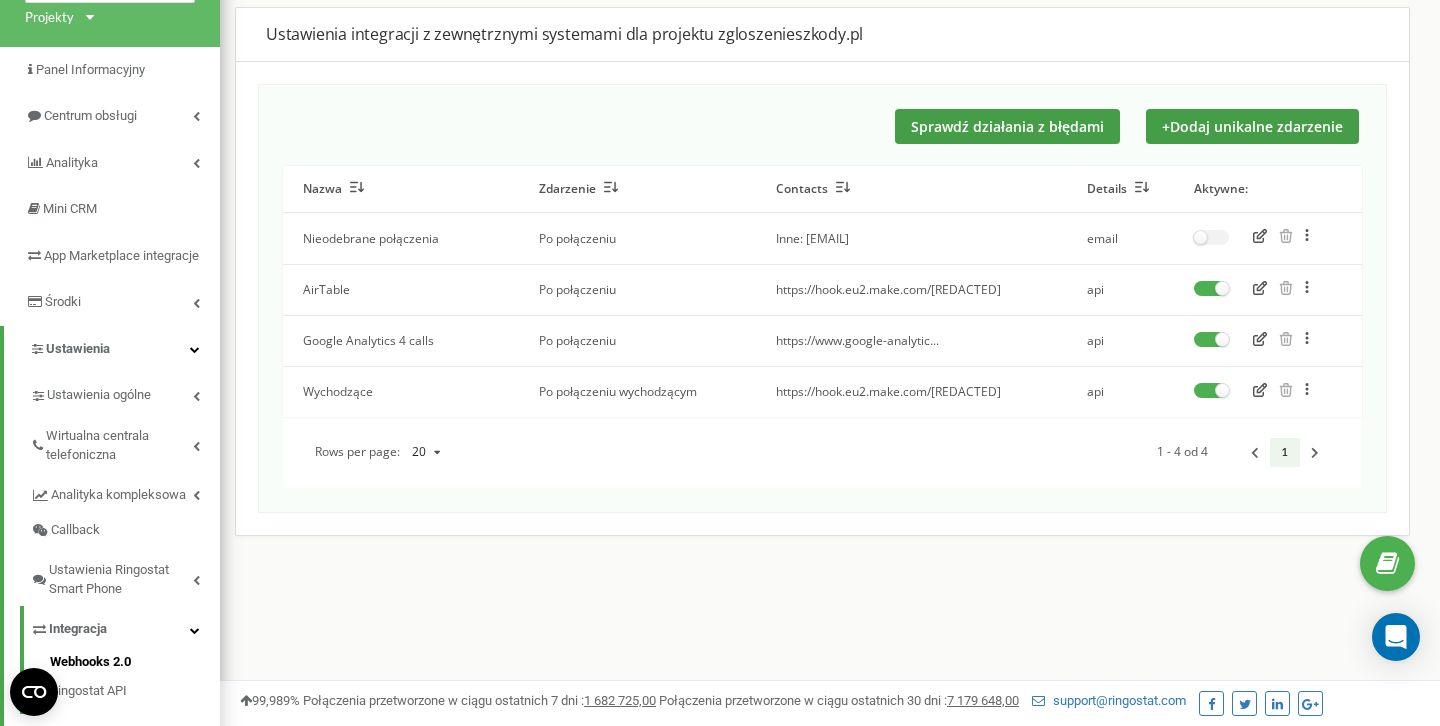 click at bounding box center (1260, 392) 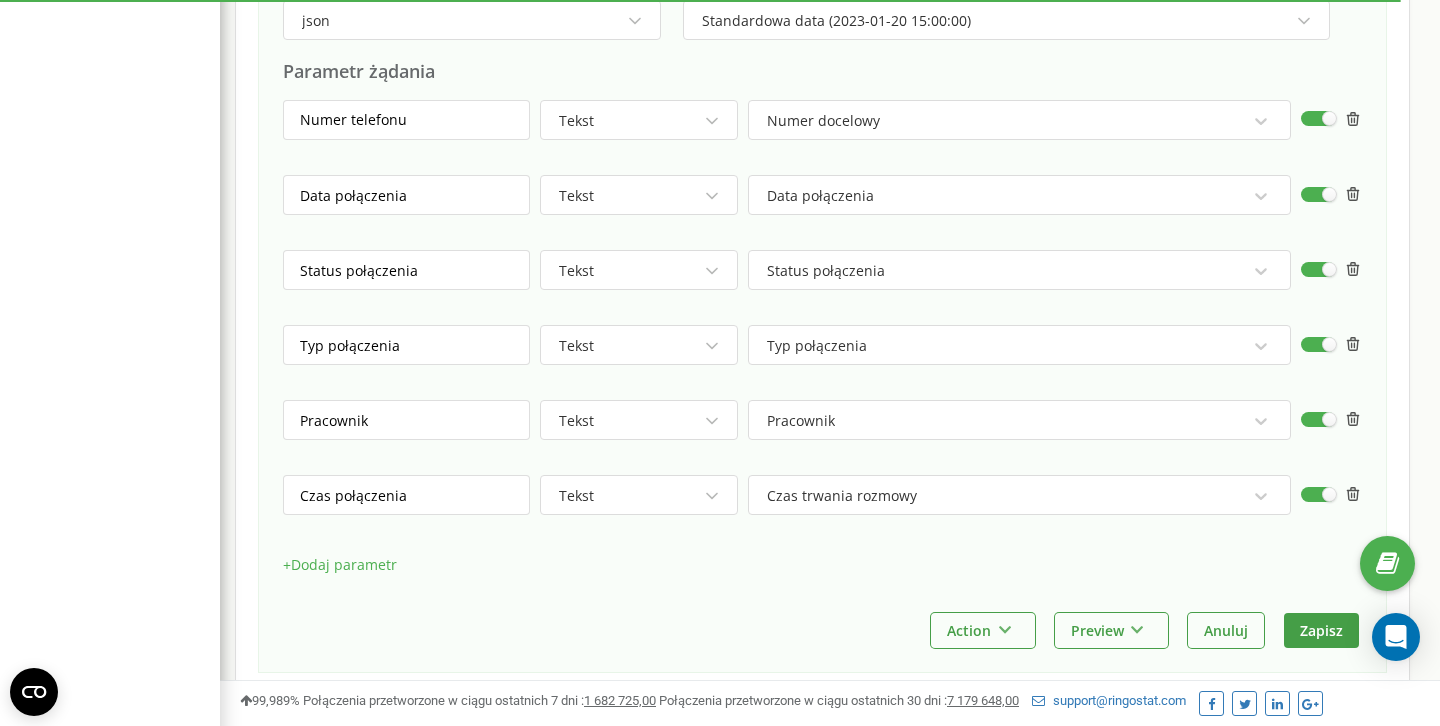 scroll, scrollTop: 990, scrollLeft: 0, axis: vertical 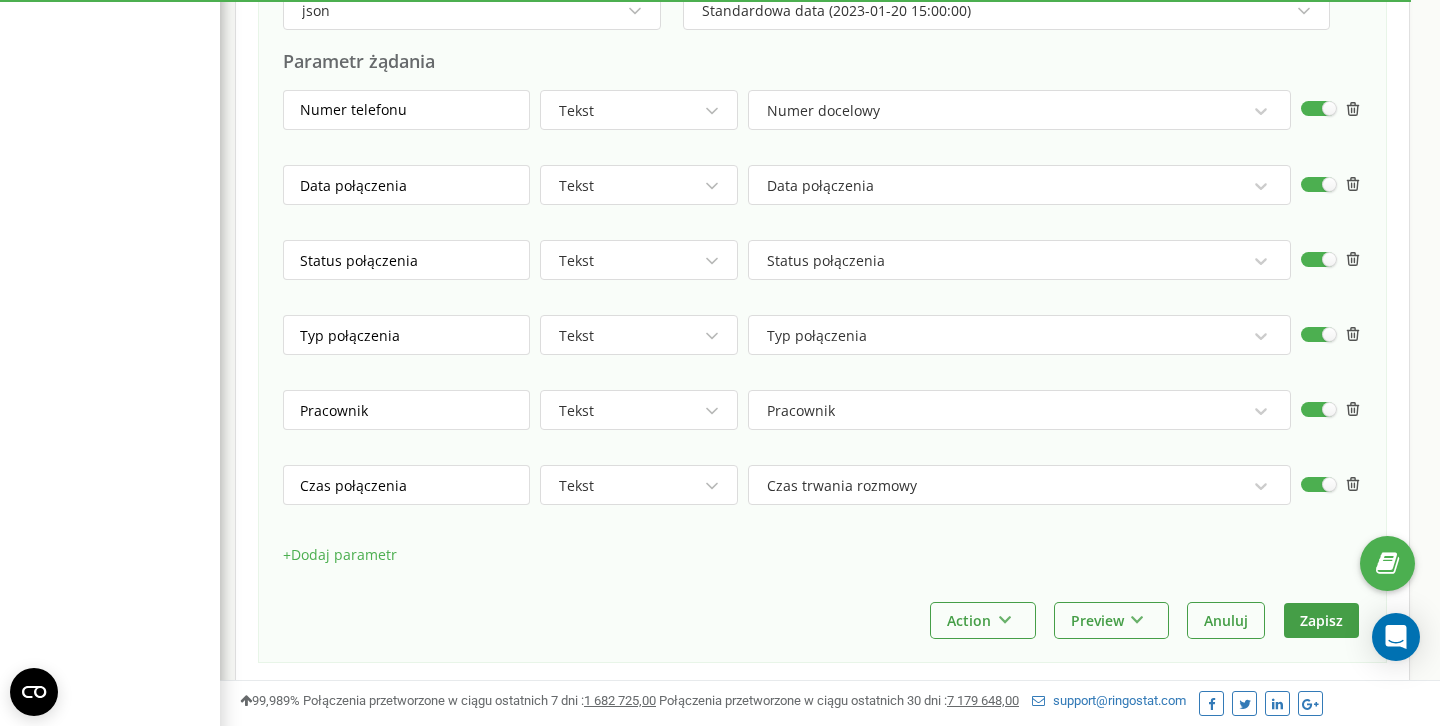 click on "+  Dodaj parametr" at bounding box center [340, 555] 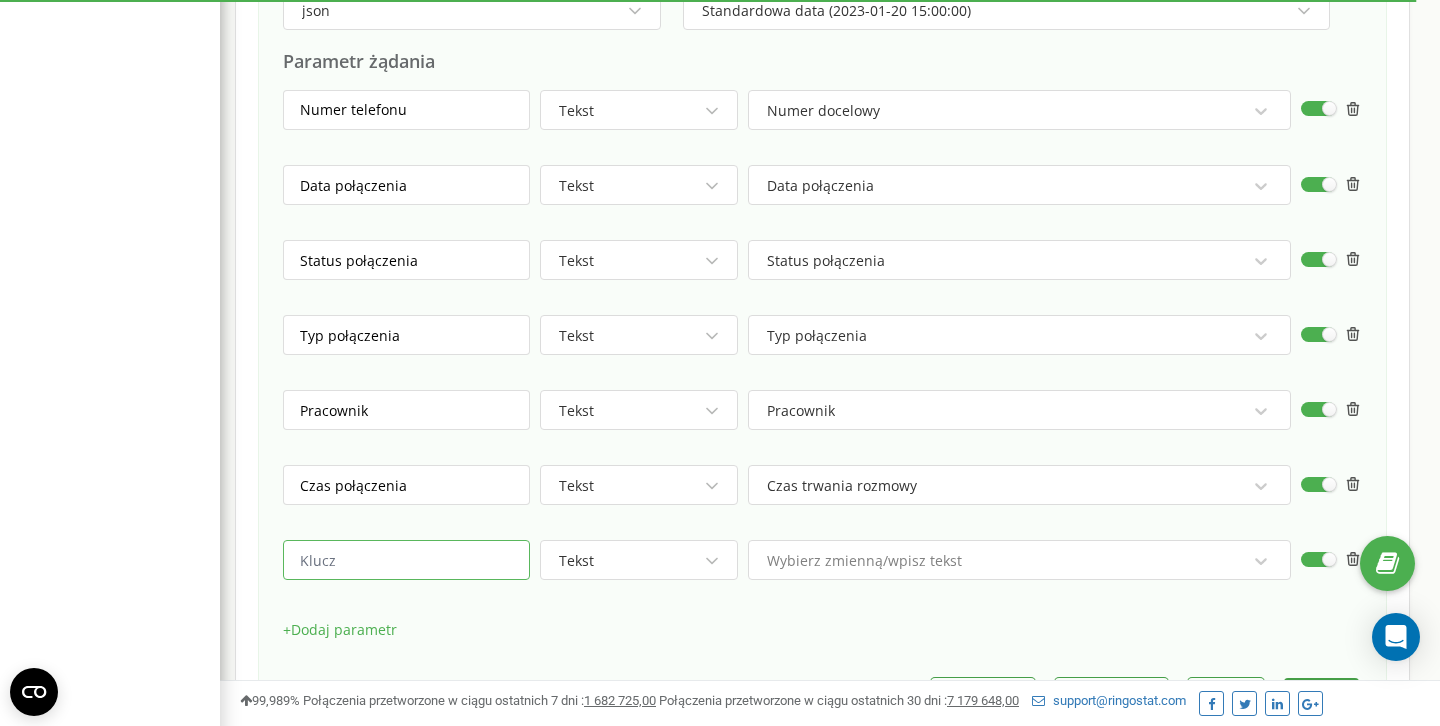 click at bounding box center [406, 560] 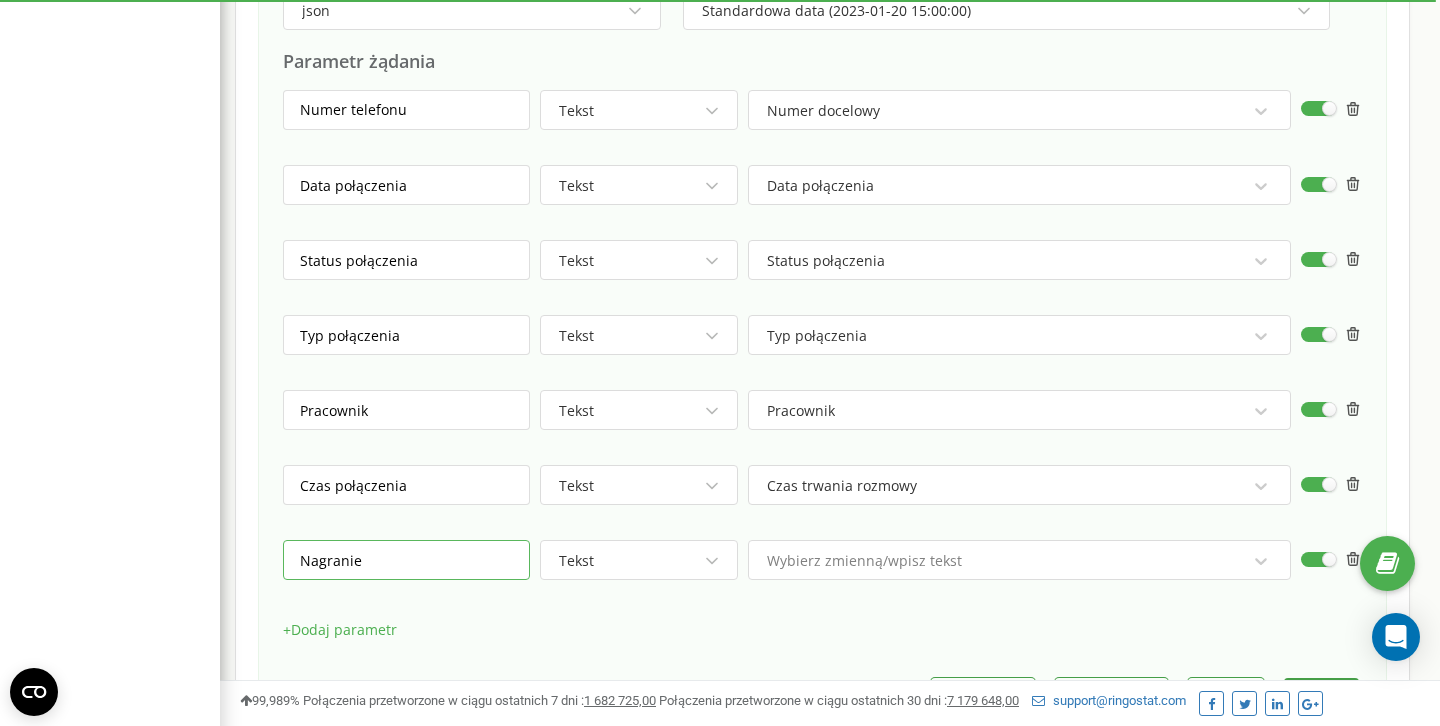 type on "Nagranie" 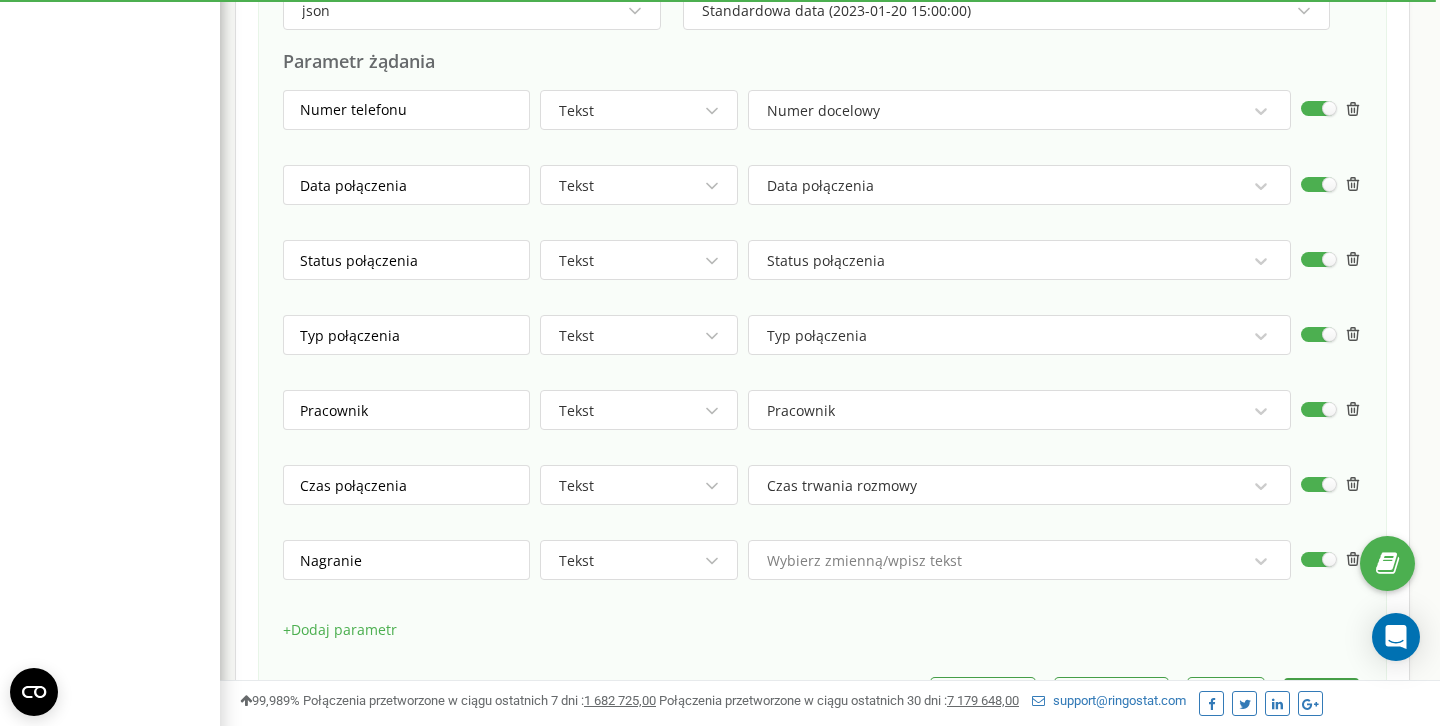 click on "Tekst" at bounding box center [639, 560] 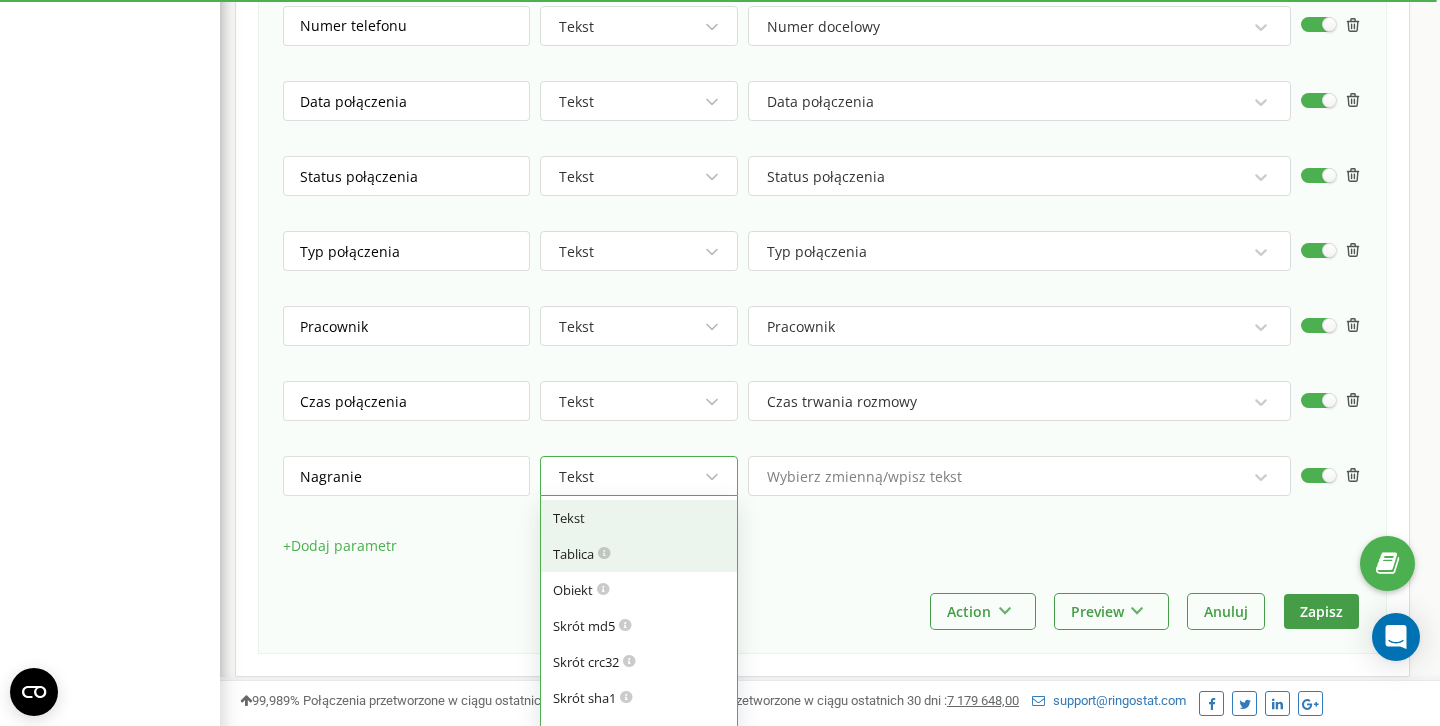 scroll, scrollTop: 1082, scrollLeft: 0, axis: vertical 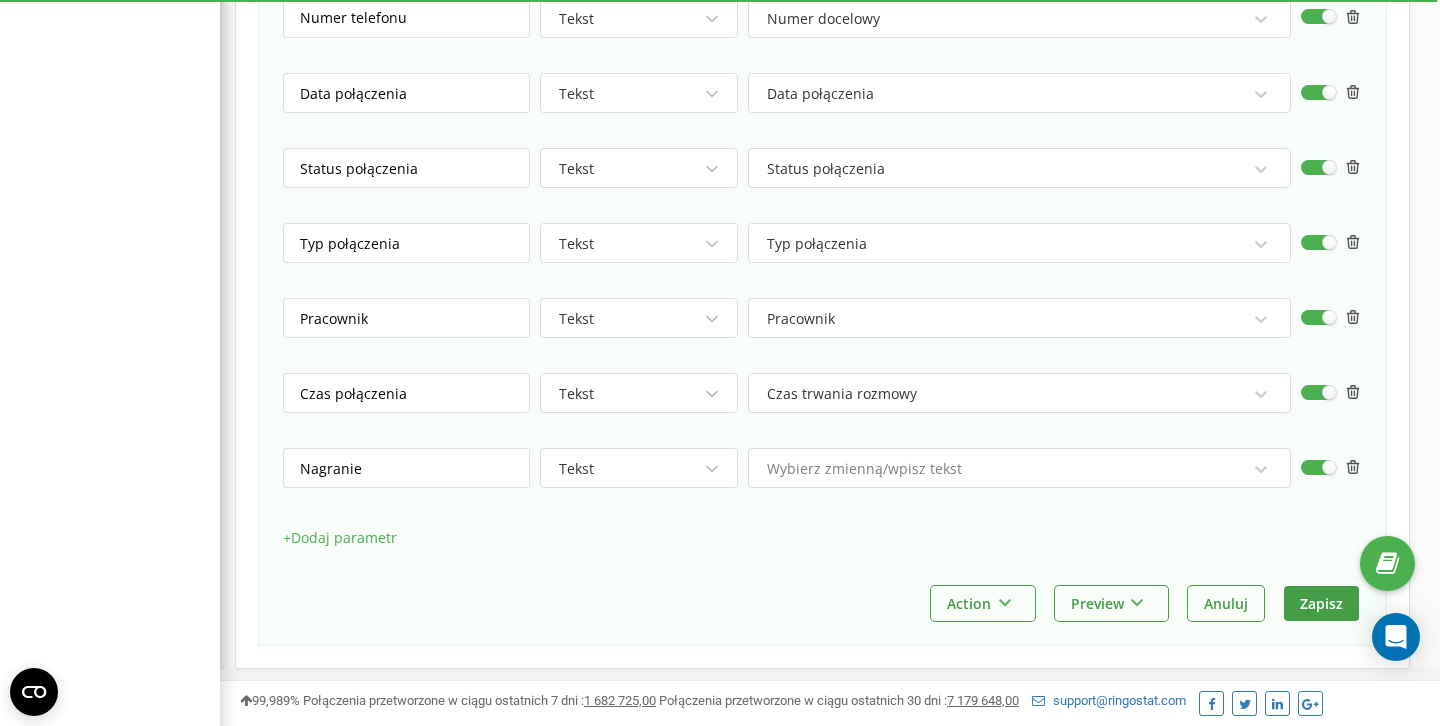 click on "Tekst" at bounding box center (630, 469) 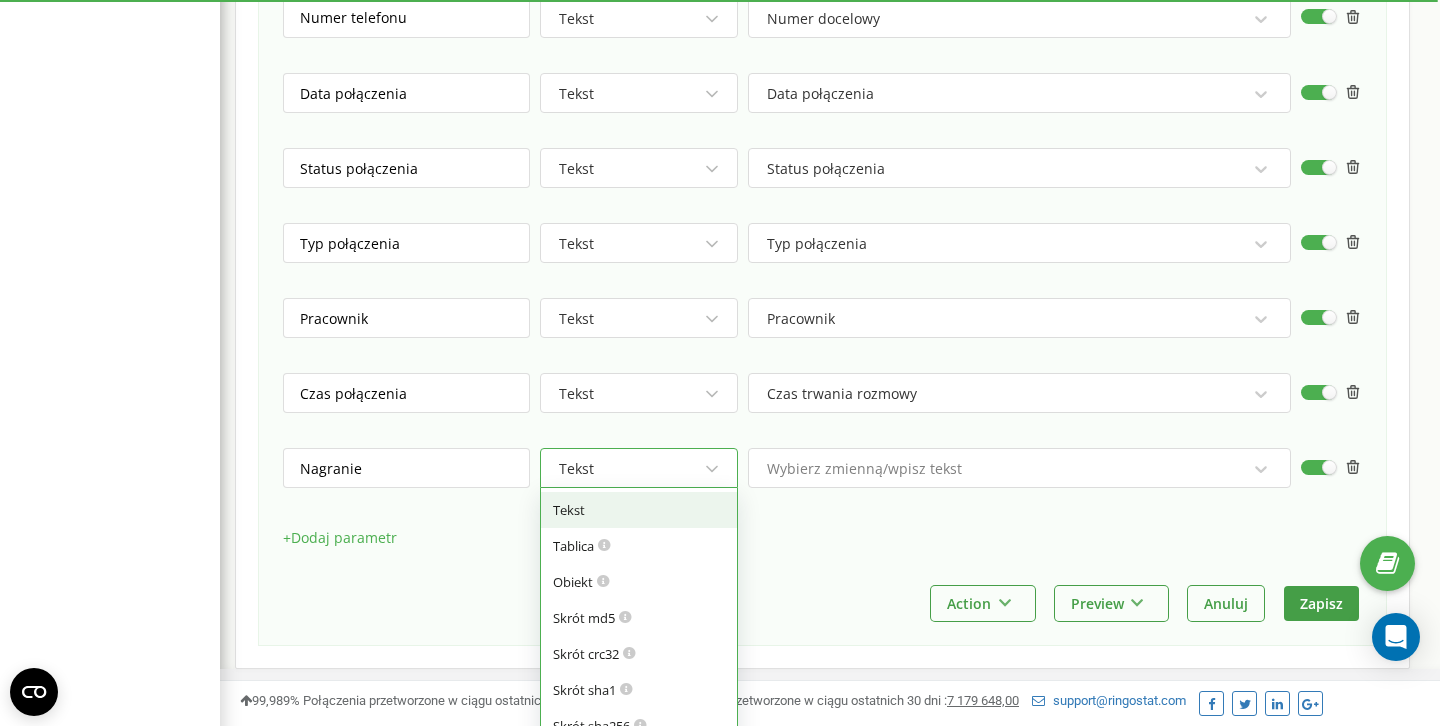 click 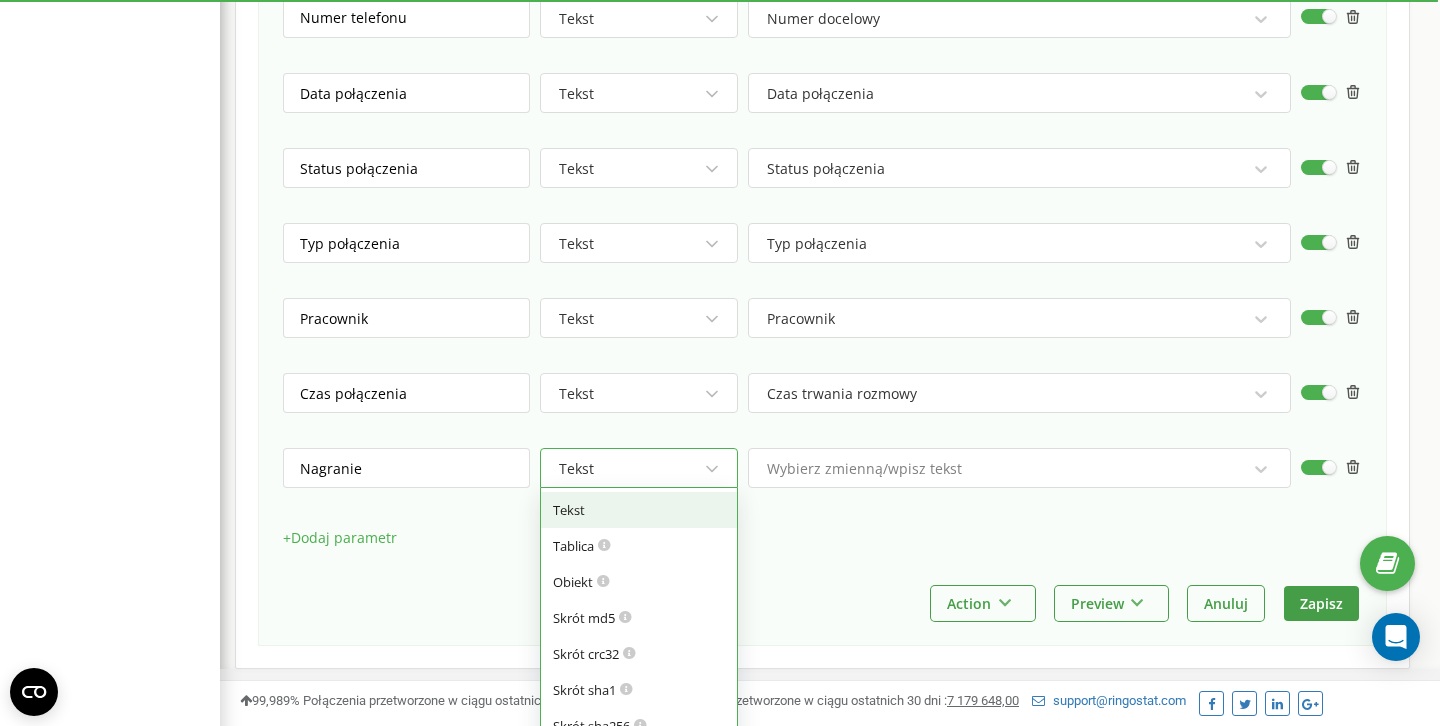 click 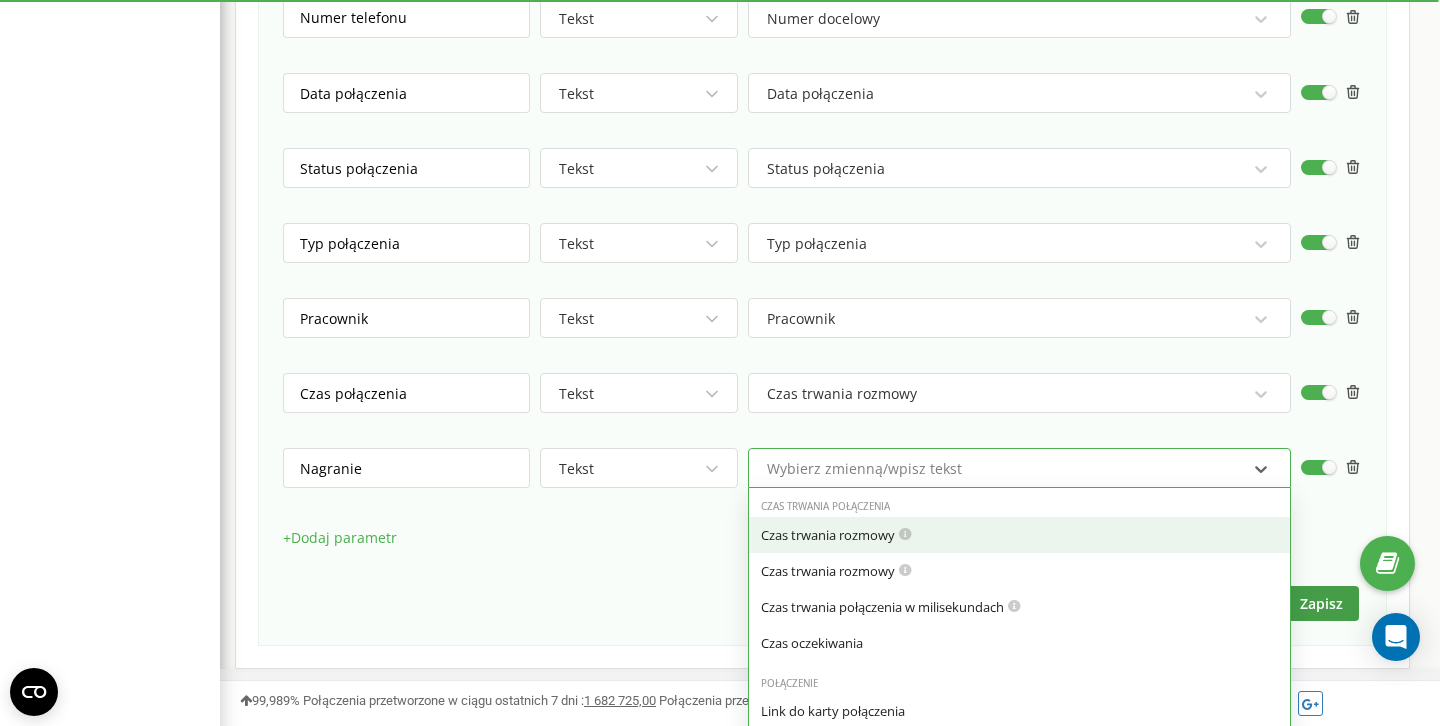 click on "Wybierz zmienną/wpisz tekst" at bounding box center [864, 469] 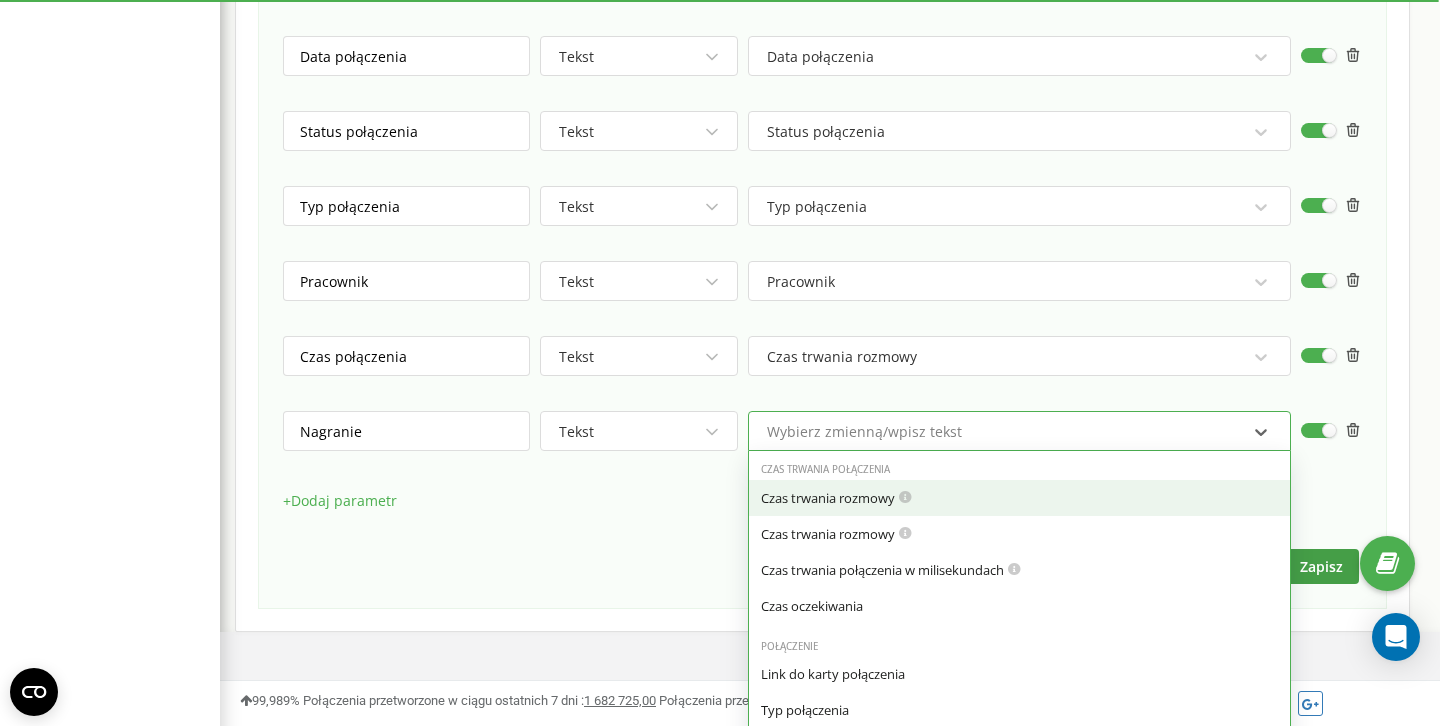 scroll, scrollTop: 1122, scrollLeft: 0, axis: vertical 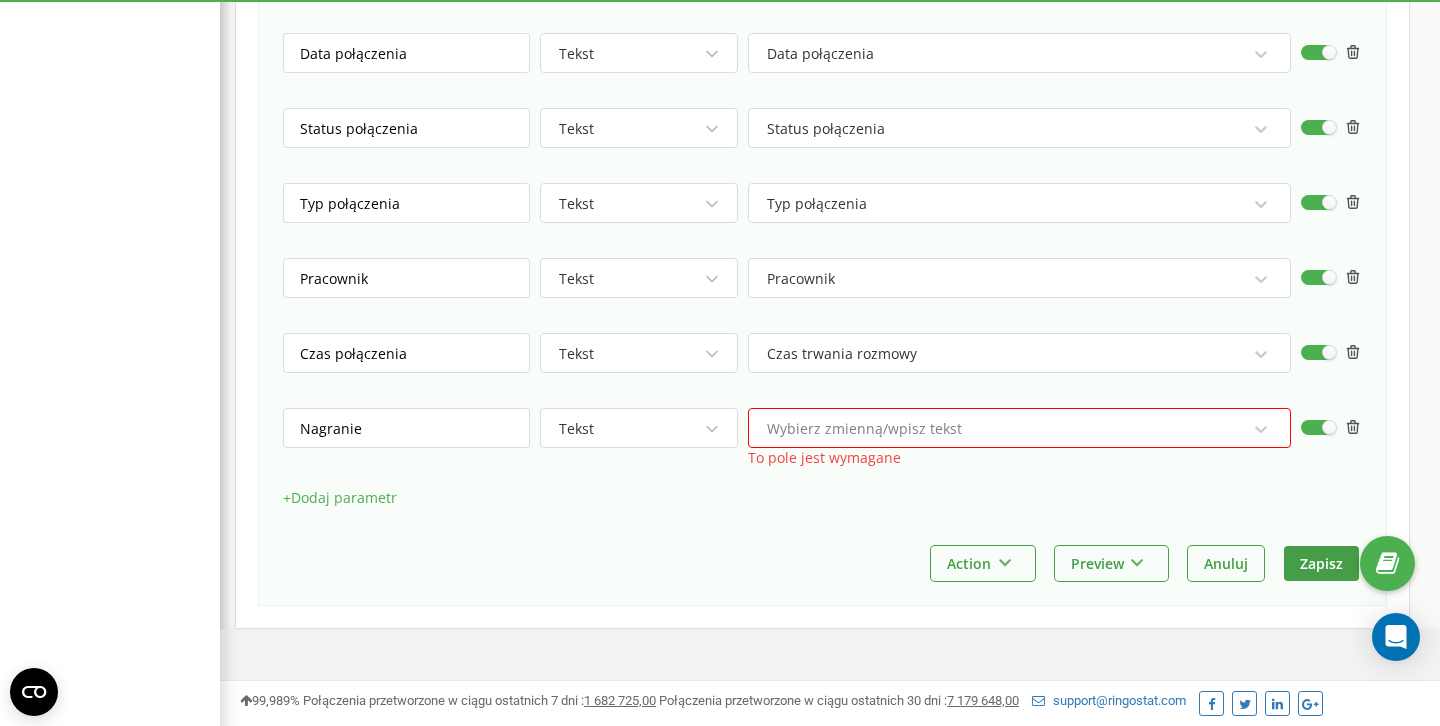click on "+  Dodaj parametr" at bounding box center [822, 508] 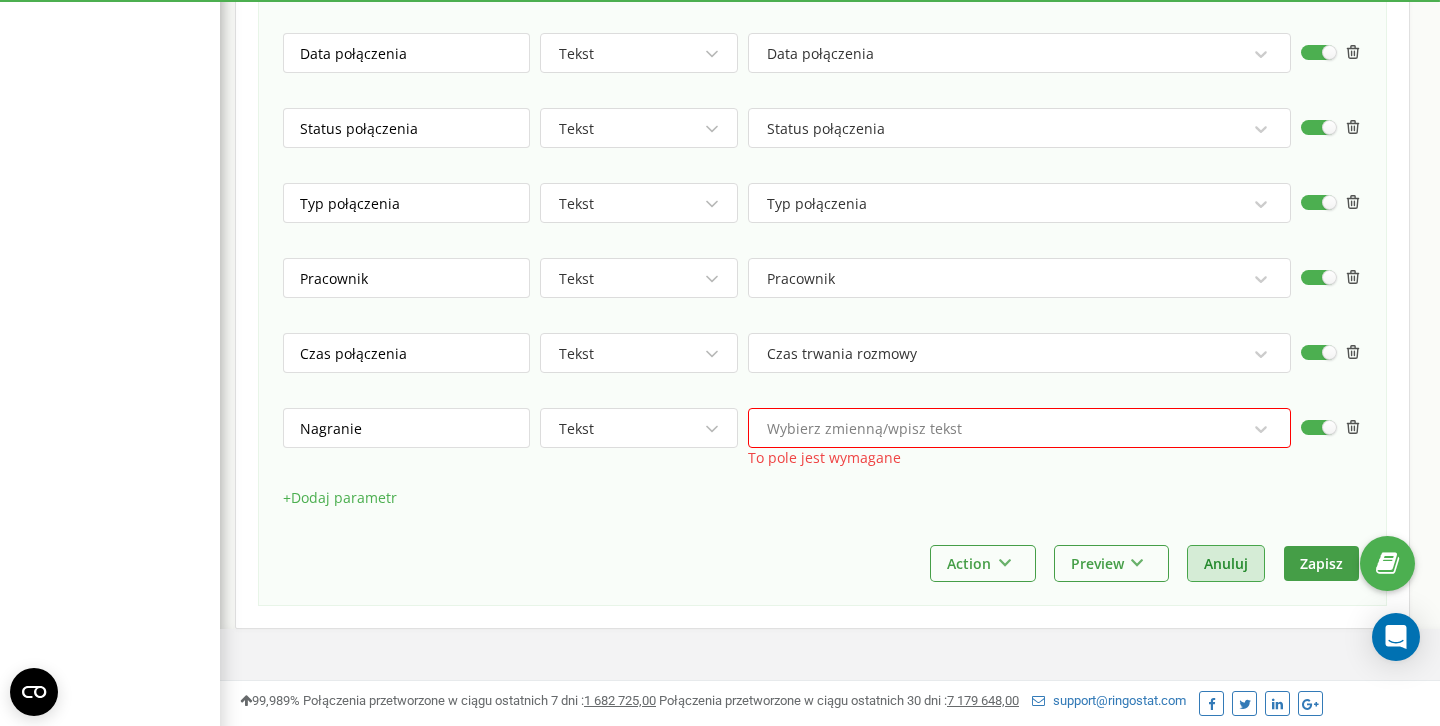 click on "Anuluj" at bounding box center (1226, 563) 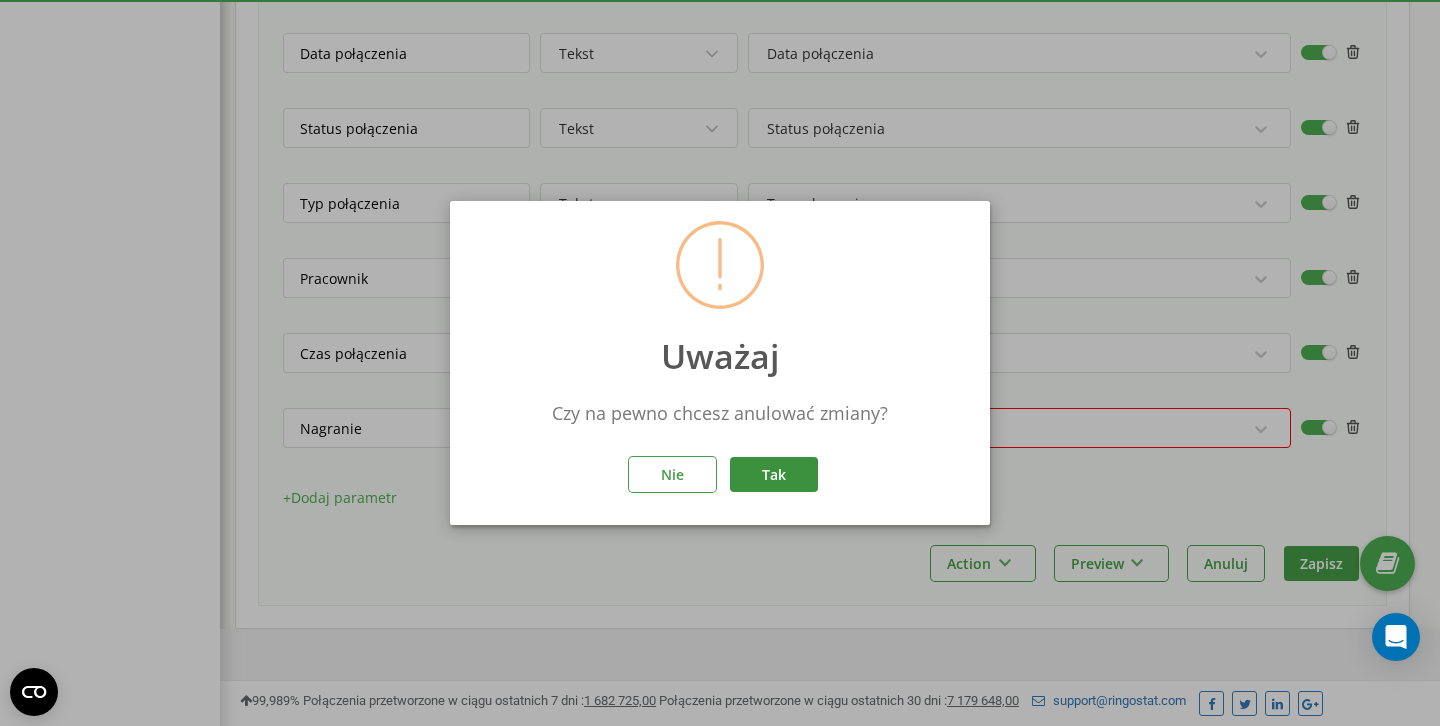 click on "Tak" at bounding box center (774, 474) 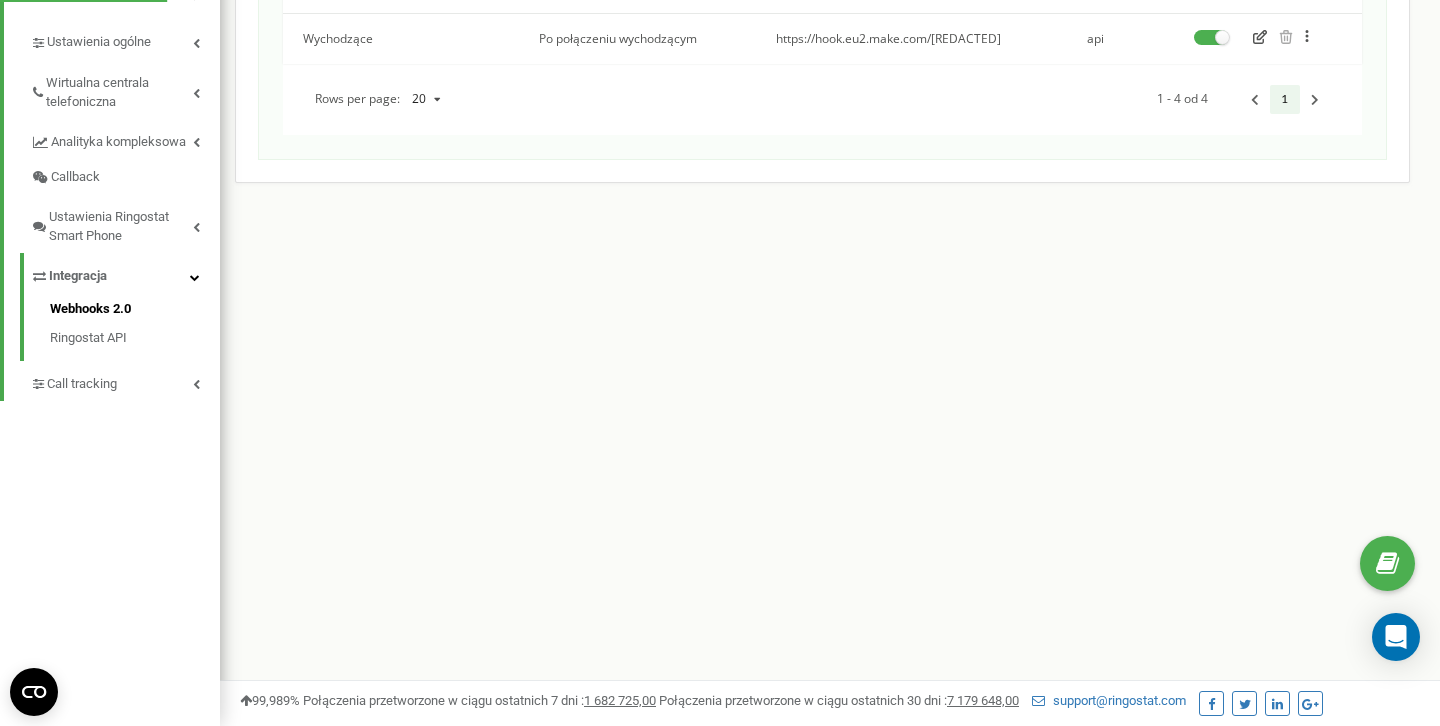 scroll, scrollTop: 0, scrollLeft: 0, axis: both 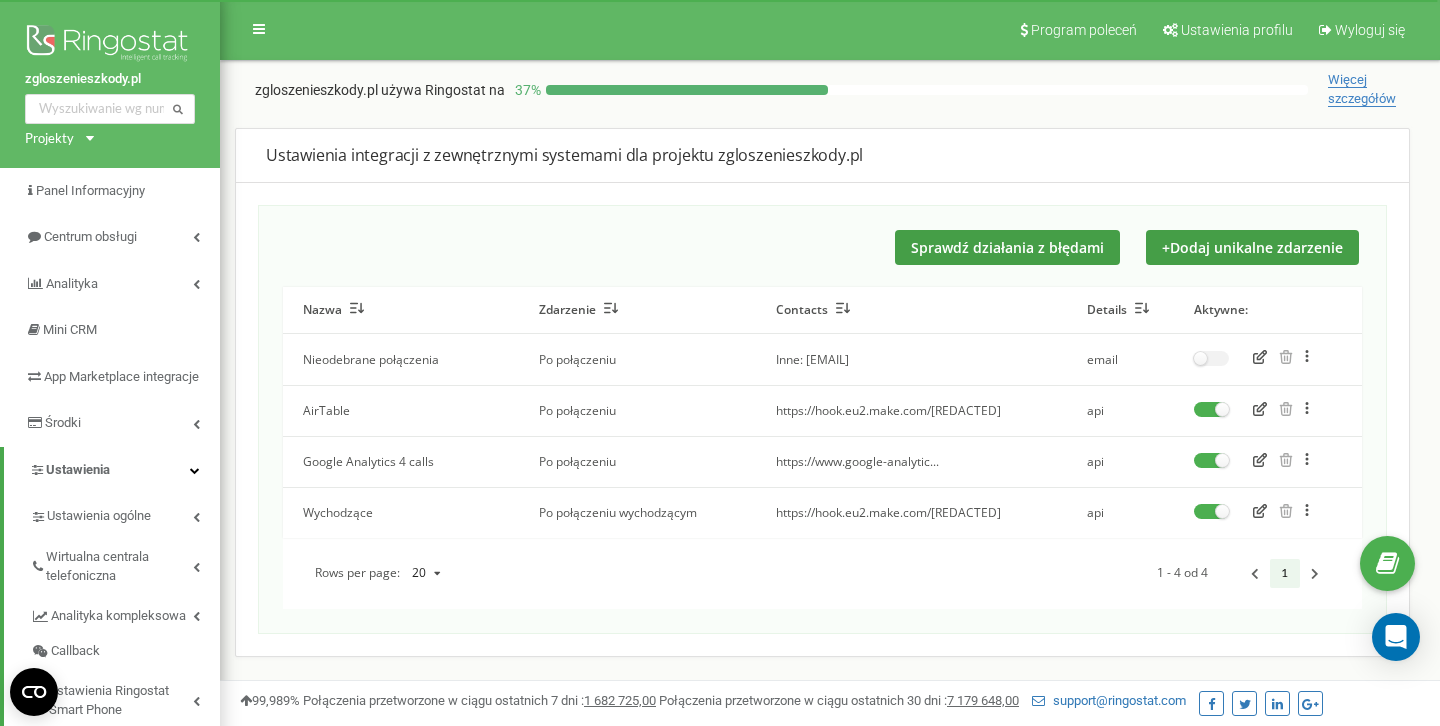 click 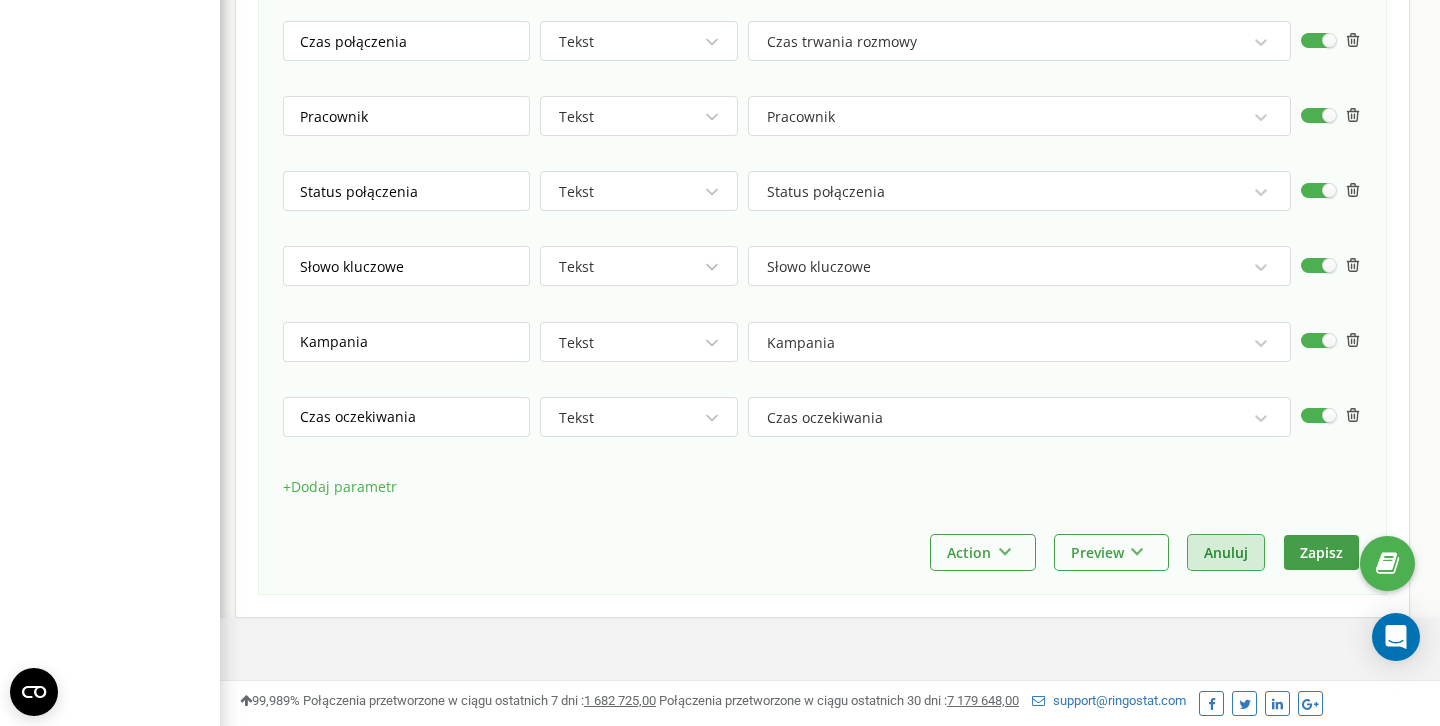 scroll, scrollTop: 1433, scrollLeft: 0, axis: vertical 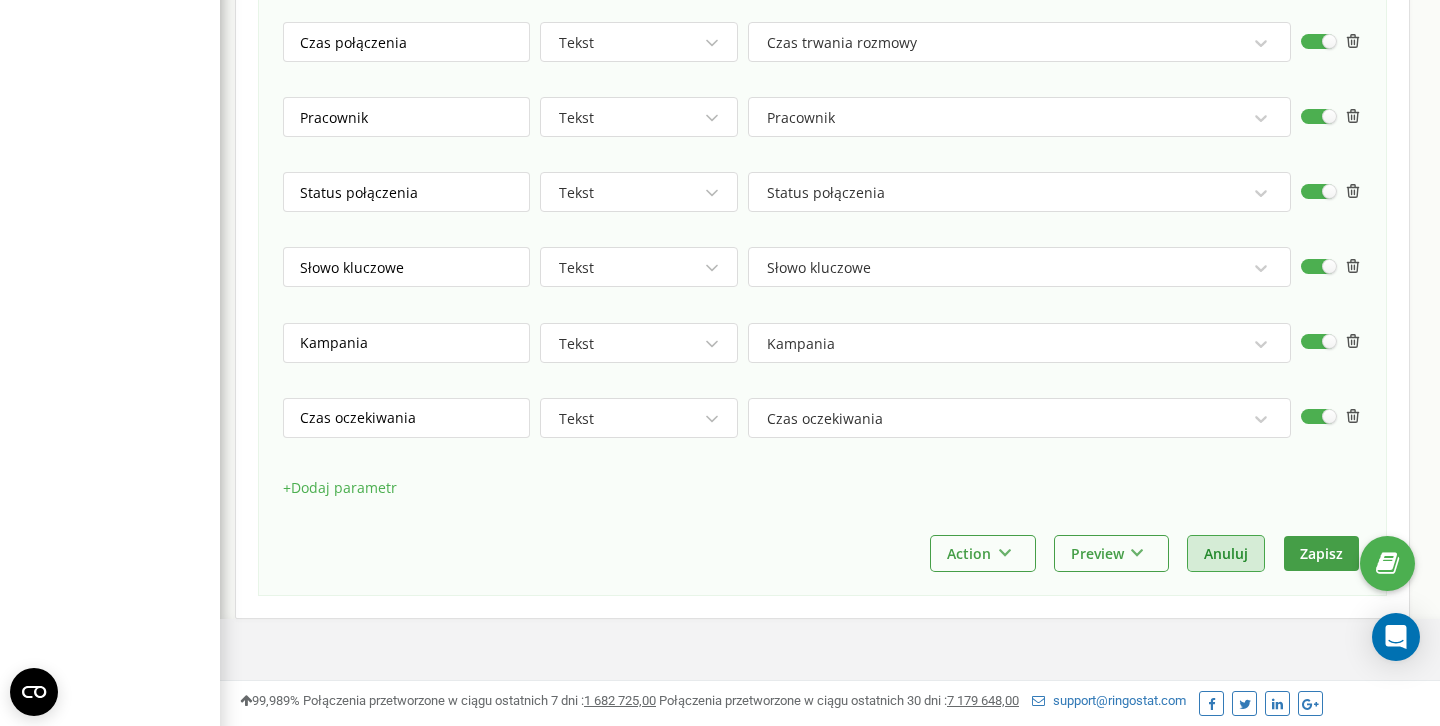 click on "Anuluj" at bounding box center [1226, 553] 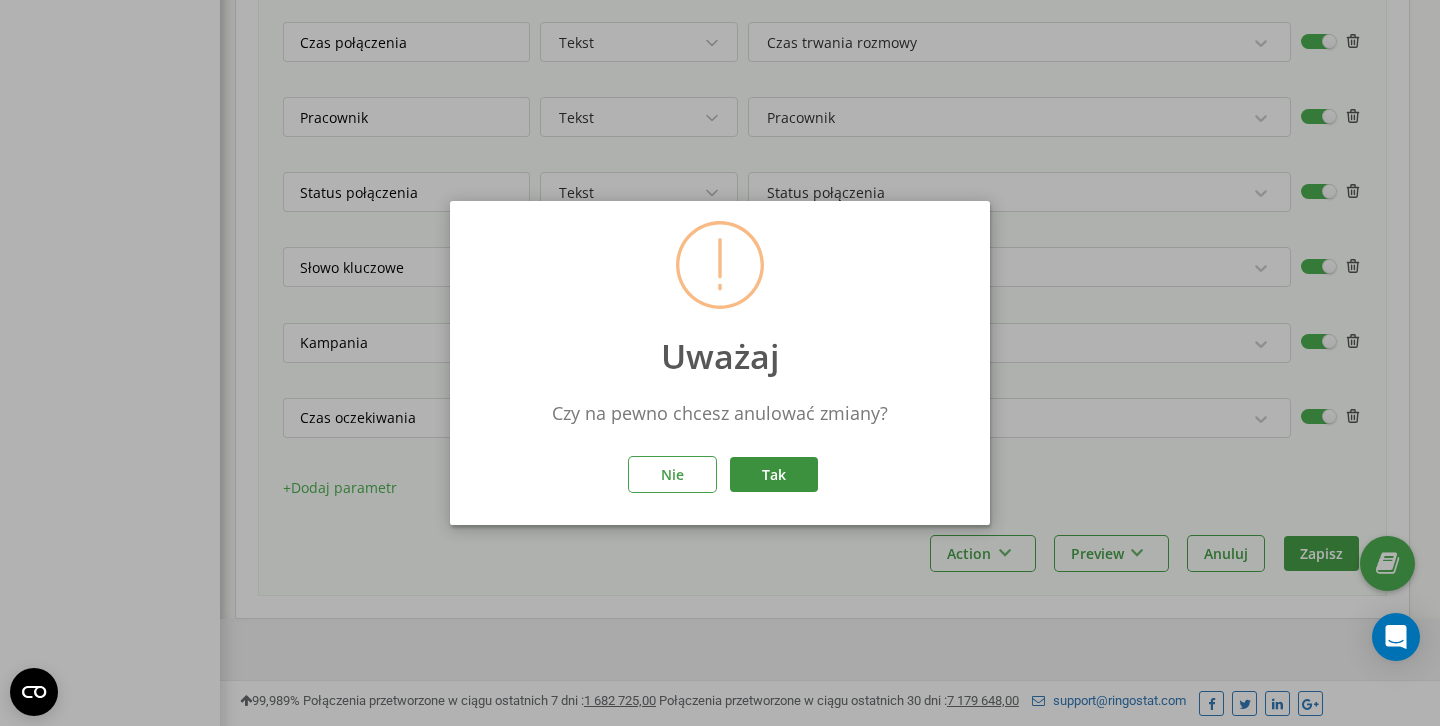 click on "Tak" at bounding box center (774, 474) 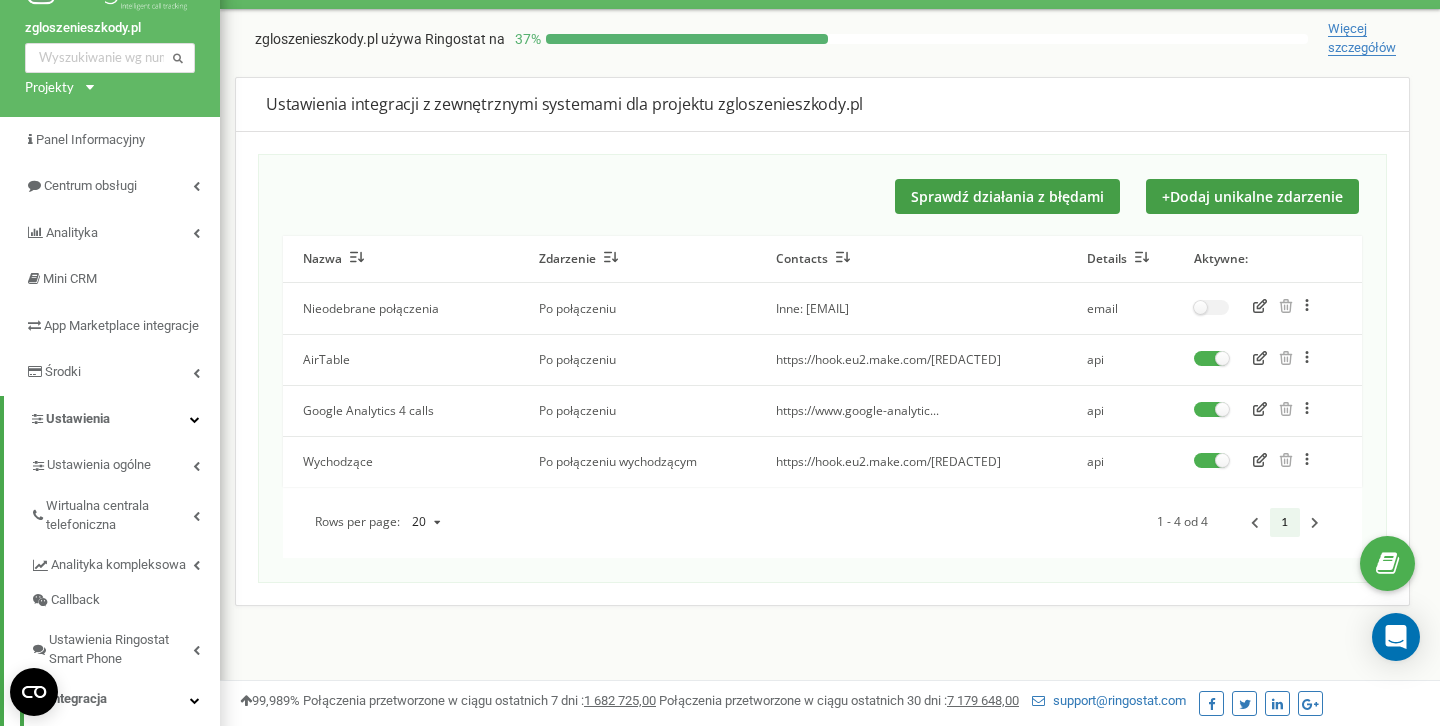 scroll, scrollTop: 55, scrollLeft: 0, axis: vertical 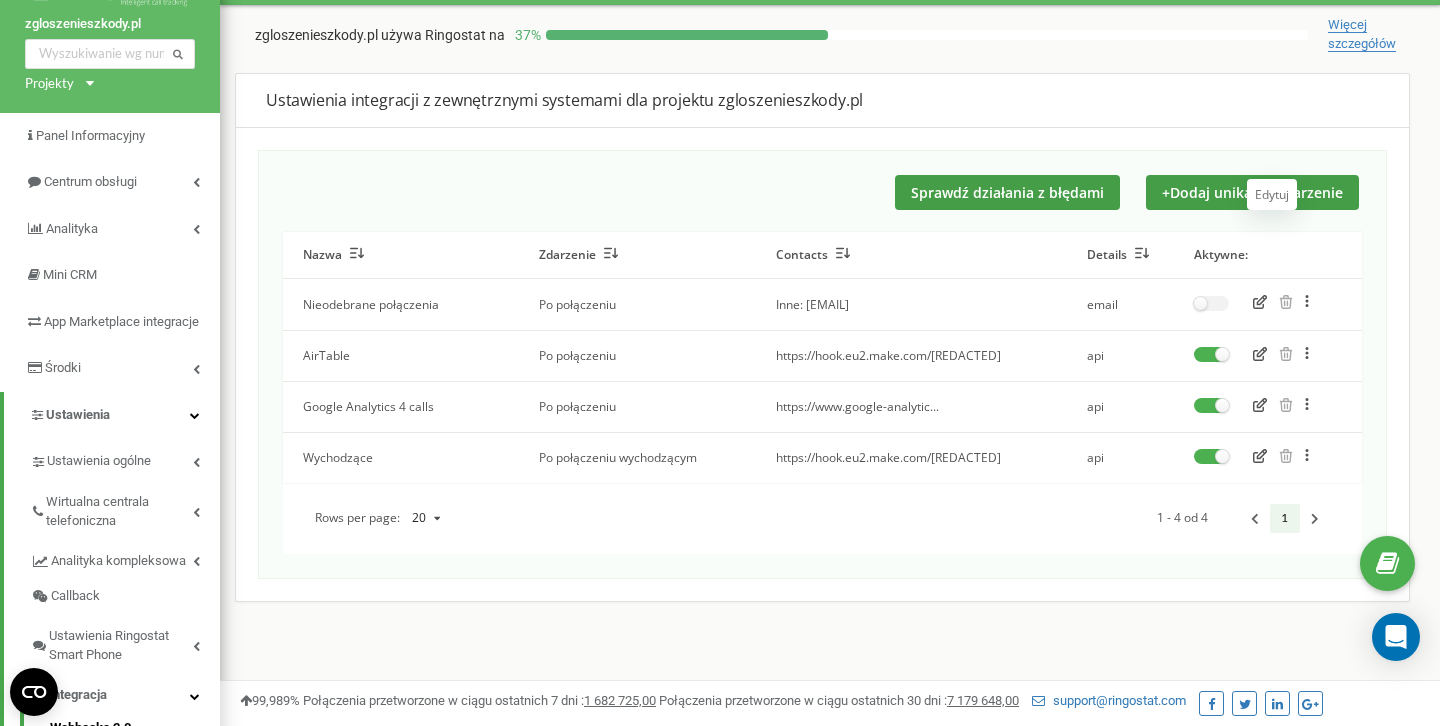 click 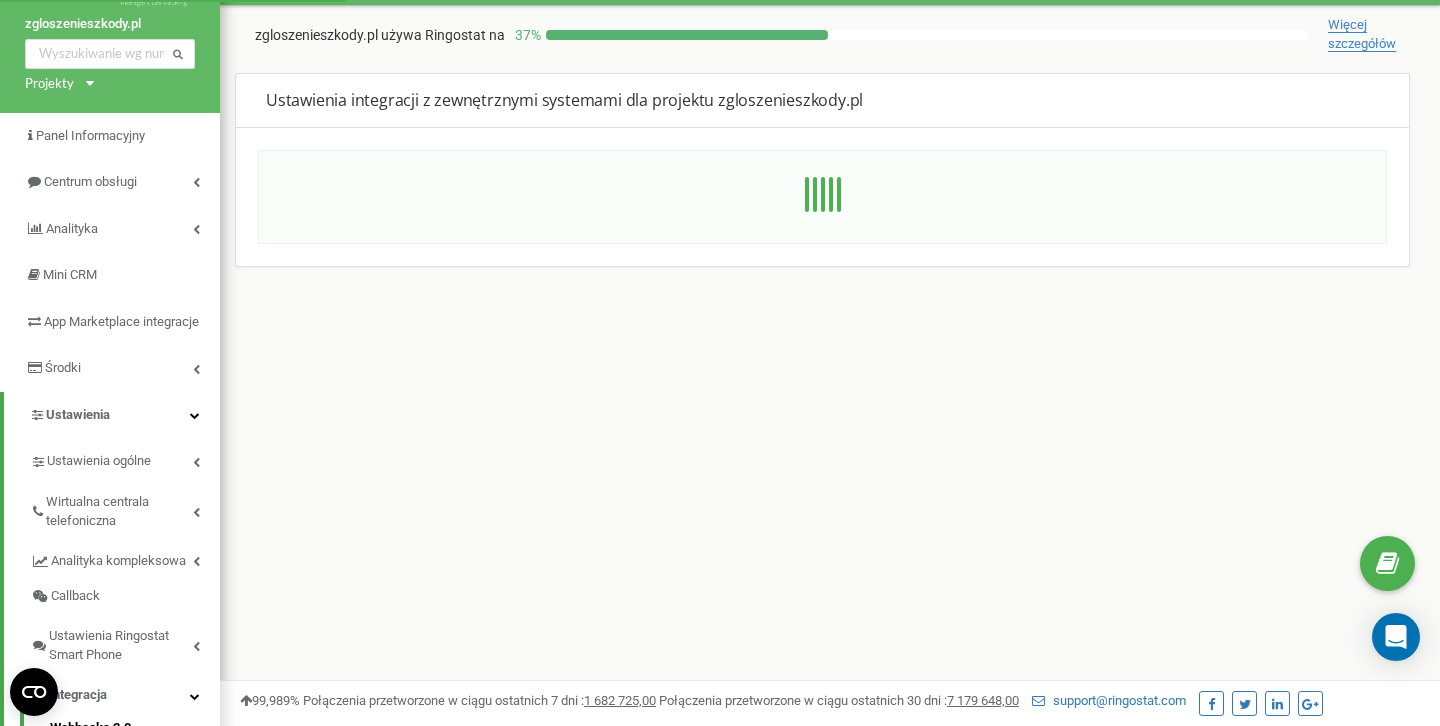 scroll, scrollTop: 0, scrollLeft: 0, axis: both 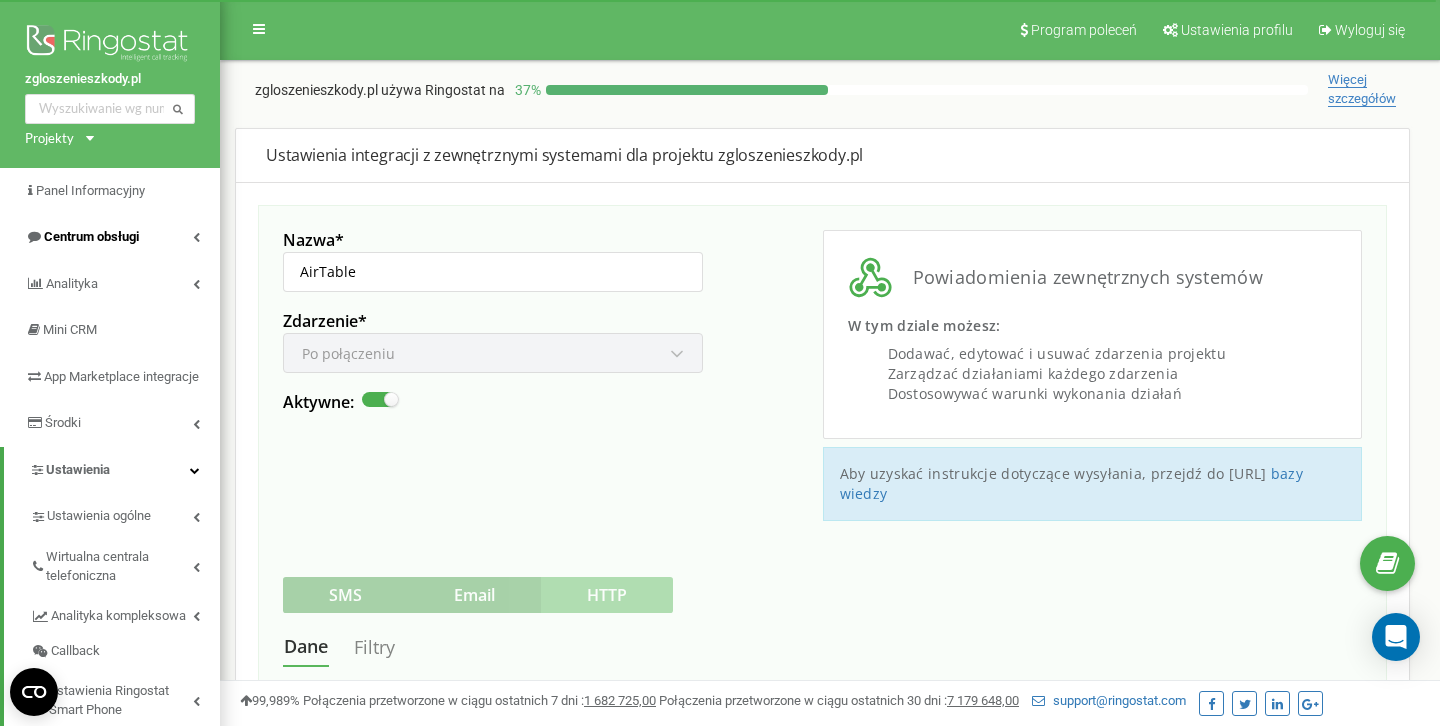 click on "Centrum obsługi" at bounding box center [110, 237] 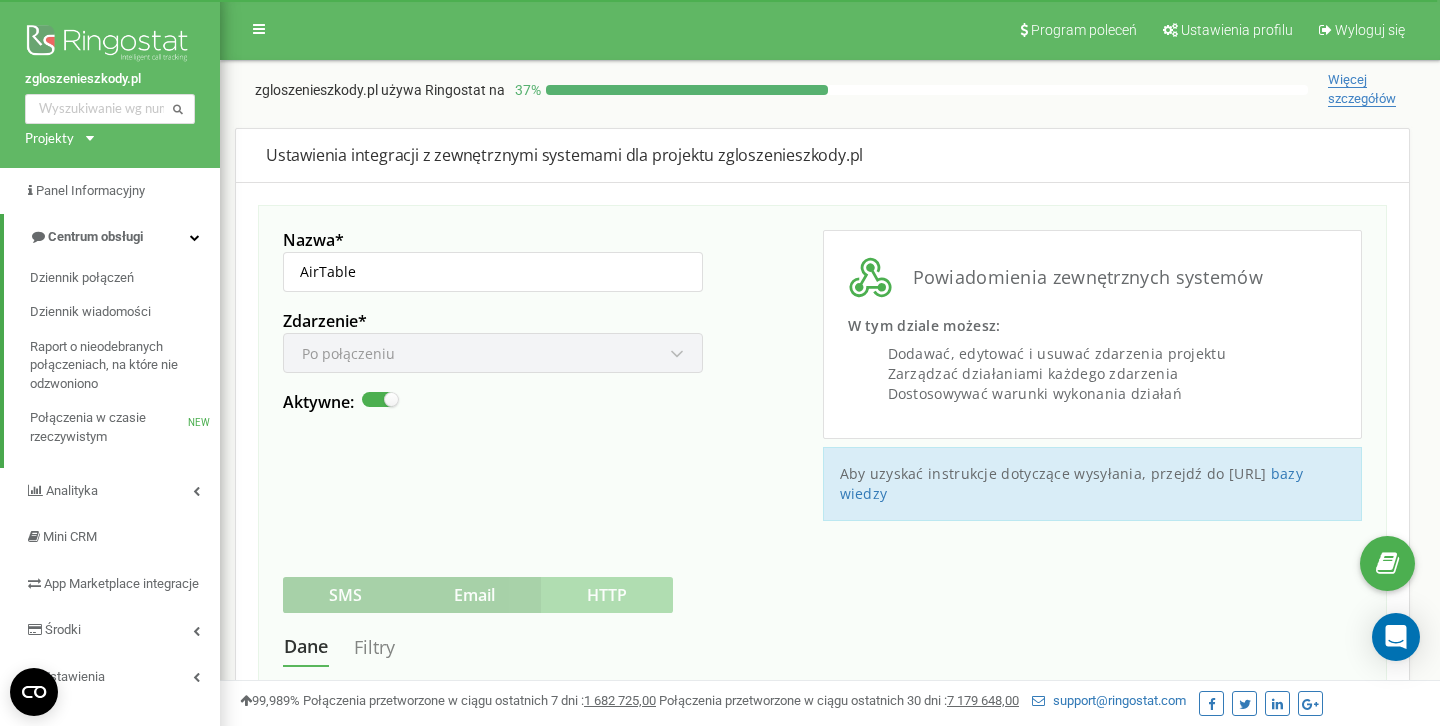 click on "Centrum obsługi" at bounding box center [112, 237] 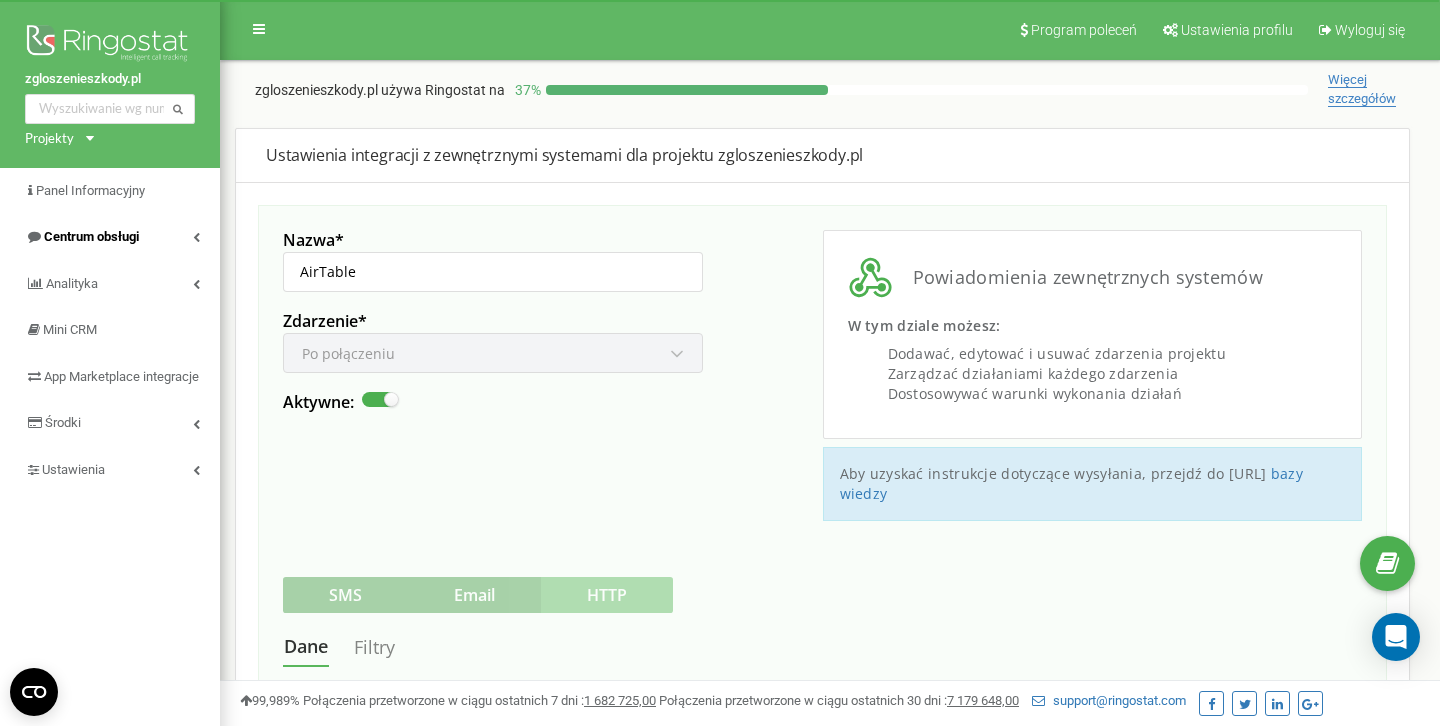 click on "Centrum obsługi" at bounding box center (91, 236) 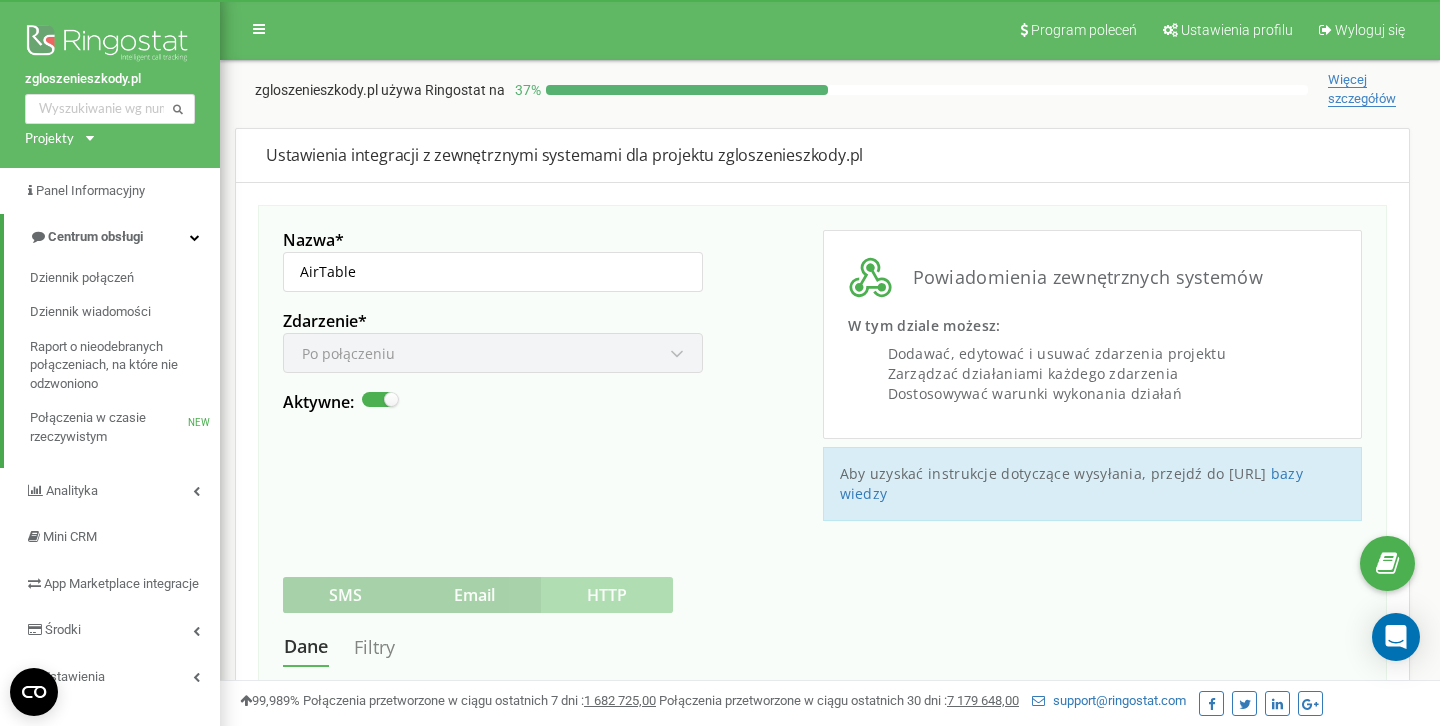 click on "Centrum obsługi" at bounding box center [95, 236] 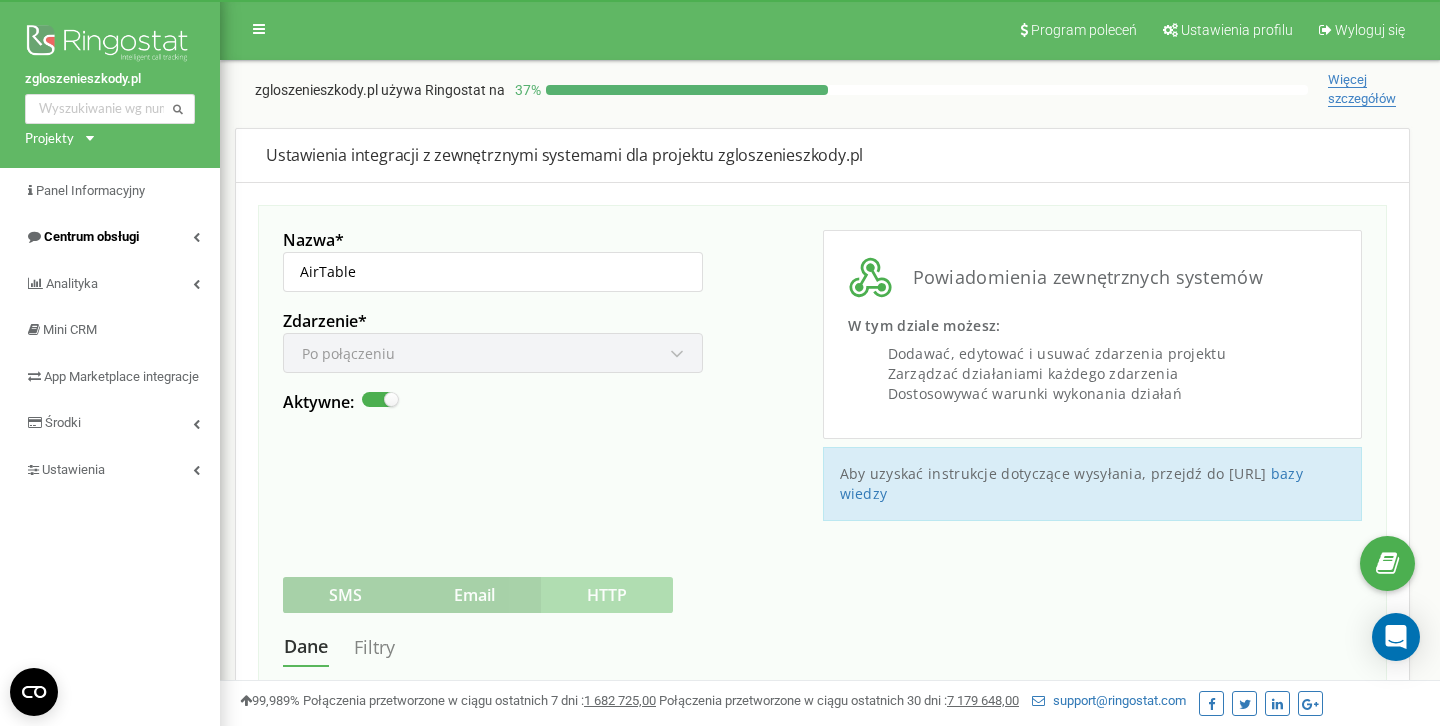 click on "Centrum obsługi" at bounding box center (110, 237) 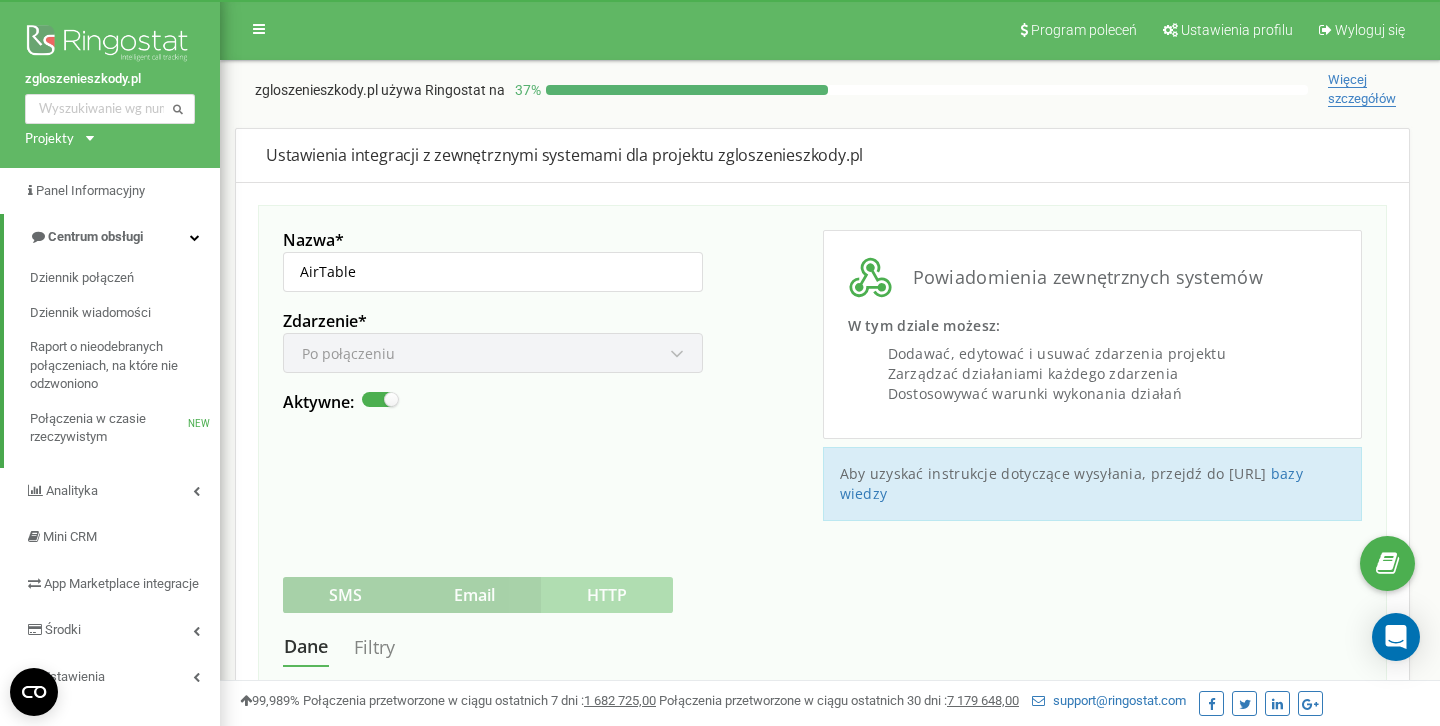 click on "Centrum obsługi" at bounding box center [112, 237] 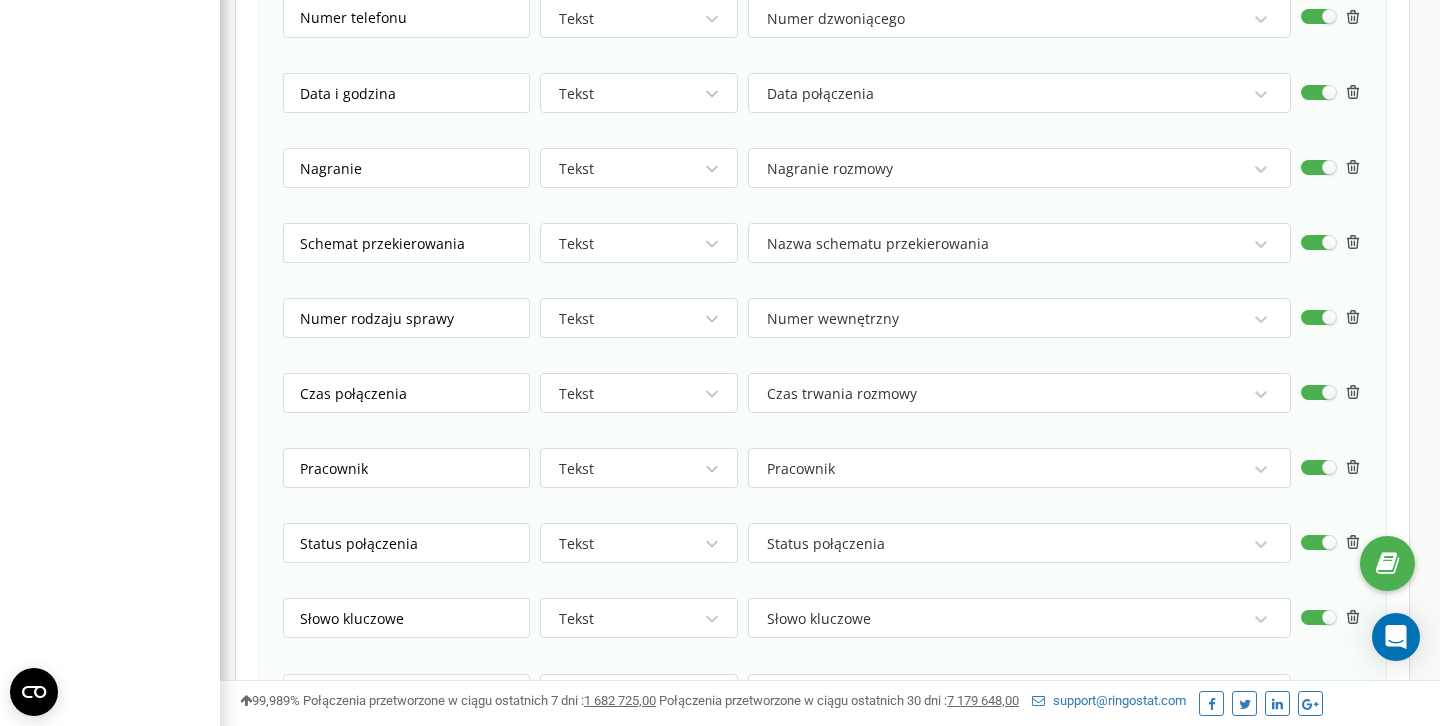 scroll, scrollTop: 346, scrollLeft: 0, axis: vertical 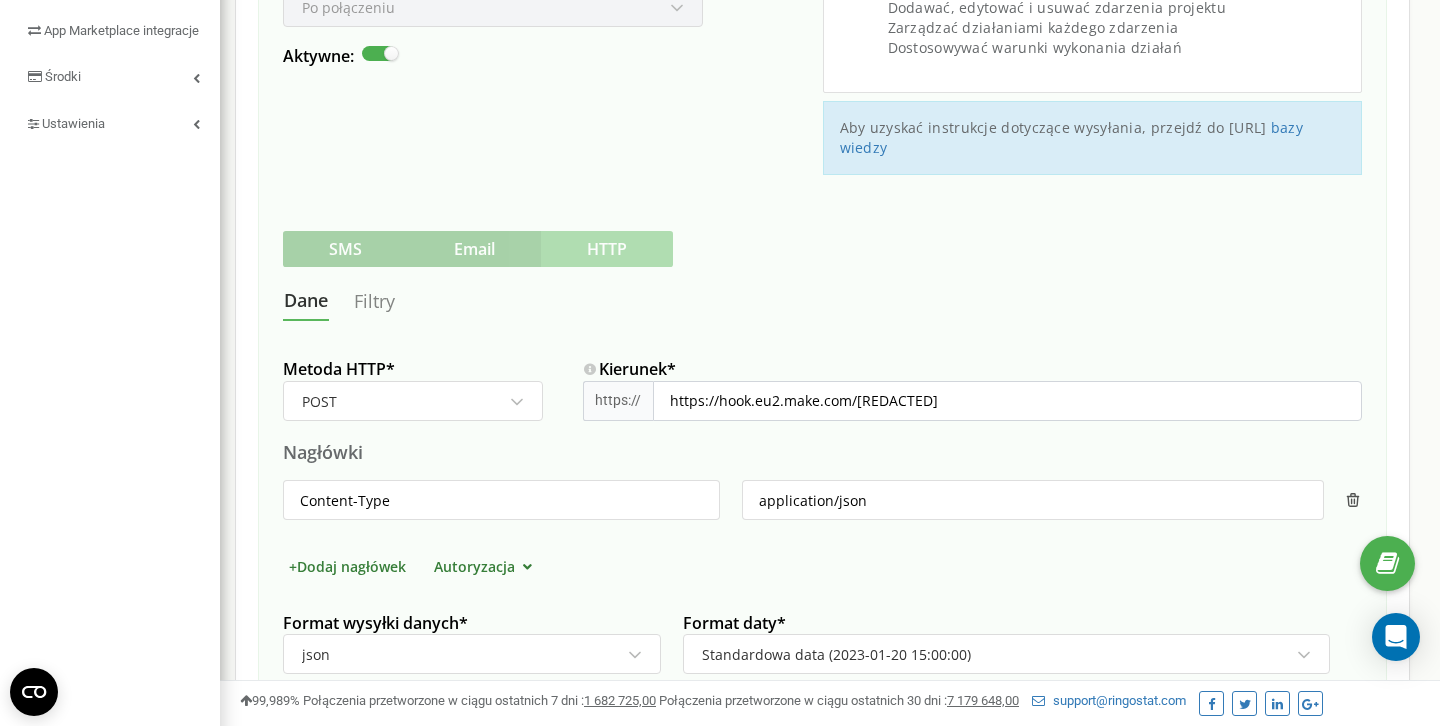 click on "Dane Filtry" at bounding box center (822, 301) 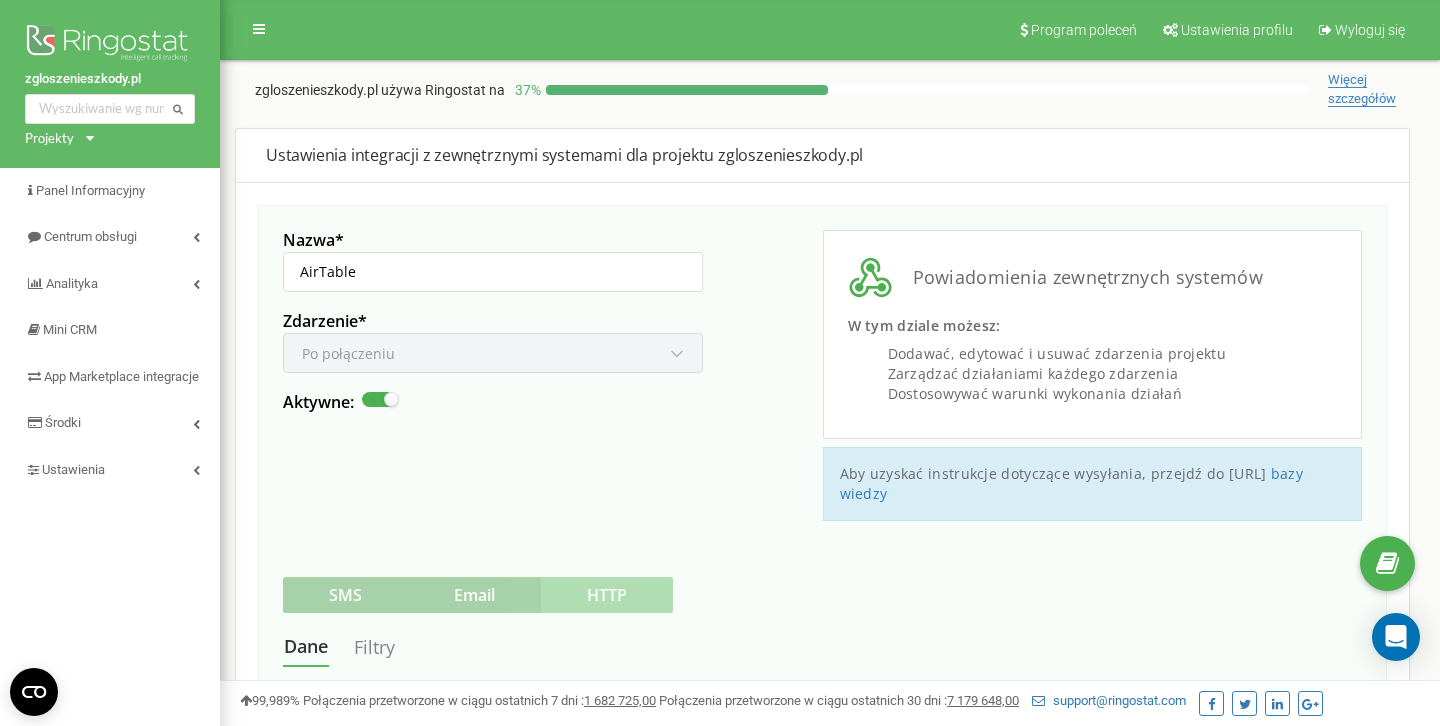 scroll, scrollTop: 0, scrollLeft: 0, axis: both 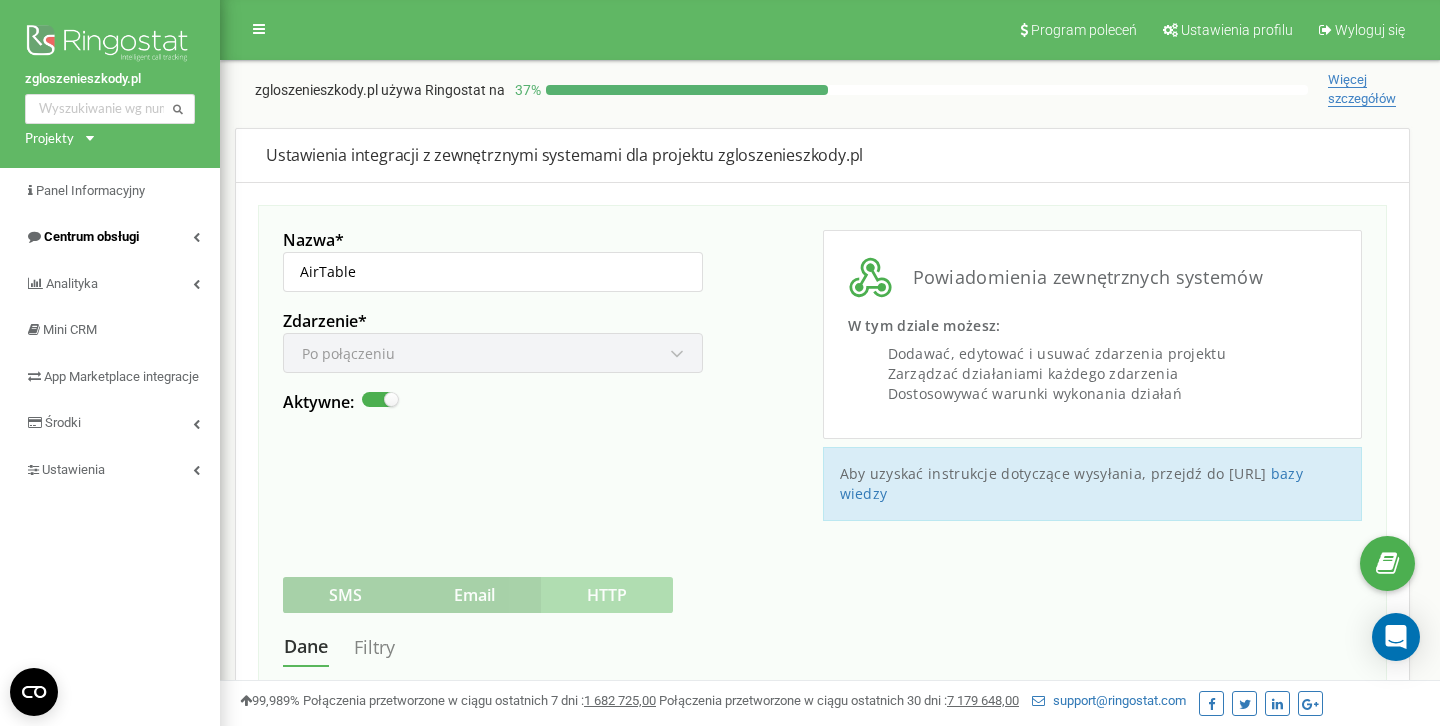 click on "Centrum obsługi" at bounding box center (91, 236) 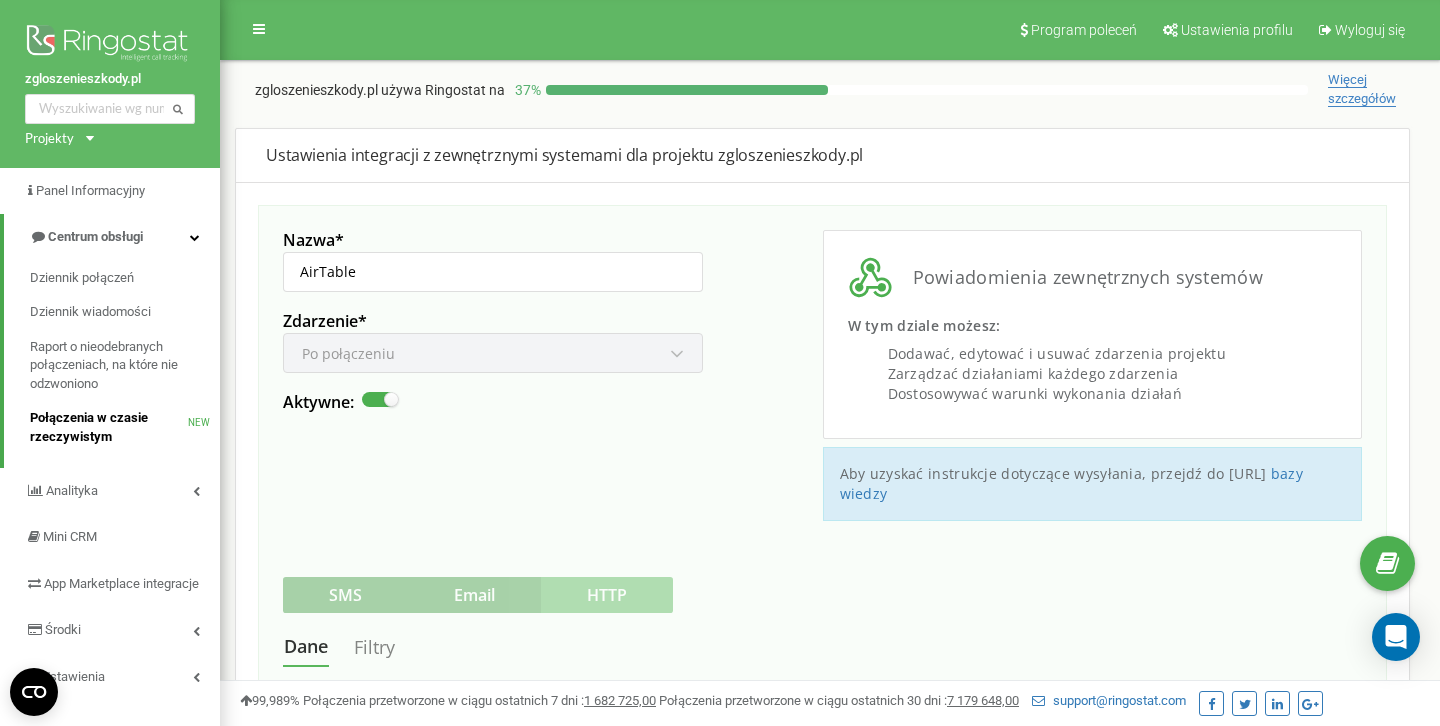 click on "Połączenia w czasie rzeczywistym" at bounding box center (109, 427) 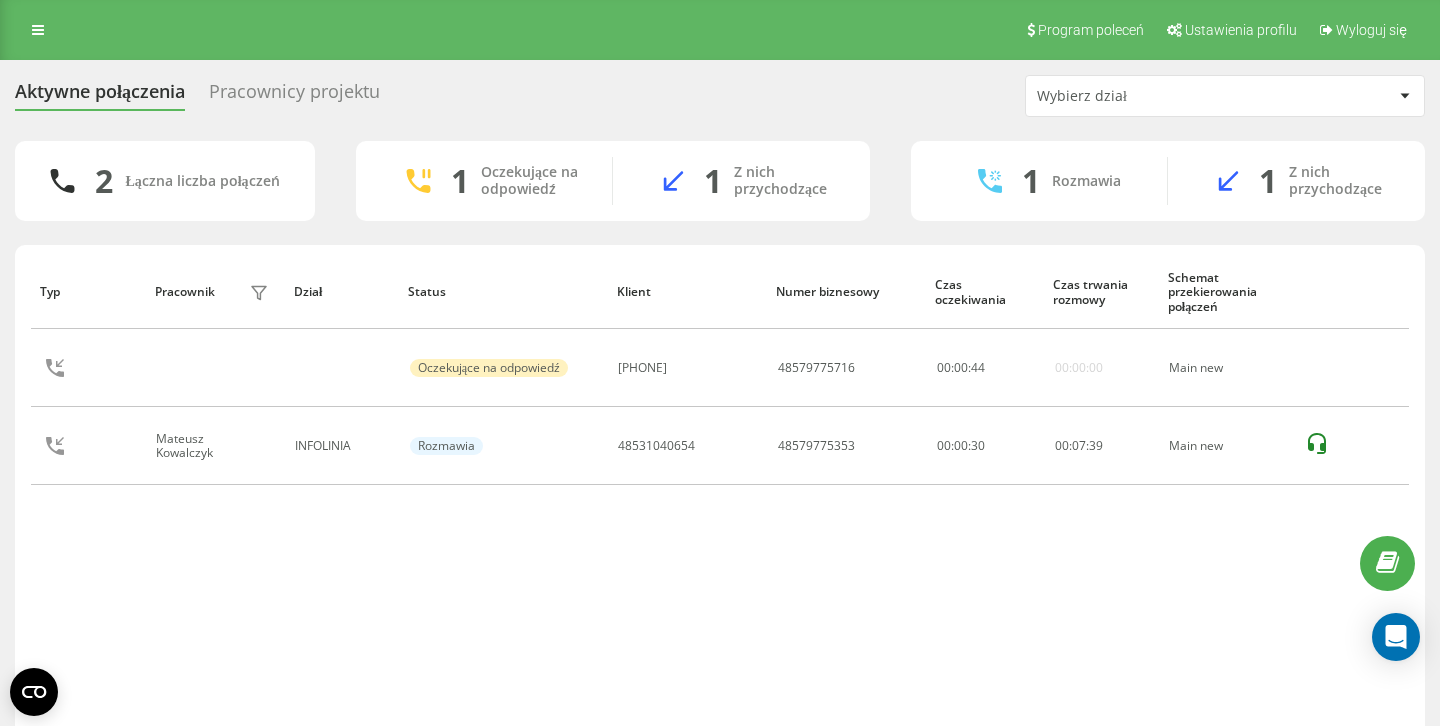 scroll, scrollTop: 0, scrollLeft: 0, axis: both 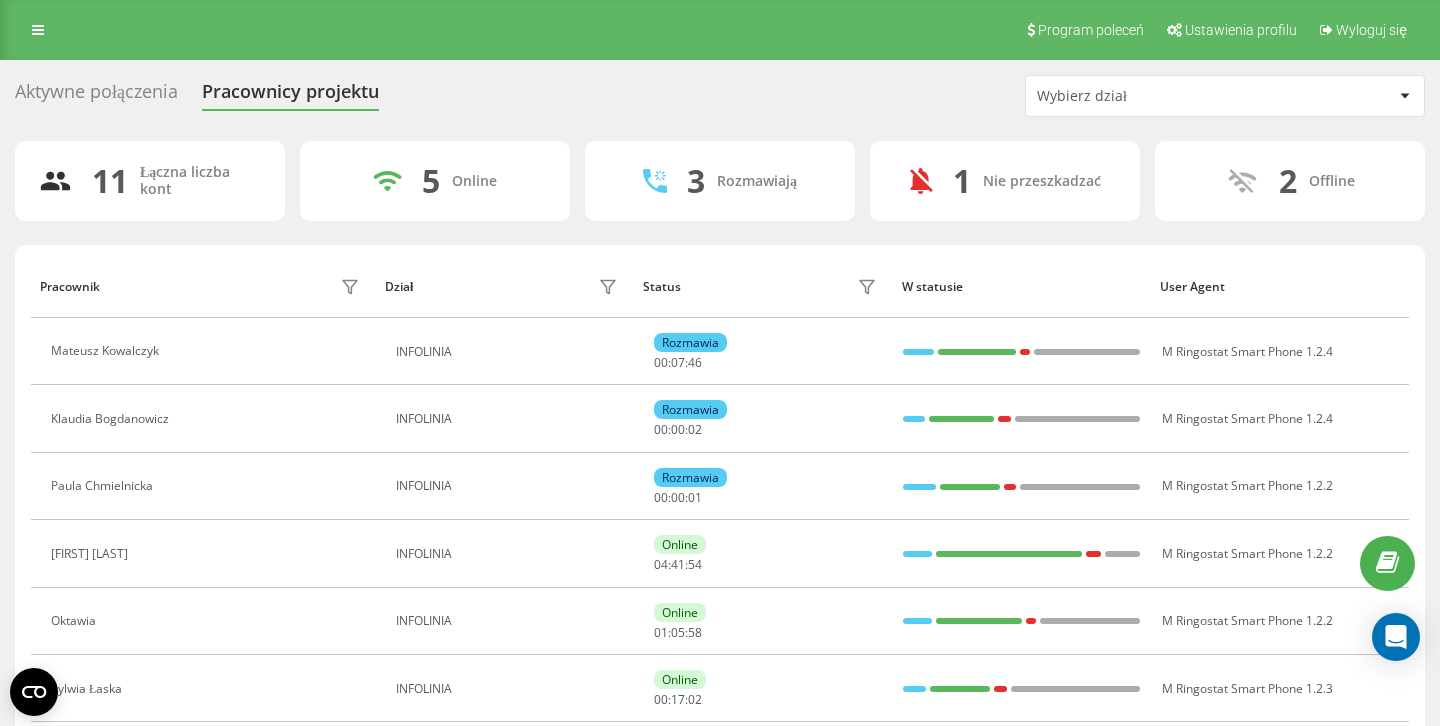 click on "Aktywne połączenia" at bounding box center (96, 96) 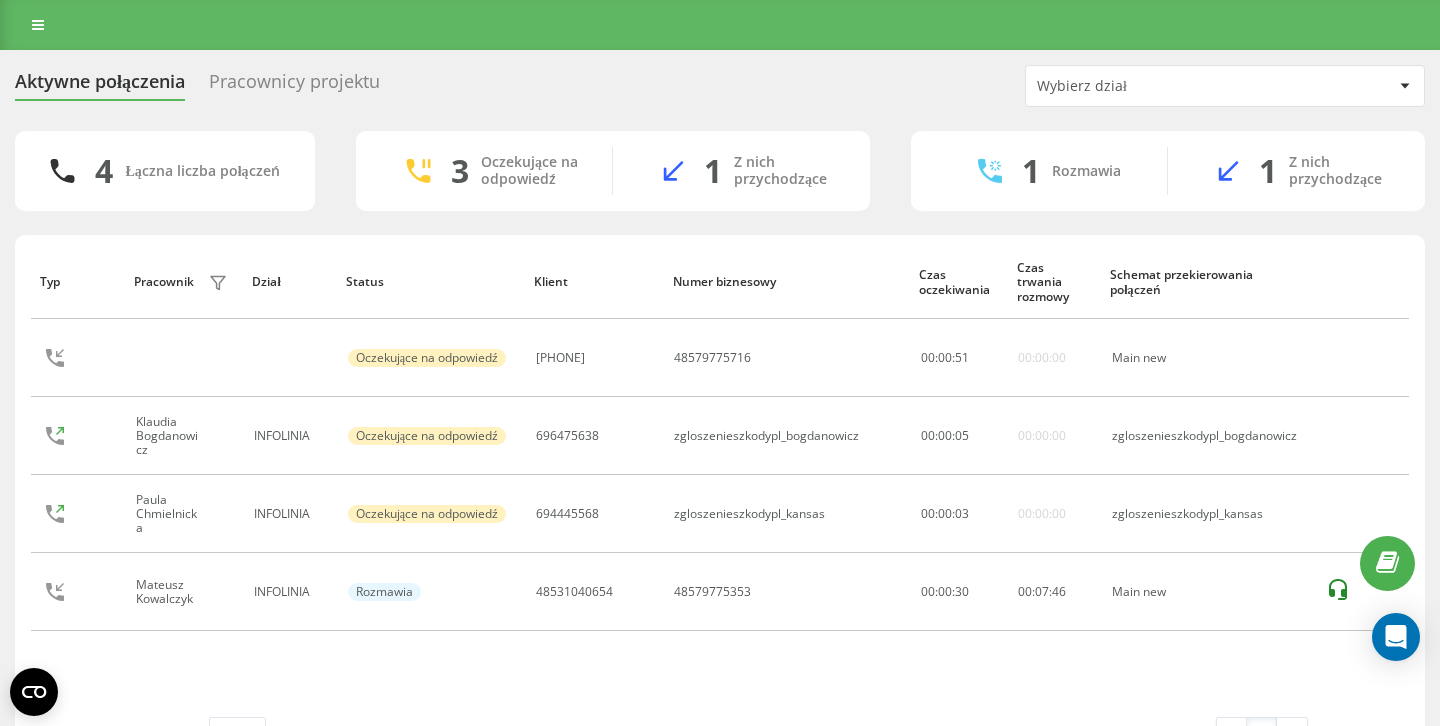 scroll, scrollTop: 0, scrollLeft: 0, axis: both 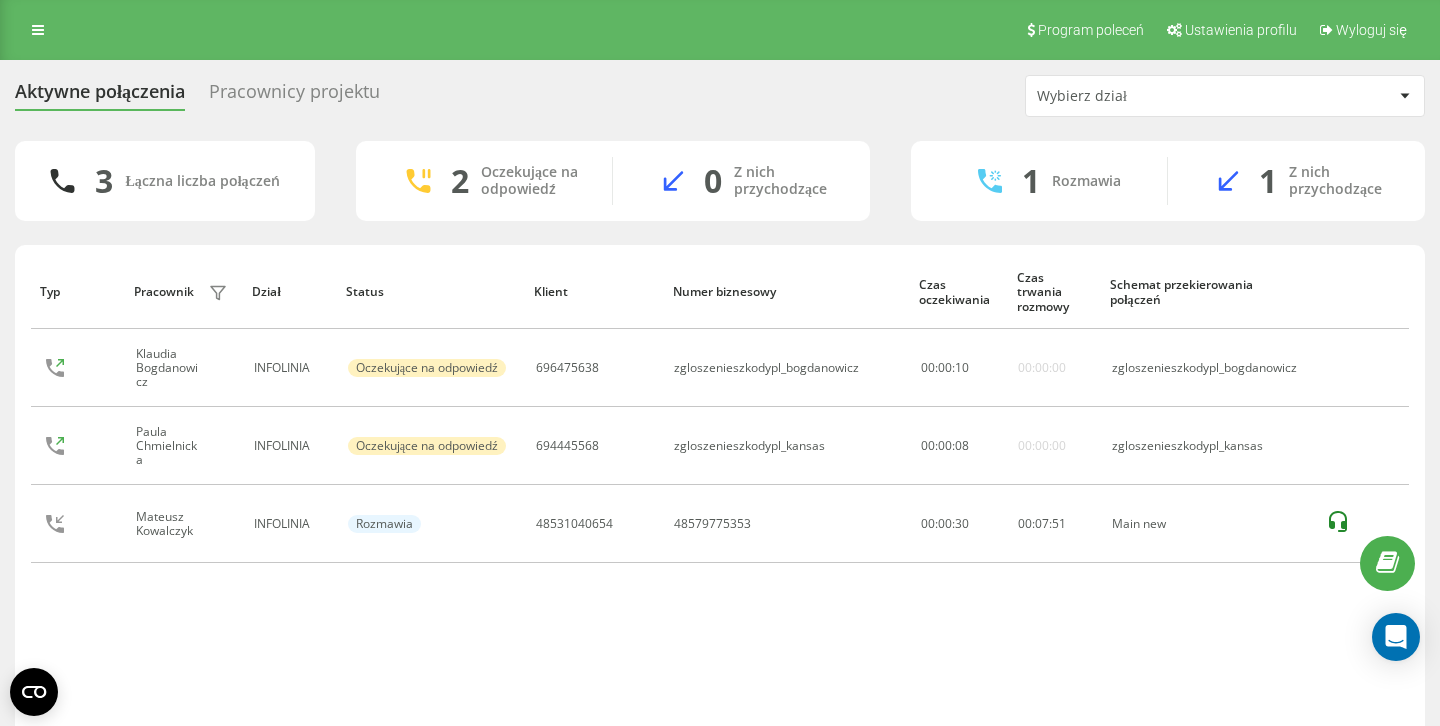 click on "Aktywne połączenia Pracownicy projektu Wybierz dział" at bounding box center (720, 96) 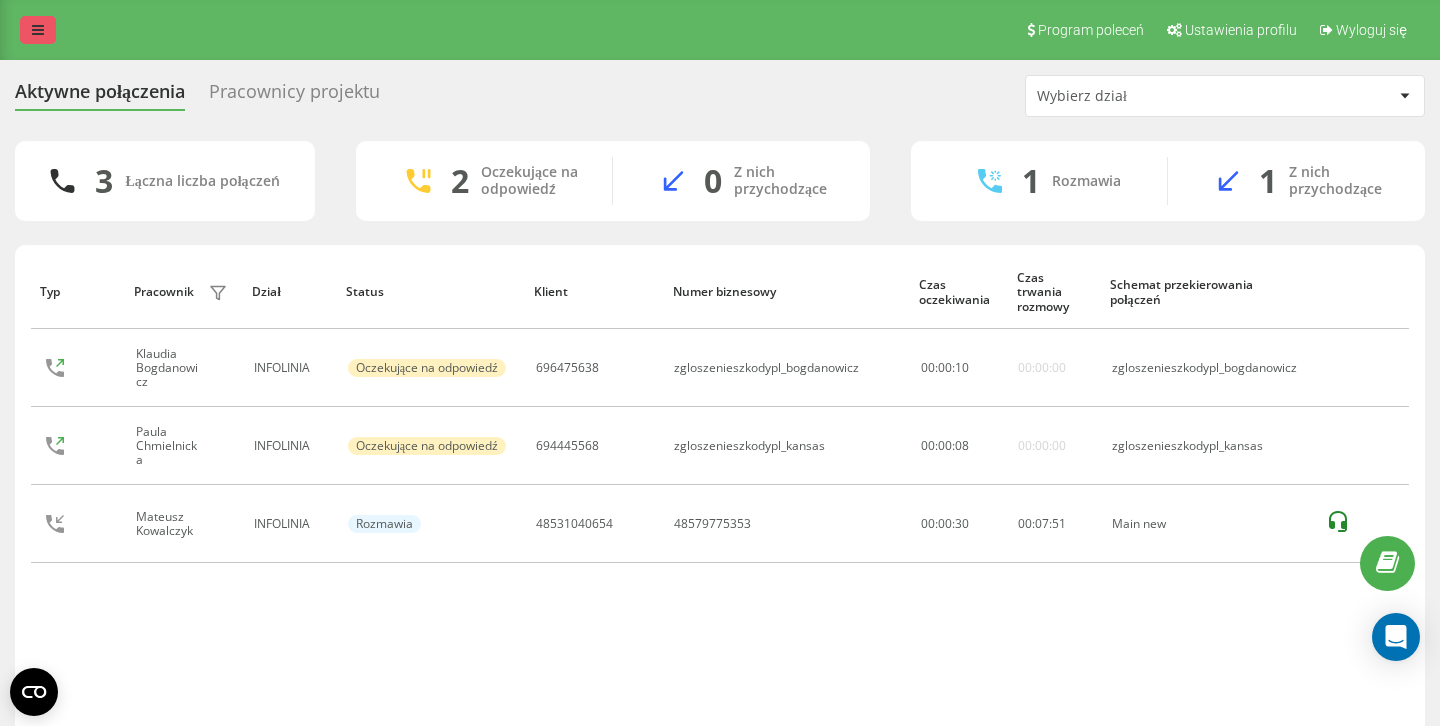 click at bounding box center (38, 30) 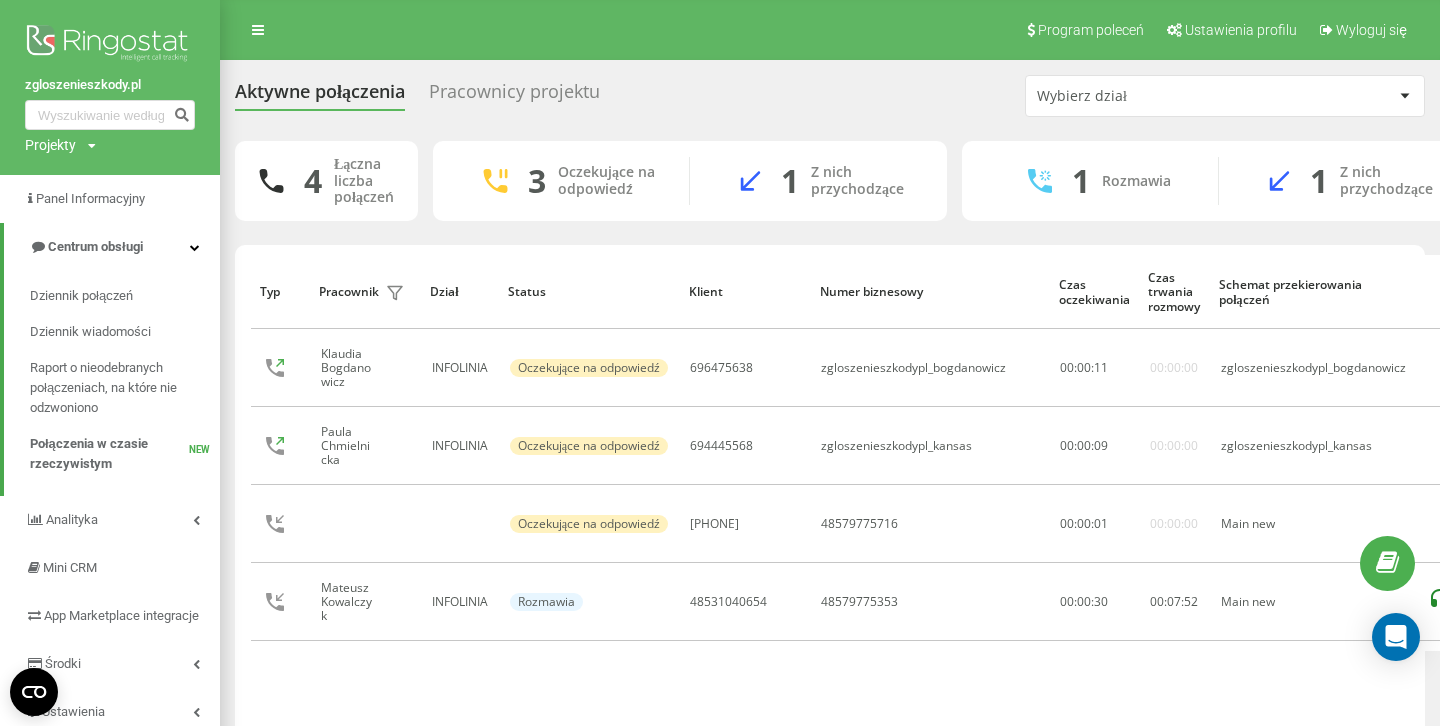 click on "Aktywne połączenia Pracownicy projektu Wybierz dział   4   Łączna liczba połączeń   3   Oczekujące na odpowiedź   1   Z nich przychodzące   1   Rozmawia   1   Z nich przychodzące Typ Pracownik  filtra  Dział Status Klient Numer biznesowy Czas oczekiwania Czas trwania rozmowy Schemat przekierowania połączeń Klaudia Bogdanowicz INFOLINIA Oczekujące na odpowiedź 696475638 zgloszenieszkodypl_bogdanowicz 00 : 00 : 11 00:00:00 zgloszenieszkodypl_bogdanowicz Paula Chmielnicka INFOLINIA Oczekujące na odpowiedź 694445568 zgloszenieszkodypl_kansas 00 : 00 : 09 00:00:00 zgloszenieszkodypl_kansas Oczekujące na odpowiedź 48795479211 48579775716 00 : 00 : 01 00:00:00 Main new  Mateusz Kowalczyk INFOLINIA Rozmawia 48531040654 48579775353 00:00:30 00 : 07 : 52 Main new  Wiersze na stronę 25 10 25 50 100 0 - 4 z 4 1" at bounding box center (720, 426) 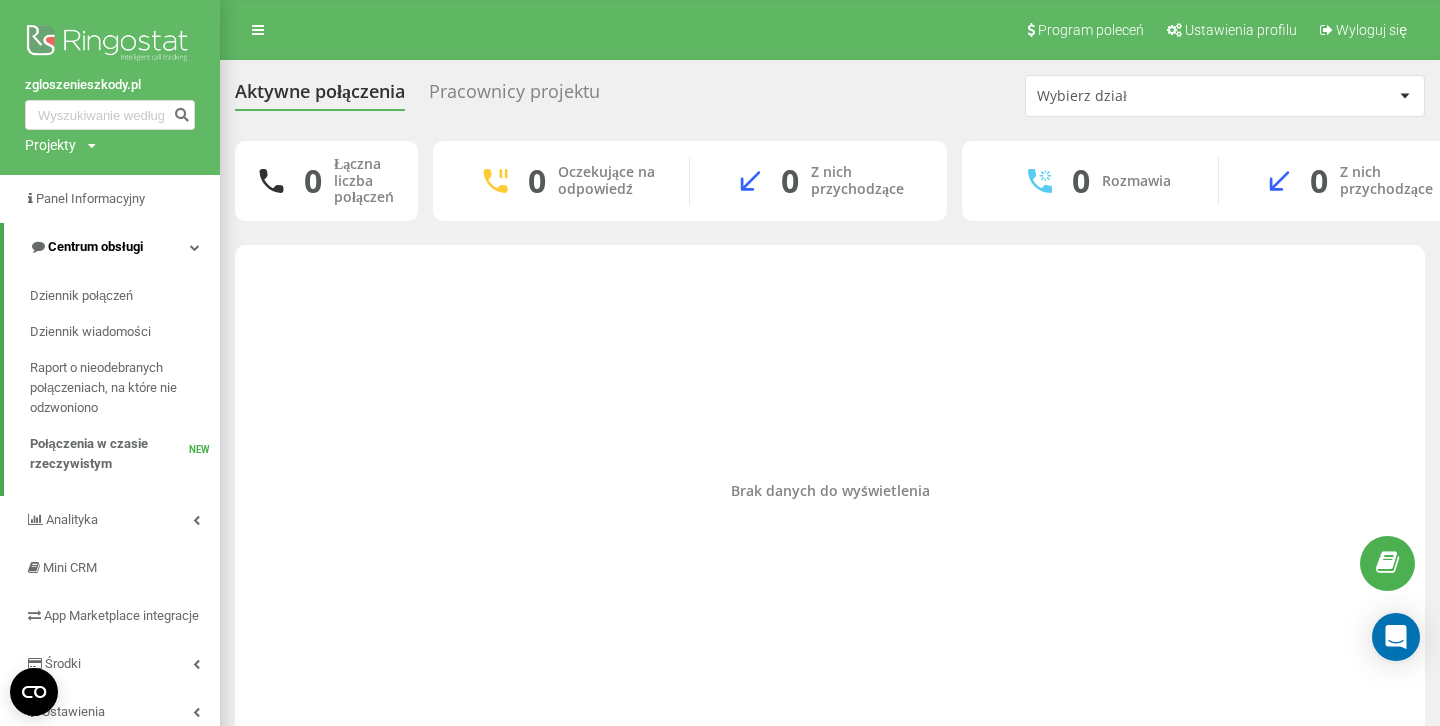 click on "Centrum obsługi" at bounding box center (95, 246) 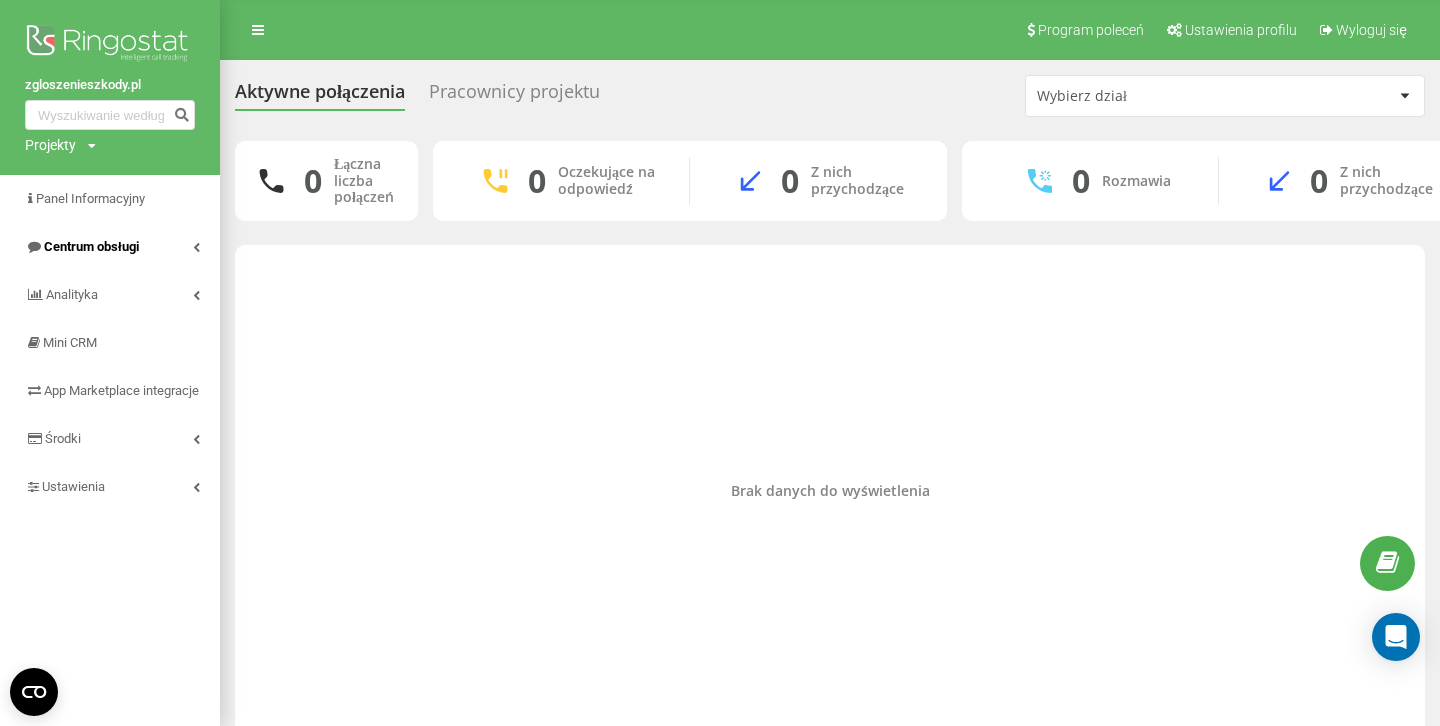 click on "Centrum obsługi" at bounding box center [82, 247] 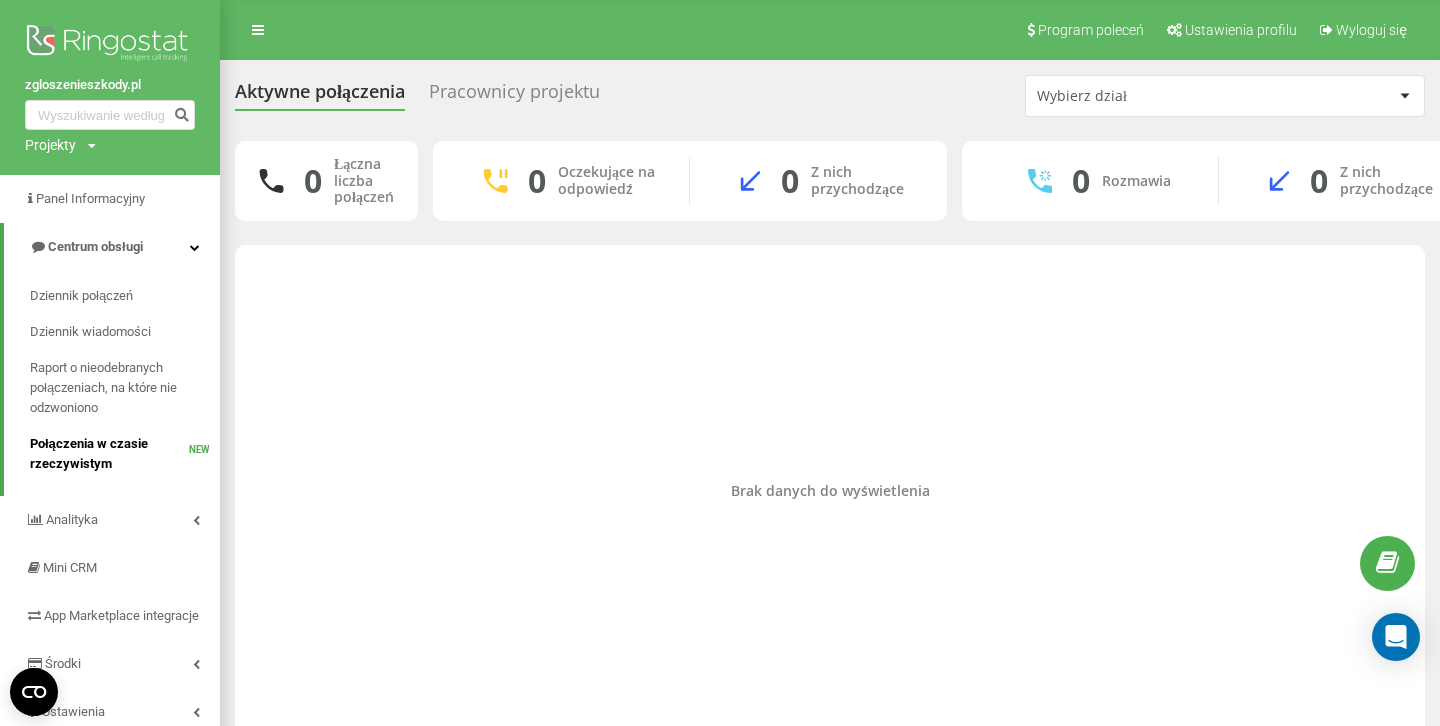 click on "Połączenia w czasie rzeczywistym" at bounding box center [109, 454] 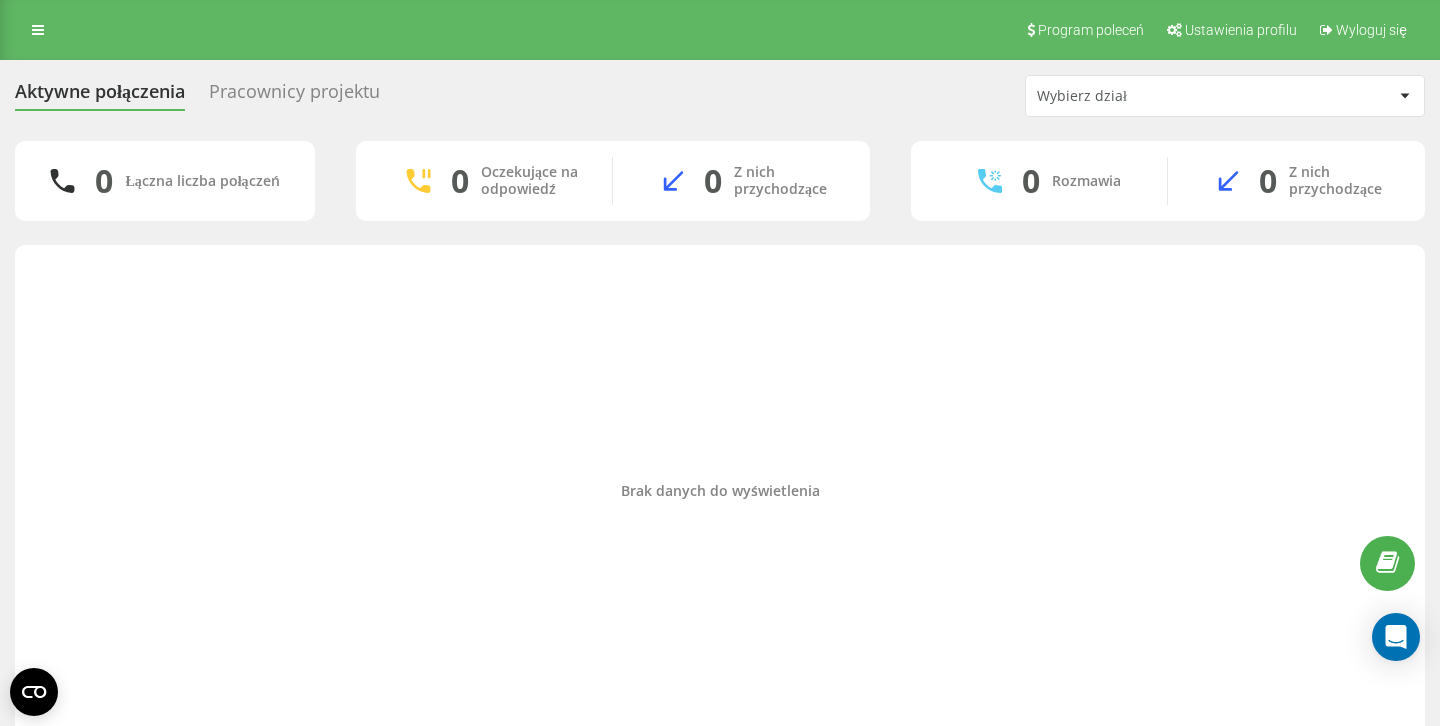 scroll, scrollTop: 0, scrollLeft: 0, axis: both 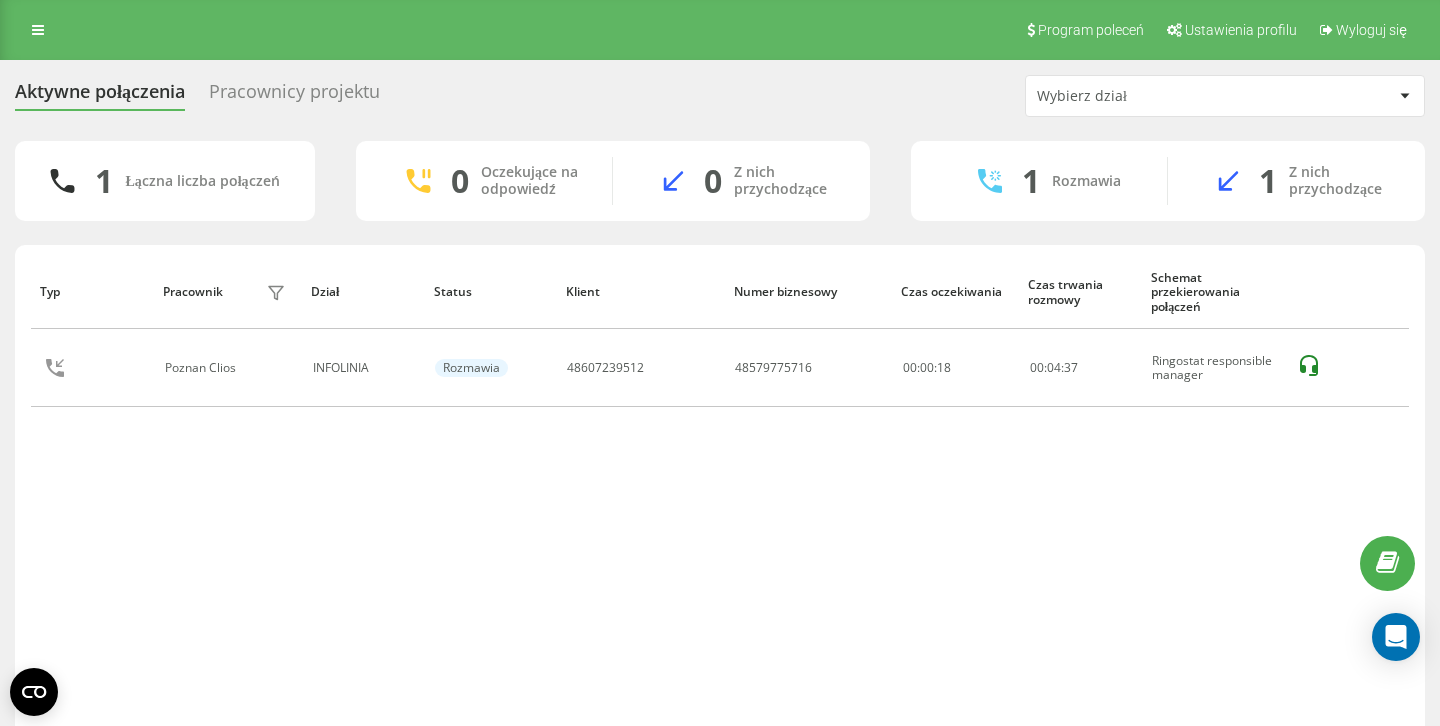 click on "Program poleceń Ustawienia profilu Wyloguj się" at bounding box center [720, 30] 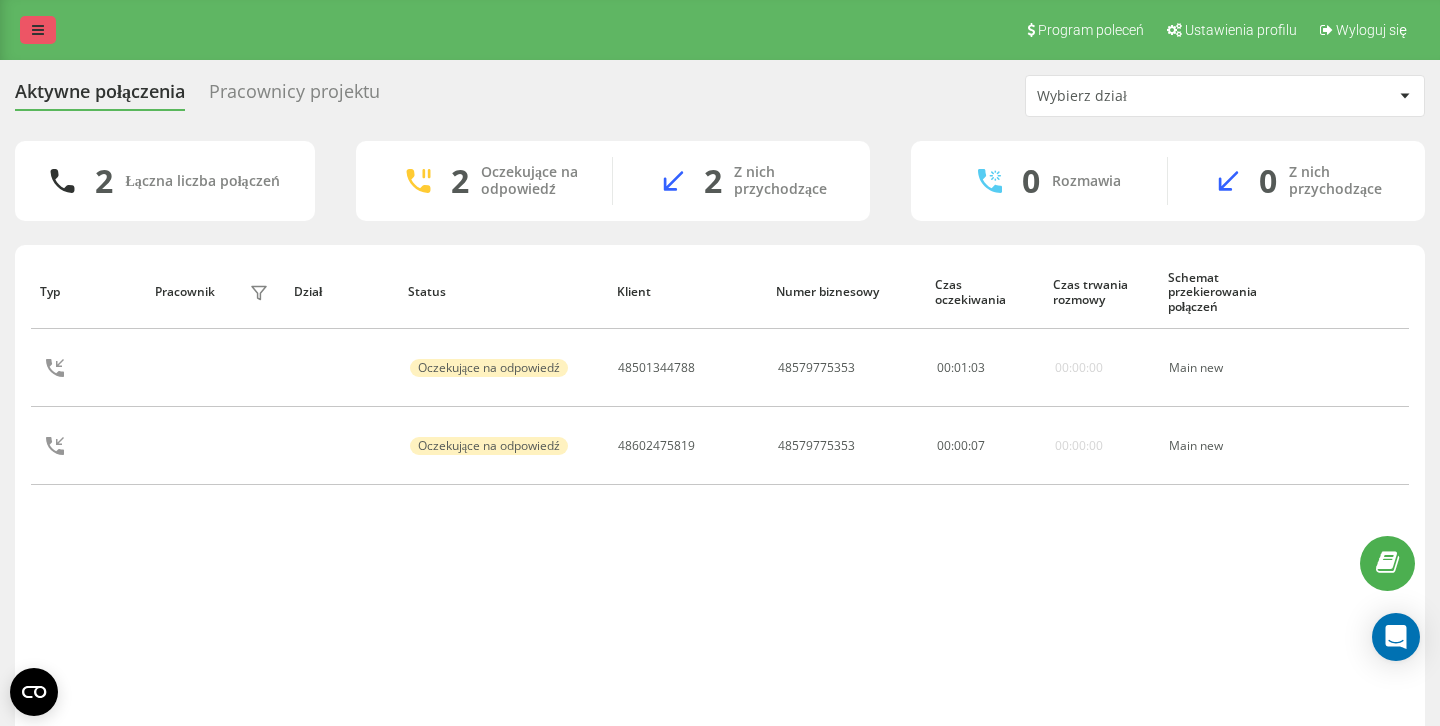 click at bounding box center (38, 30) 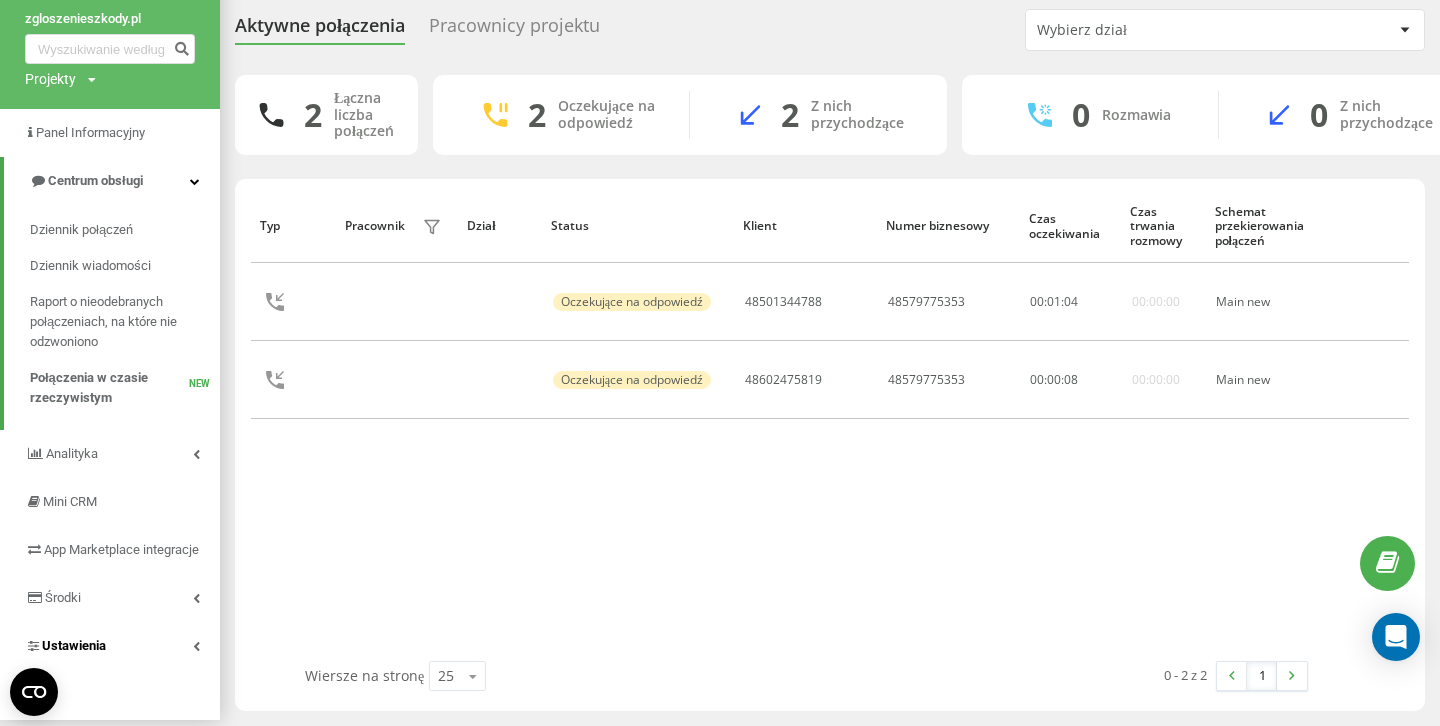 scroll, scrollTop: 65, scrollLeft: 0, axis: vertical 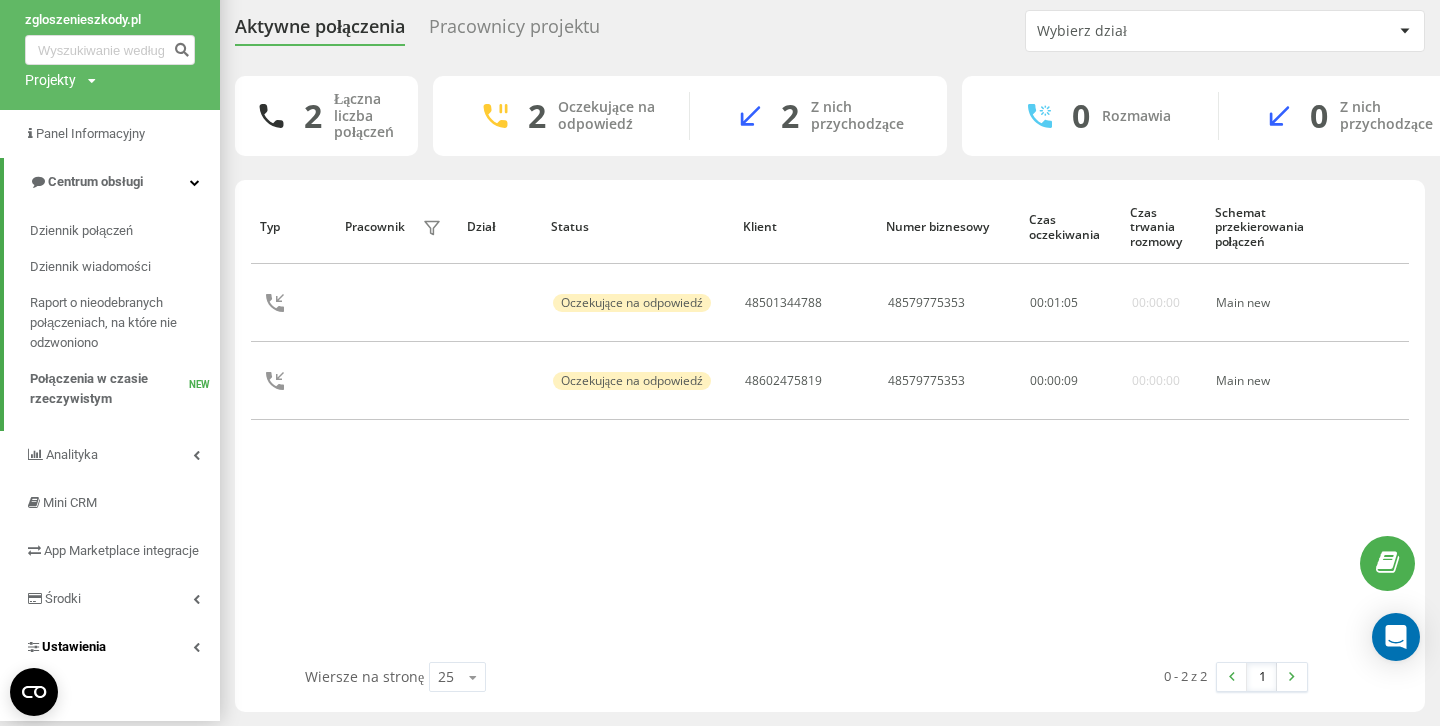 click on "Ustawienia" at bounding box center (65, 647) 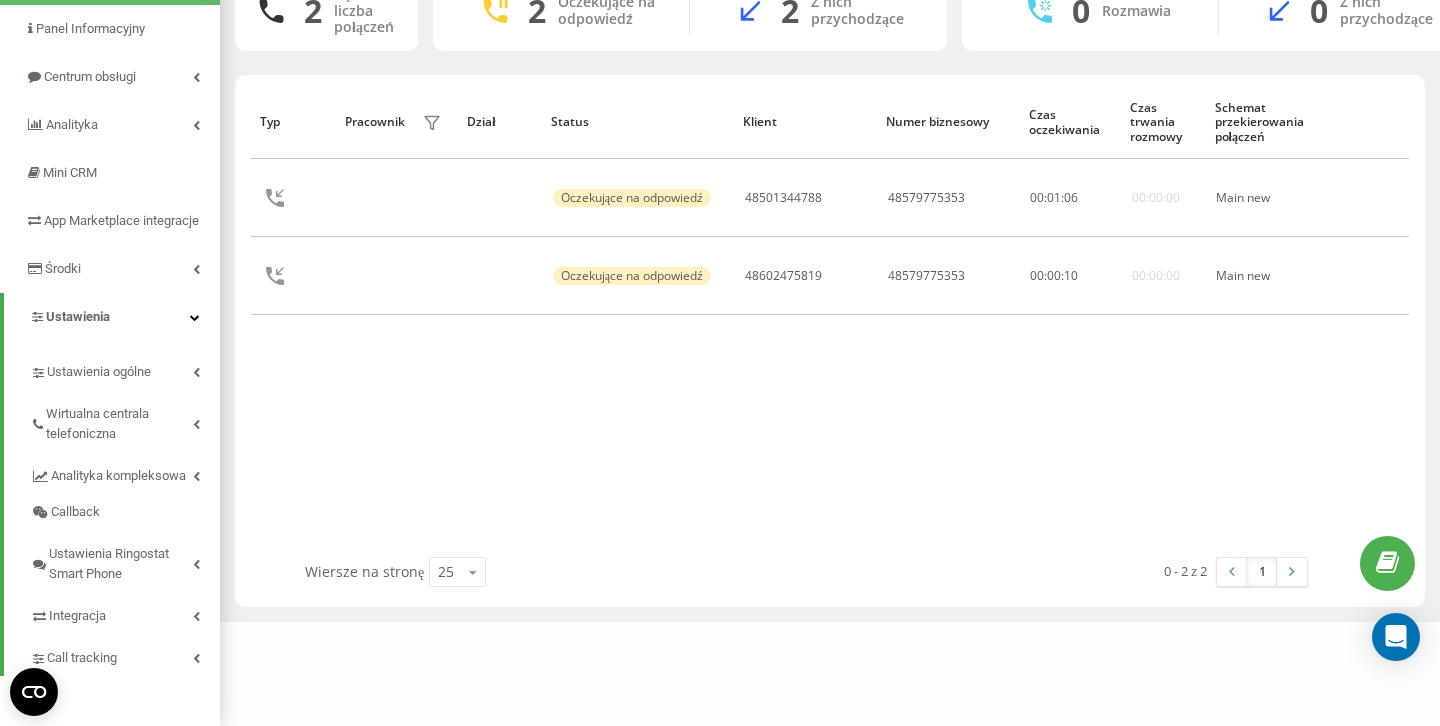 scroll, scrollTop: 171, scrollLeft: 0, axis: vertical 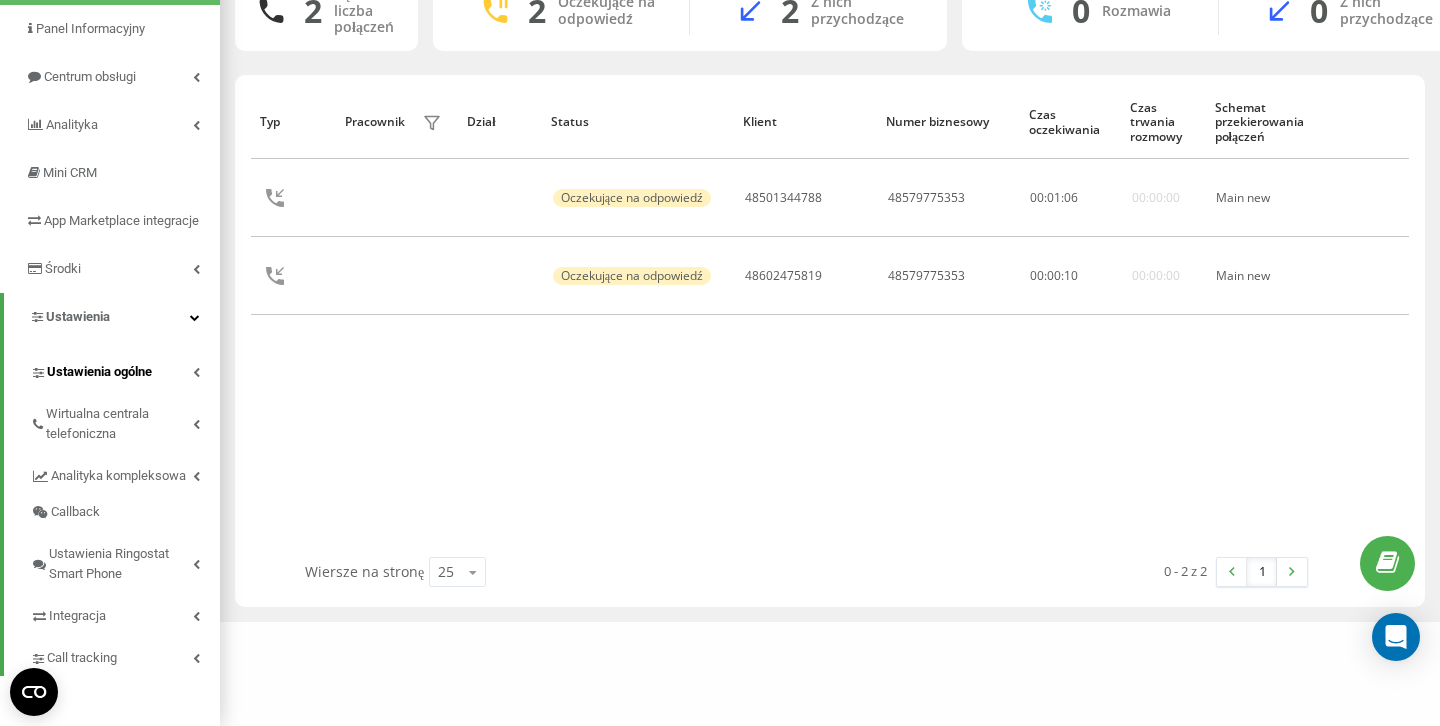 click on "Ustawienia ogólne" at bounding box center [99, 372] 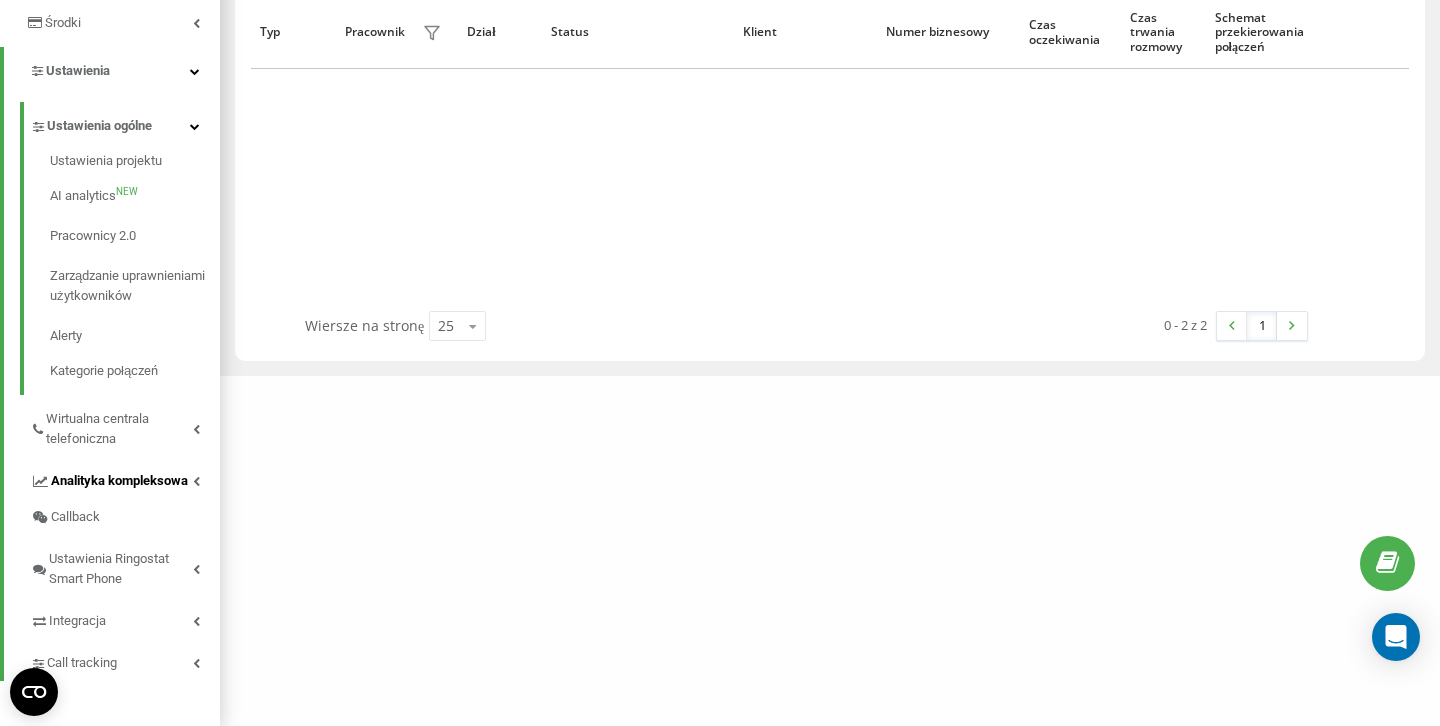 scroll, scrollTop: 415, scrollLeft: 0, axis: vertical 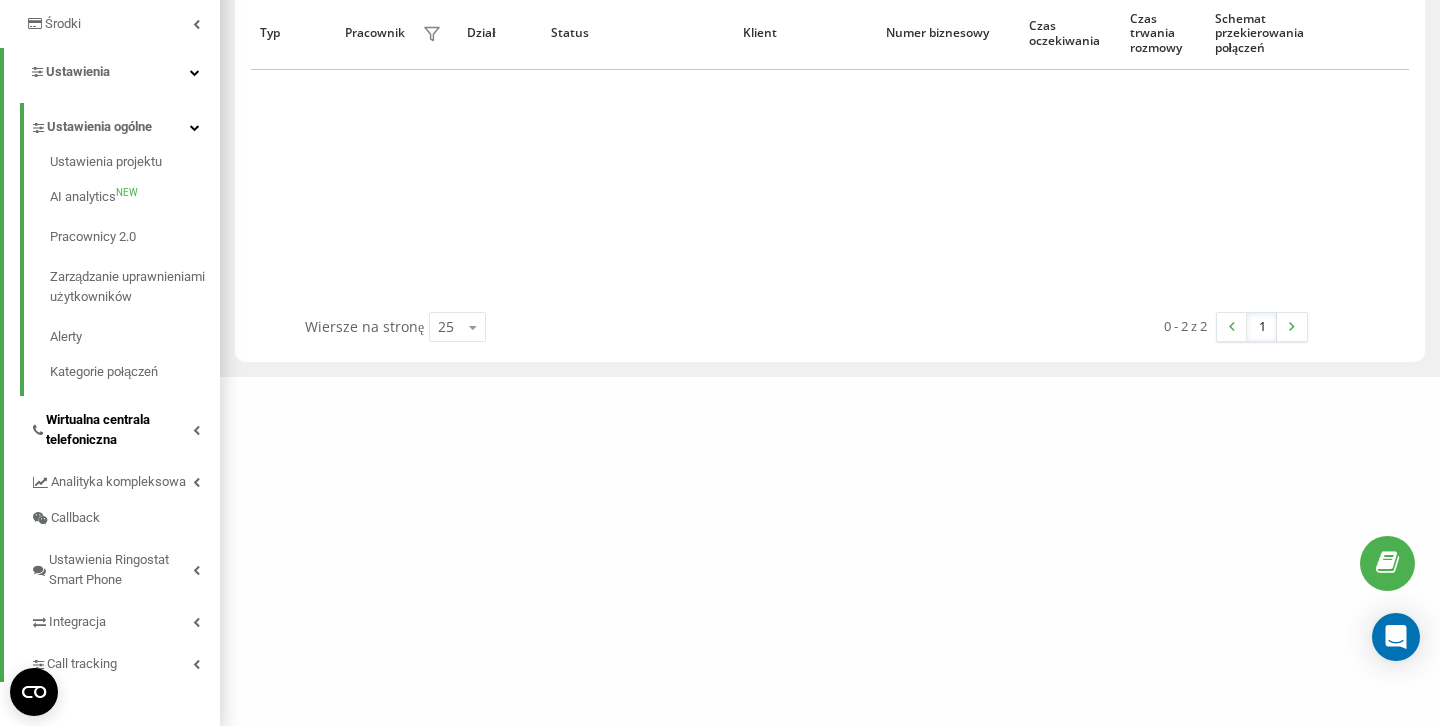 click on "Wirtualna centrala telefoniczna" at bounding box center (119, 430) 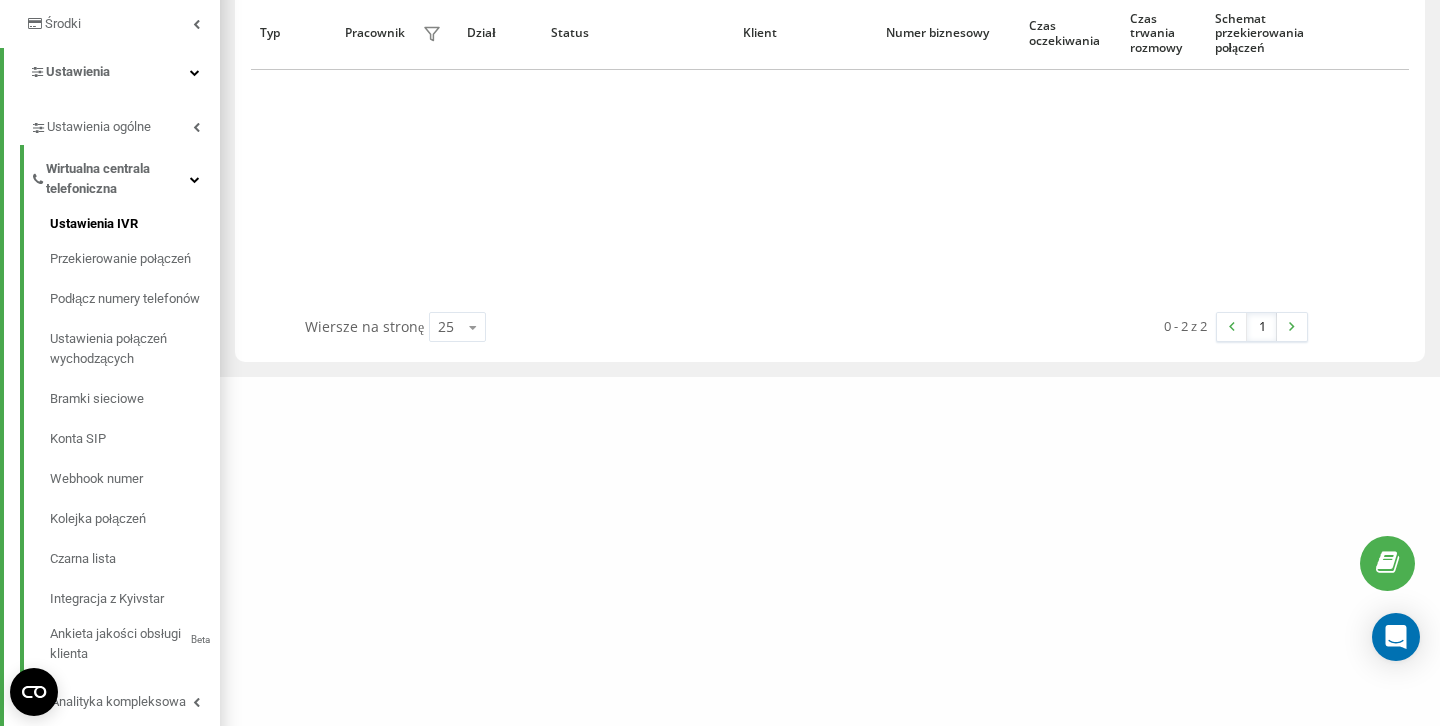 click on "Ustawienia IVR" at bounding box center (135, 226) 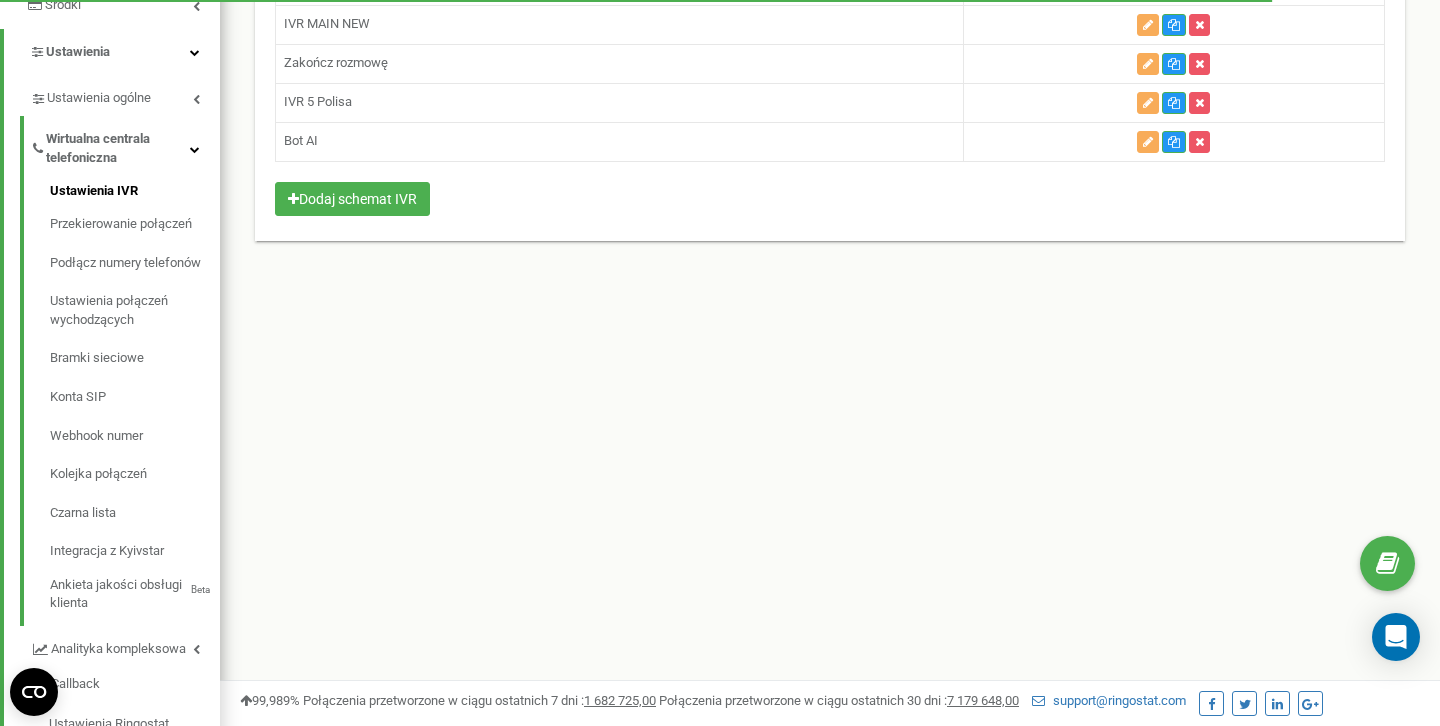 scroll, scrollTop: 0, scrollLeft: 0, axis: both 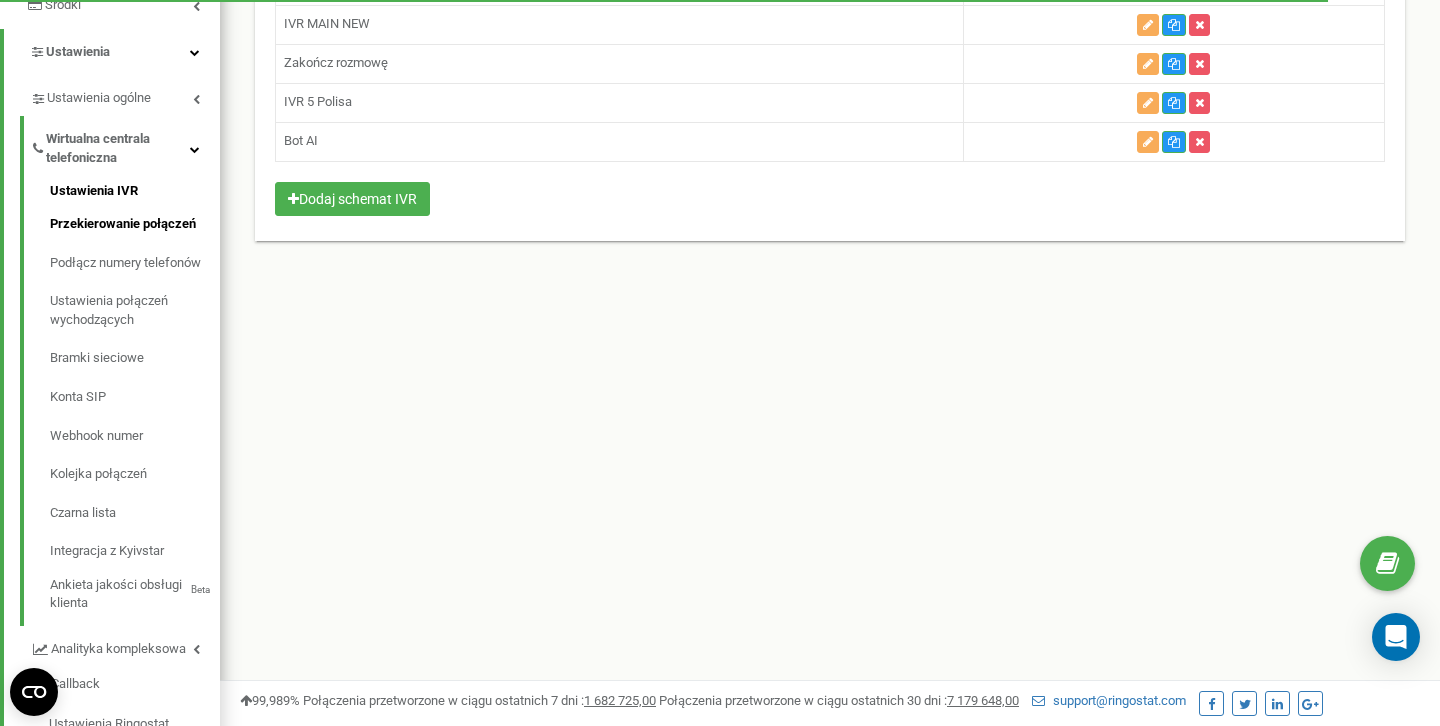 click on "Przekierowanie połączeń" at bounding box center (135, 224) 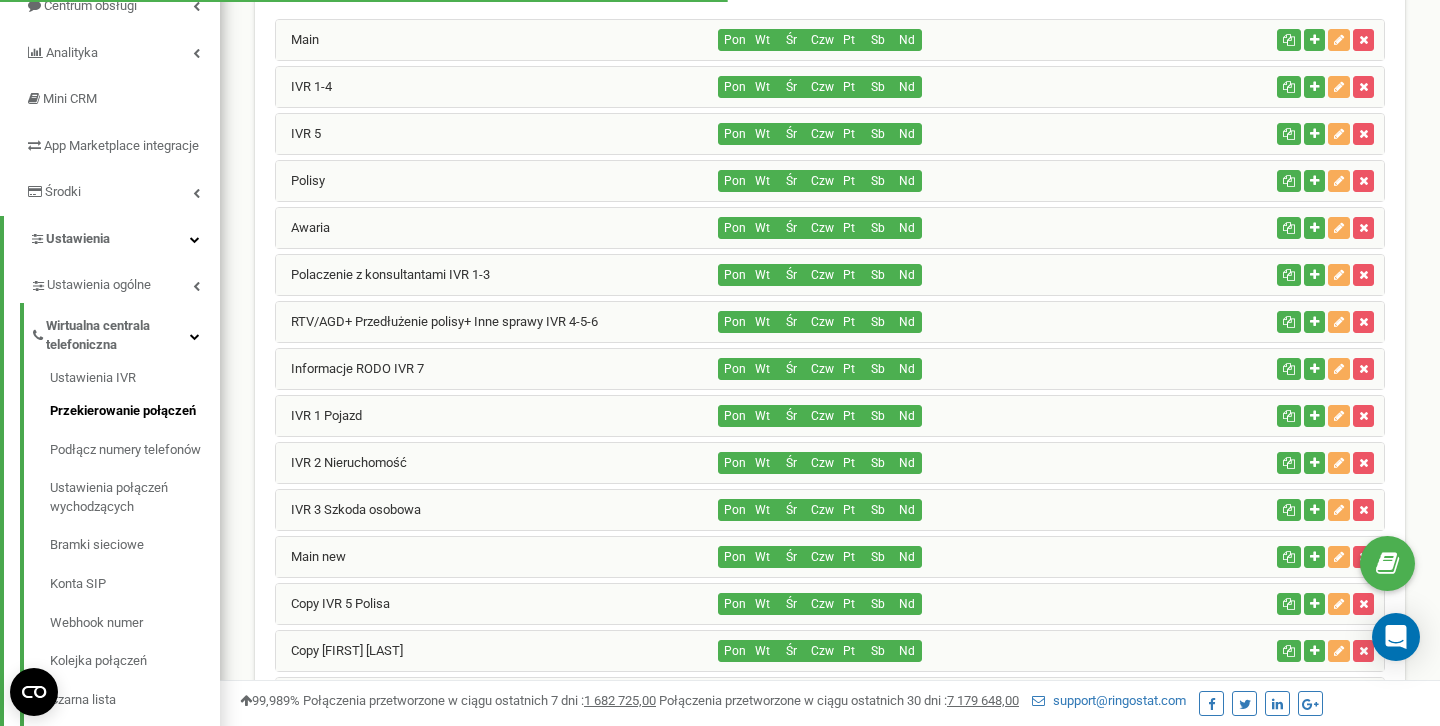 scroll, scrollTop: 0, scrollLeft: 0, axis: both 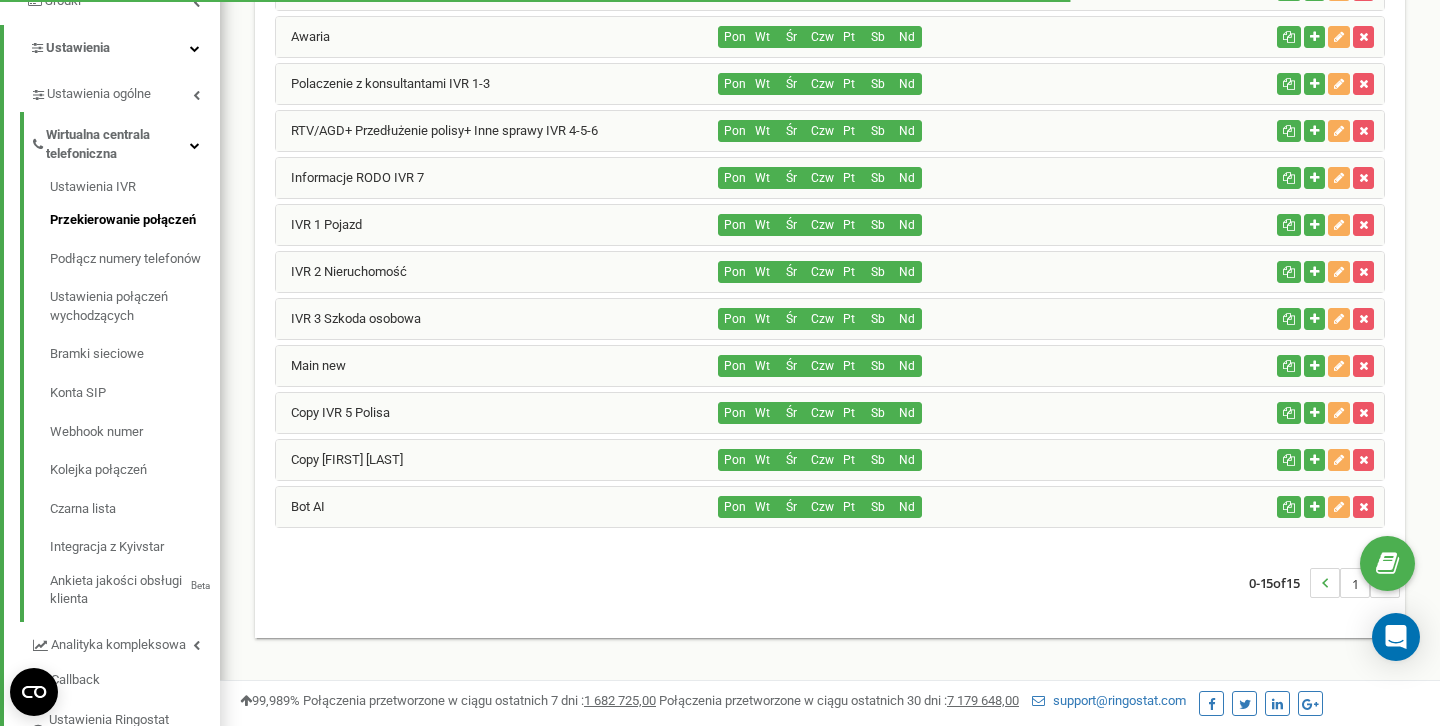 click on "IVR 1 Pojazd" at bounding box center [497, 225] 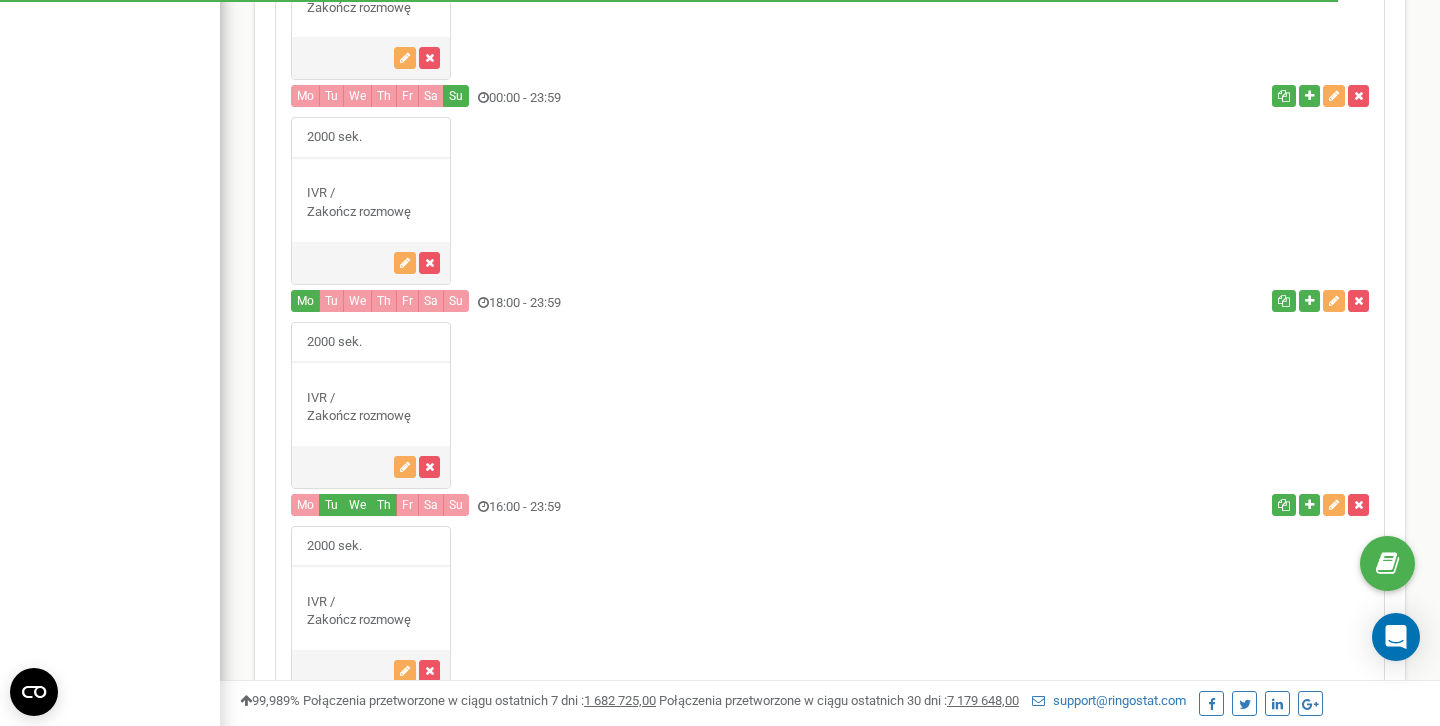 scroll, scrollTop: 1799, scrollLeft: 0, axis: vertical 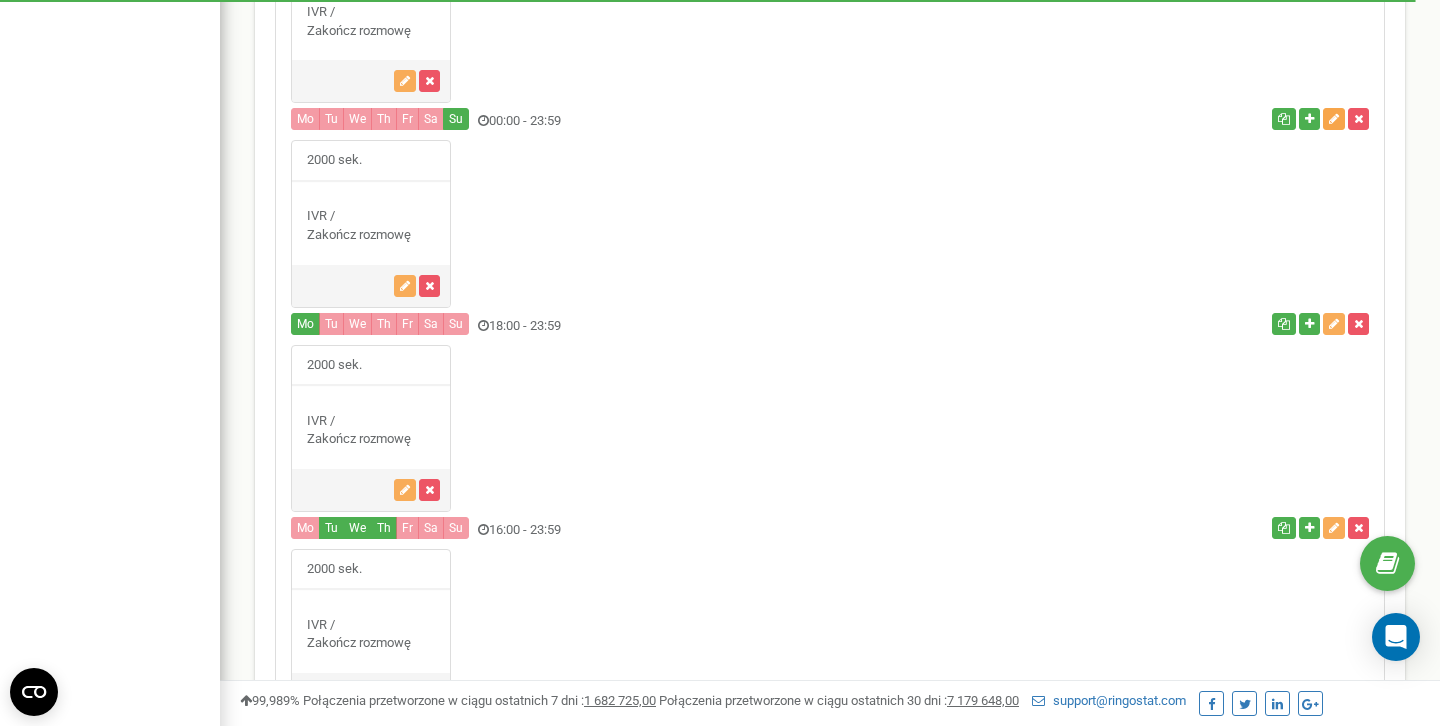 click at bounding box center [1334, 119] 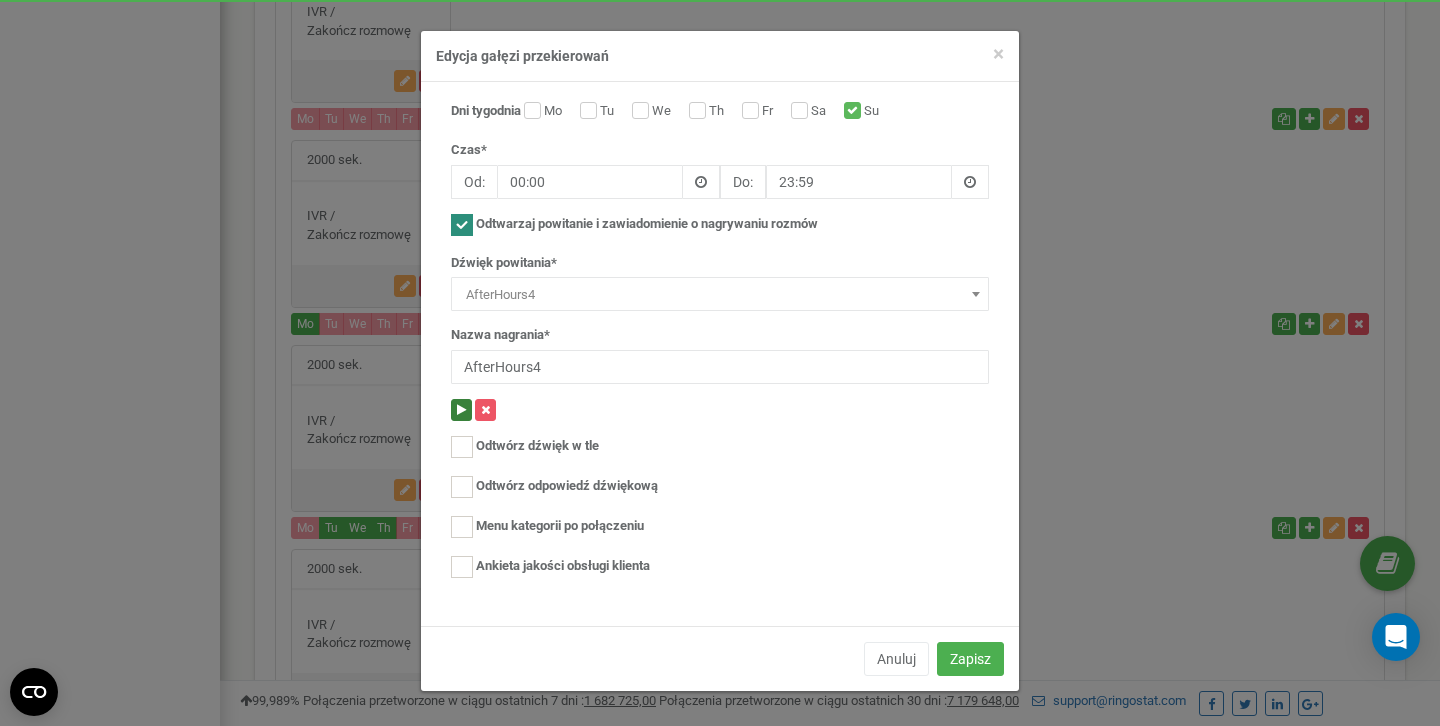 click at bounding box center [461, 410] 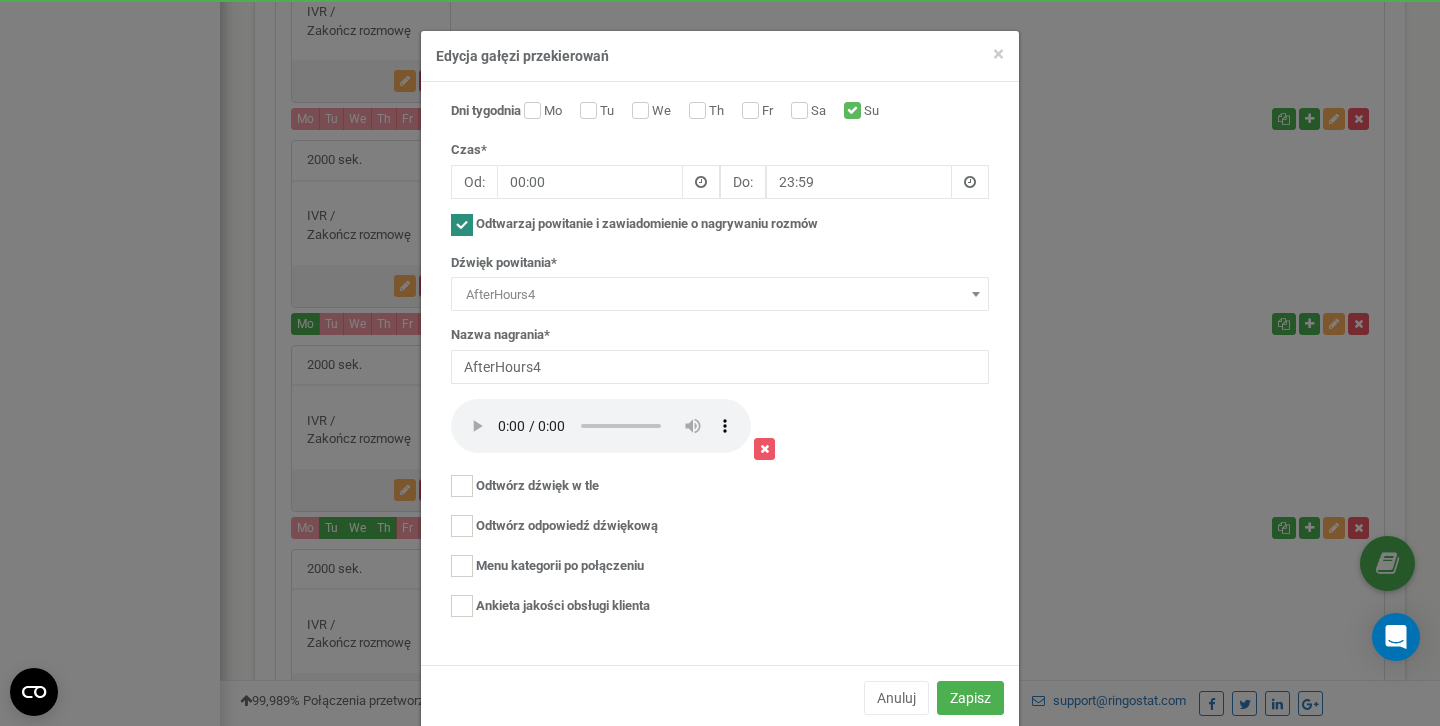 click on "Edycja gałęzi przekierowań" at bounding box center [720, 56] 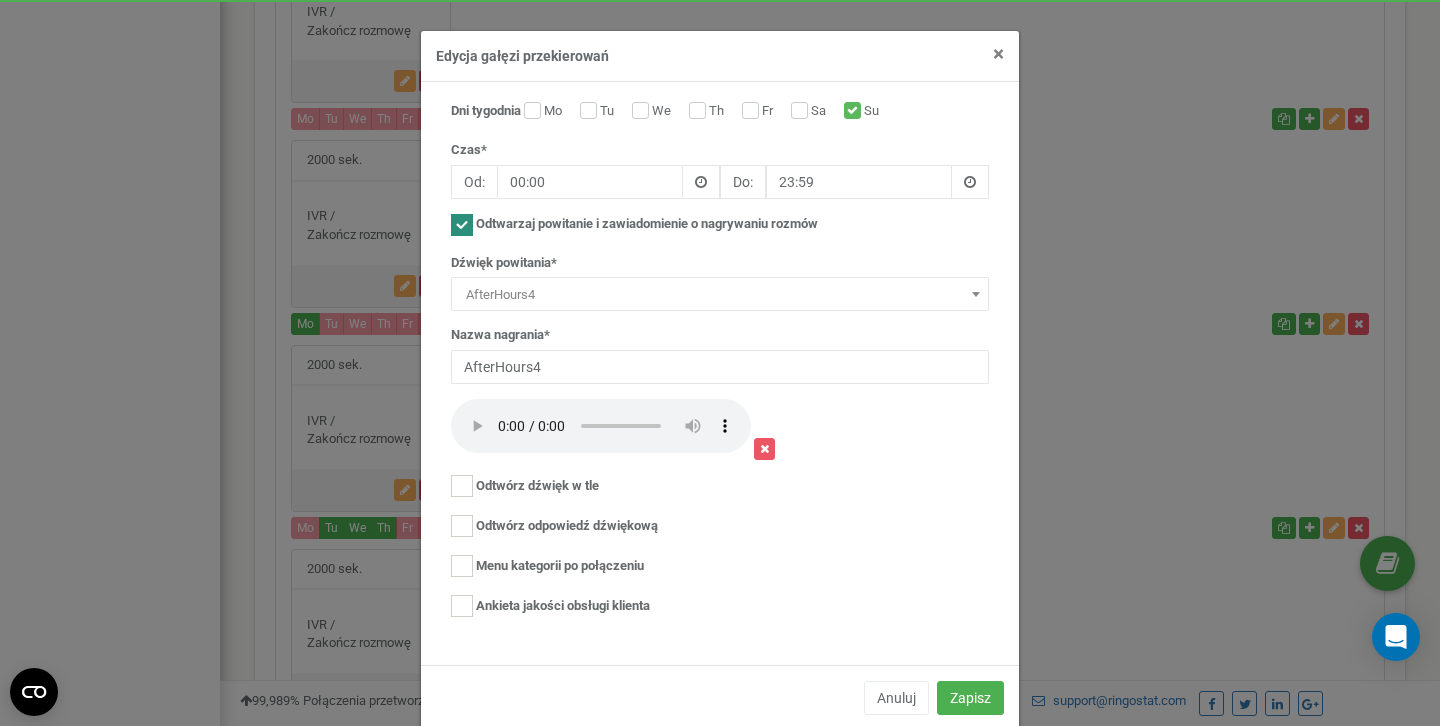 click on "×" at bounding box center (998, 54) 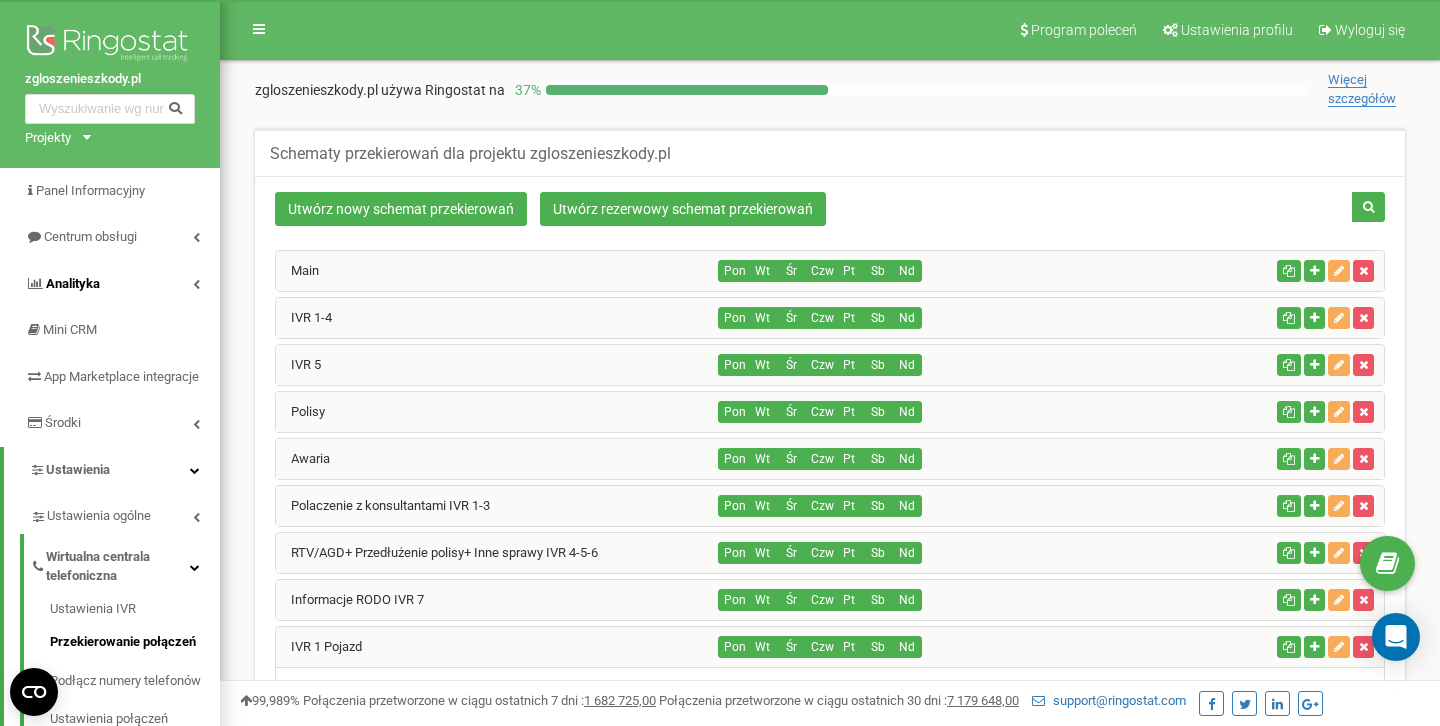 scroll, scrollTop: 0, scrollLeft: 0, axis: both 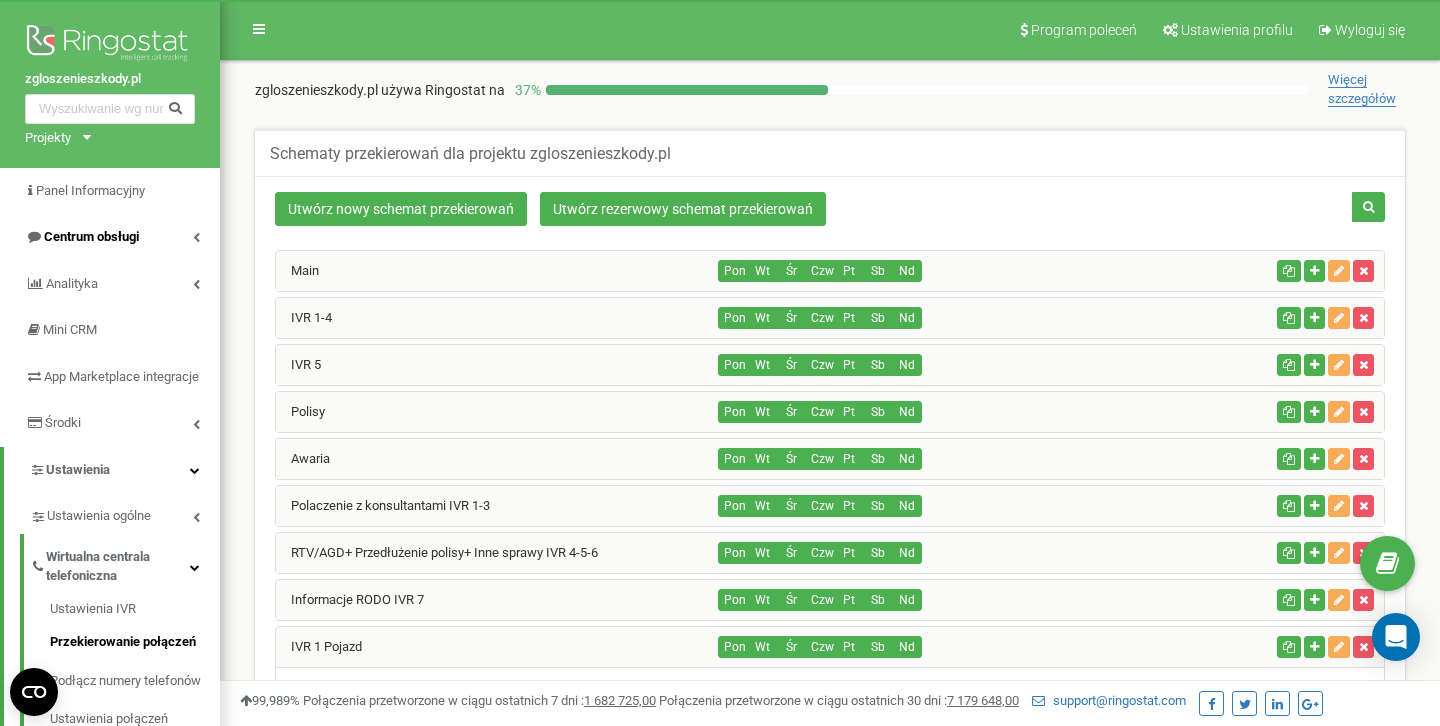 click on "Centrum obsługi" at bounding box center [110, 237] 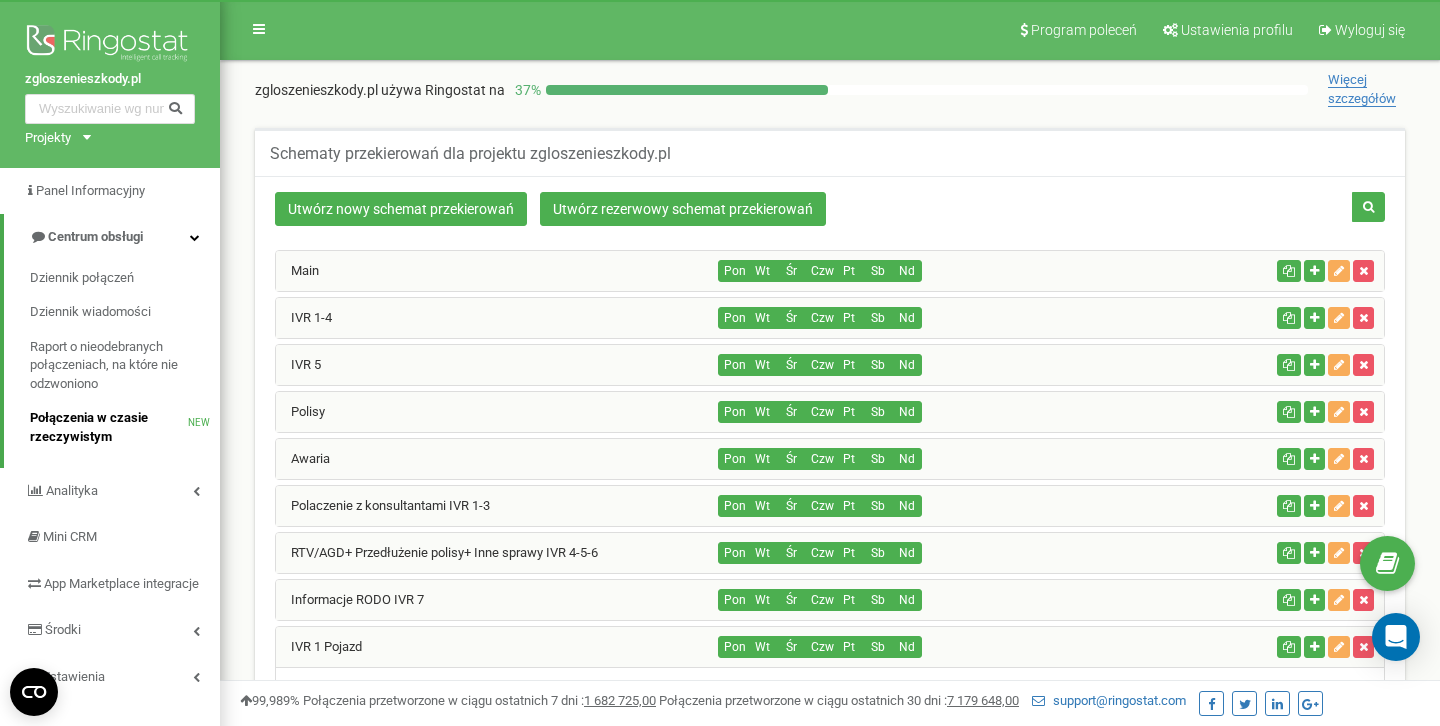 click on "Połączenia w czasie rzeczywistym" at bounding box center (109, 427) 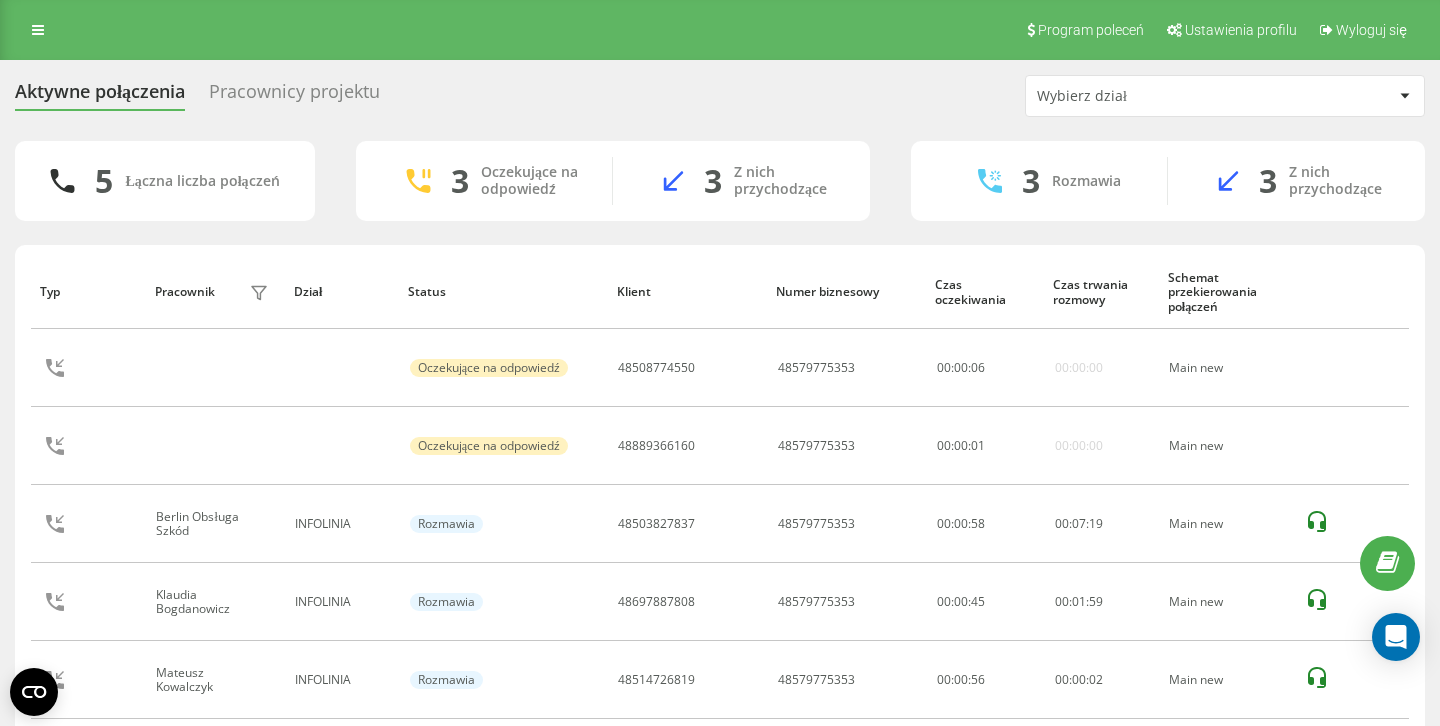 scroll, scrollTop: 0, scrollLeft: 0, axis: both 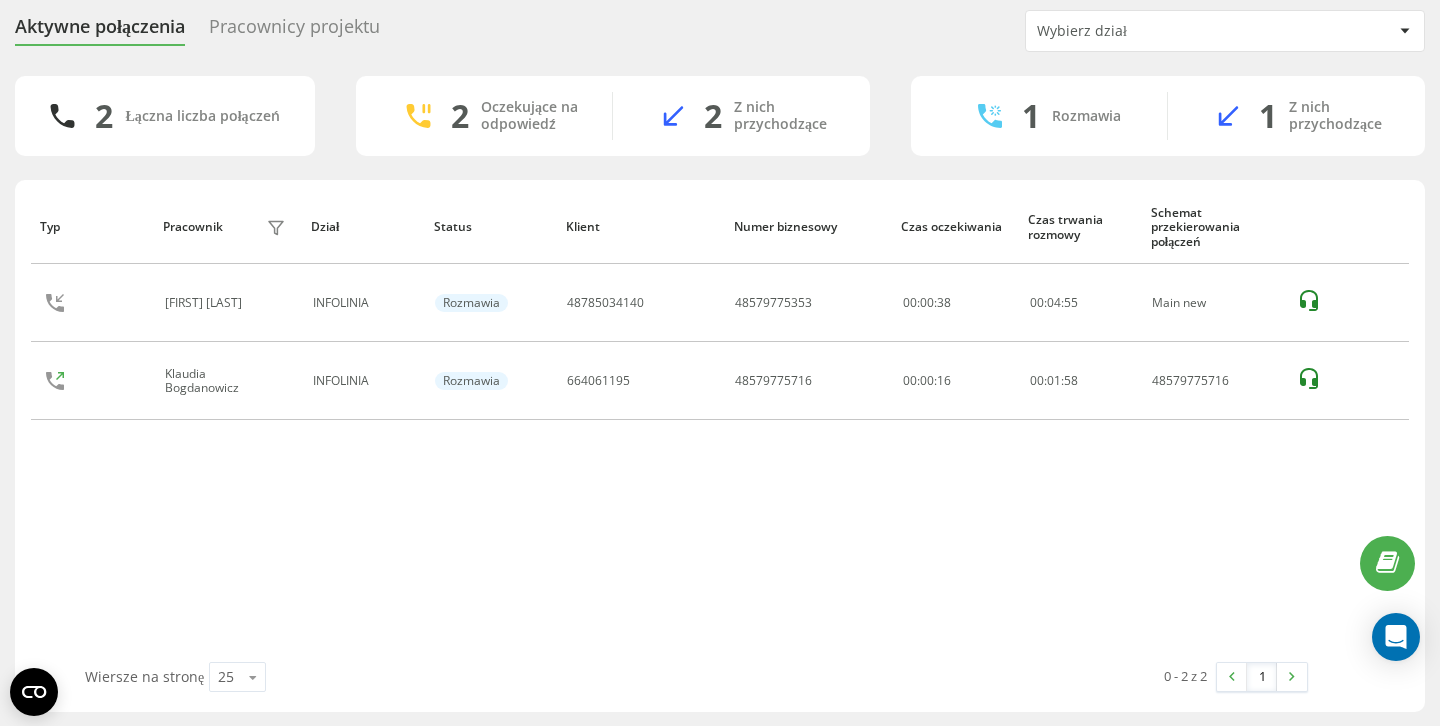 click on "Aktywne połączenia Pracownicy projektu Wybierz dział   2   Łączna liczba połączeń   2   Oczekujące na odpowiedź   2   Z nich przychodzące   1   Rozmawia   1   Z nich przychodzące Typ Pracownik  filtra  Dział Status Klient Numer biznesowy Czas oczekiwania Czas trwania rozmowy Schemat przekierowania połączeń Klaudia Oliwa INFOLINIA Rozmawia [PHONE] [PHONE] 00:00:38 00 : 04 : 55 Main new  Klaudia Bogdanowicz INFOLINIA Rozmawia [PHONE] [PHONE] 00:00:16 00 : 01 : 58 [PHONE] Wiersze na stronę 25 10 25 50 100 0 - 2 z 2 1" at bounding box center [720, 361] 